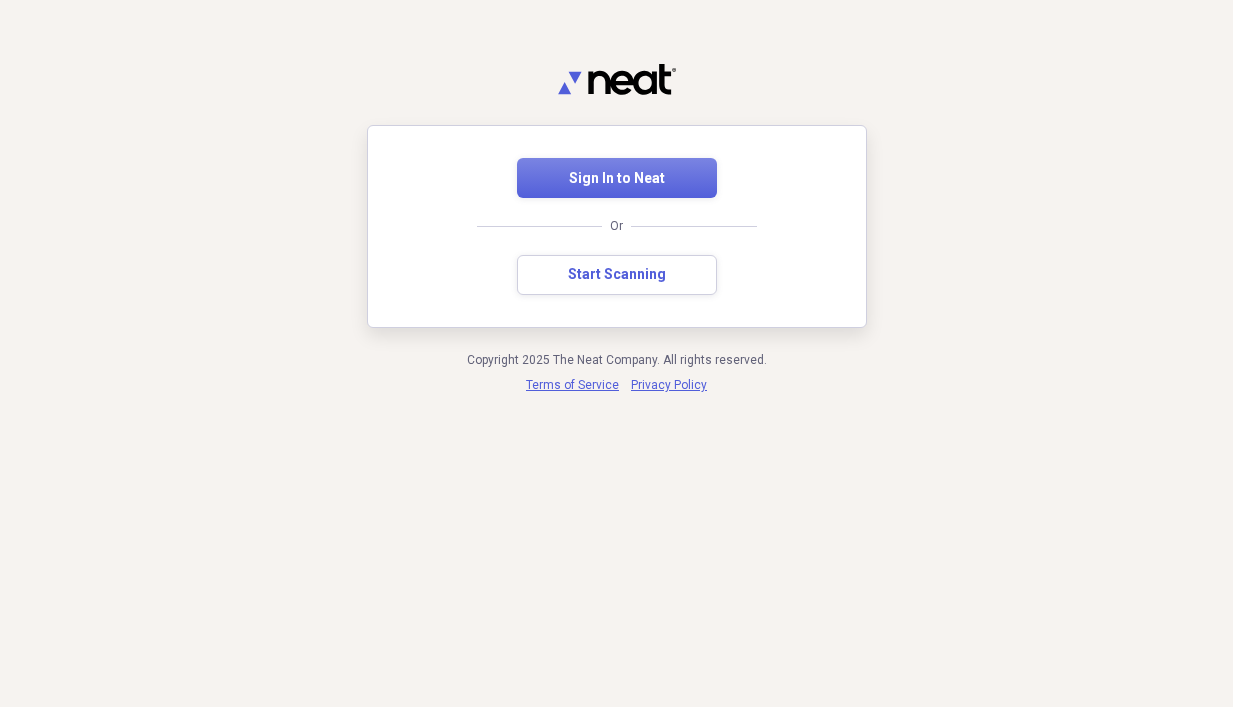 scroll, scrollTop: 0, scrollLeft: 0, axis: both 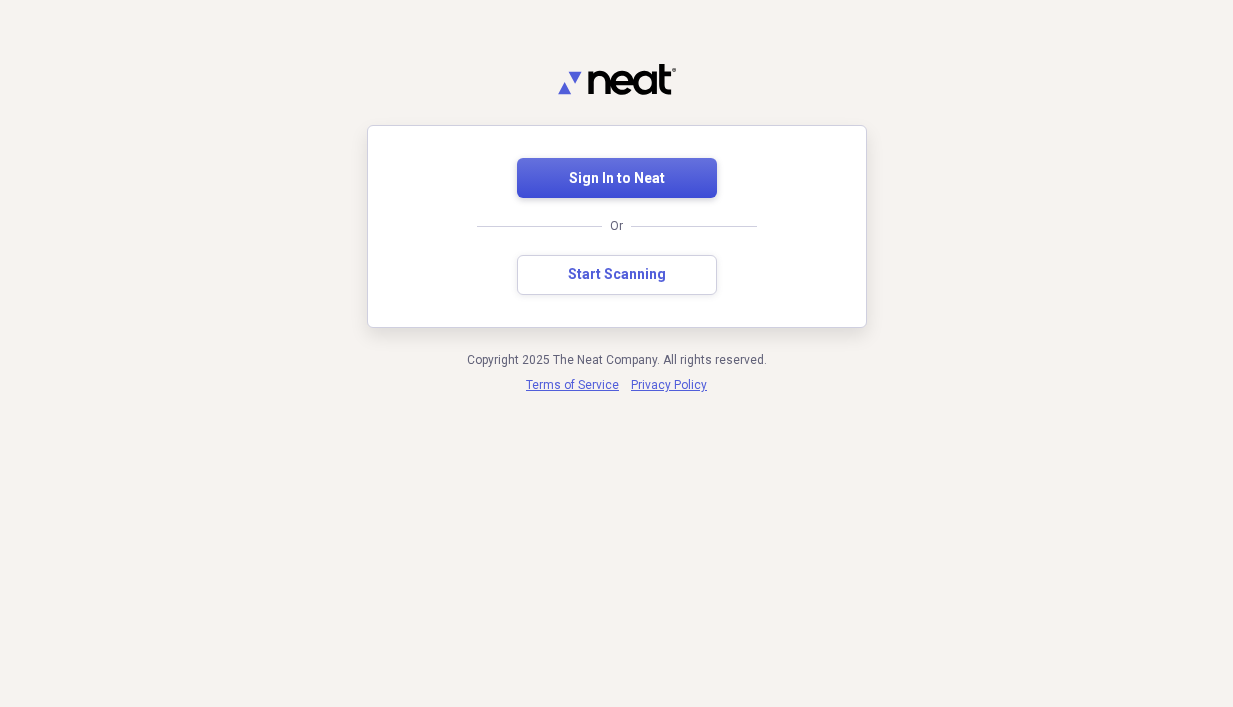 click on "Sign In to Neat" at bounding box center (617, 179) 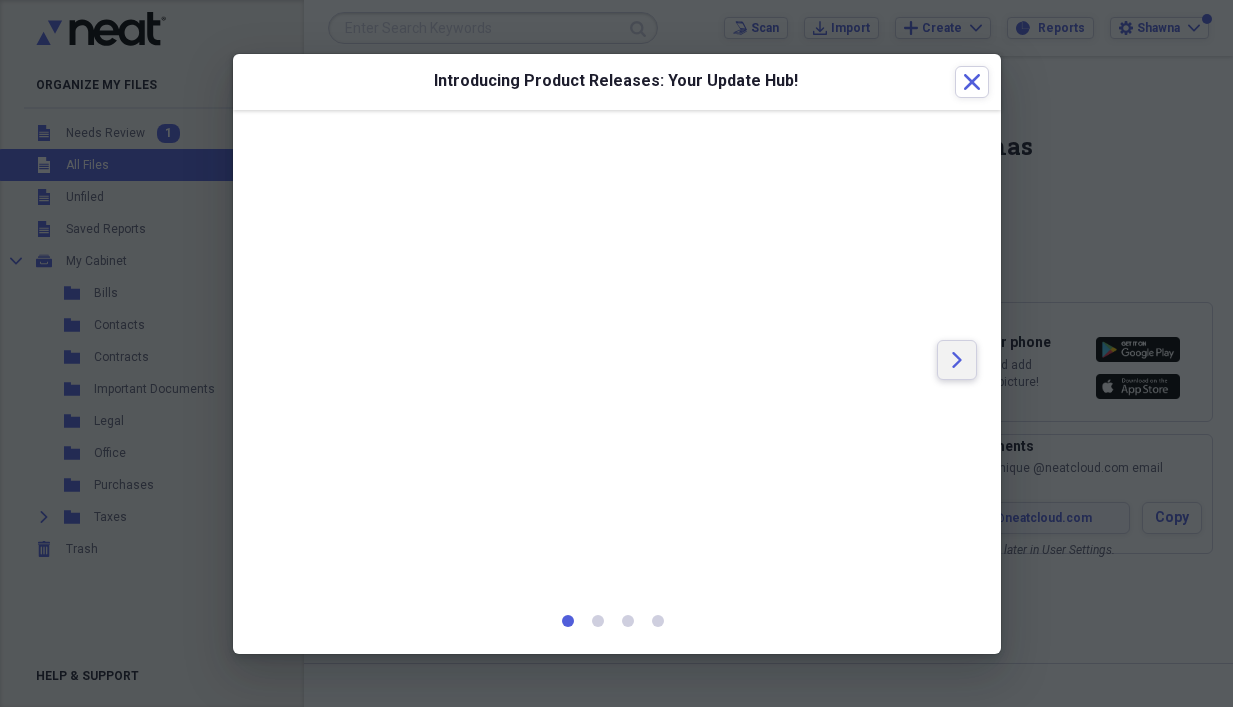 click on "Arrow" at bounding box center (957, 360) 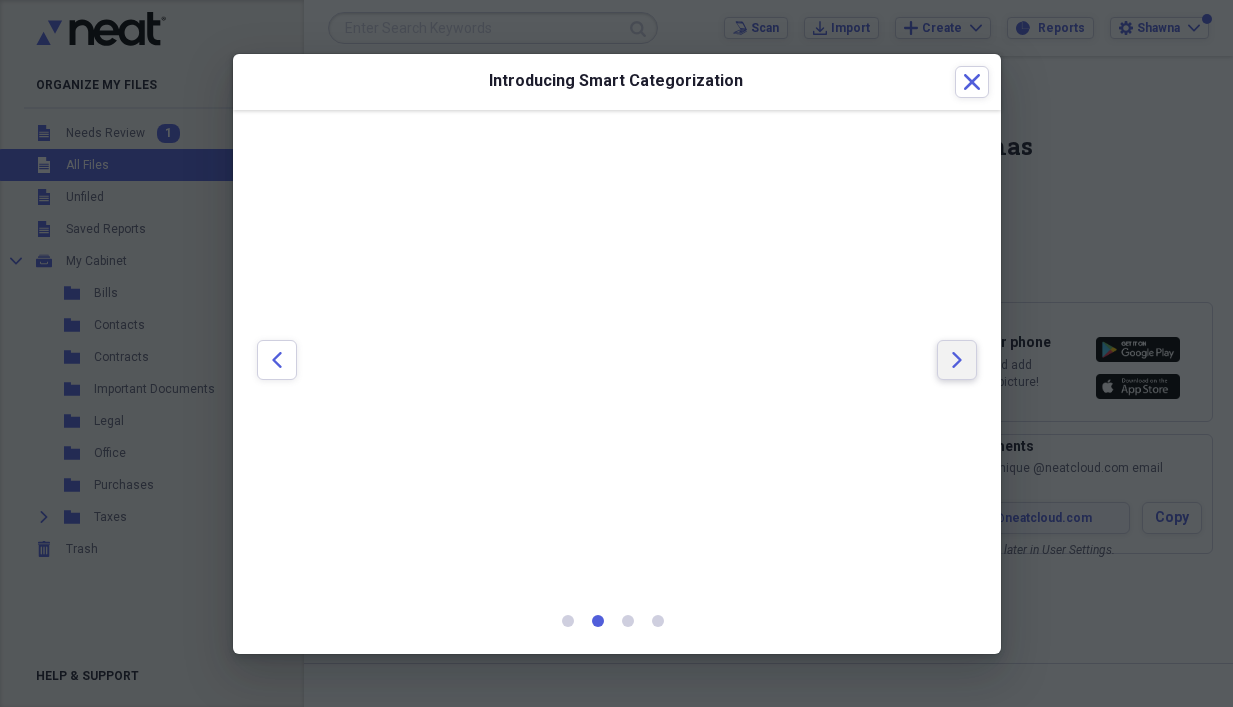 click on "Arrow" at bounding box center (957, 360) 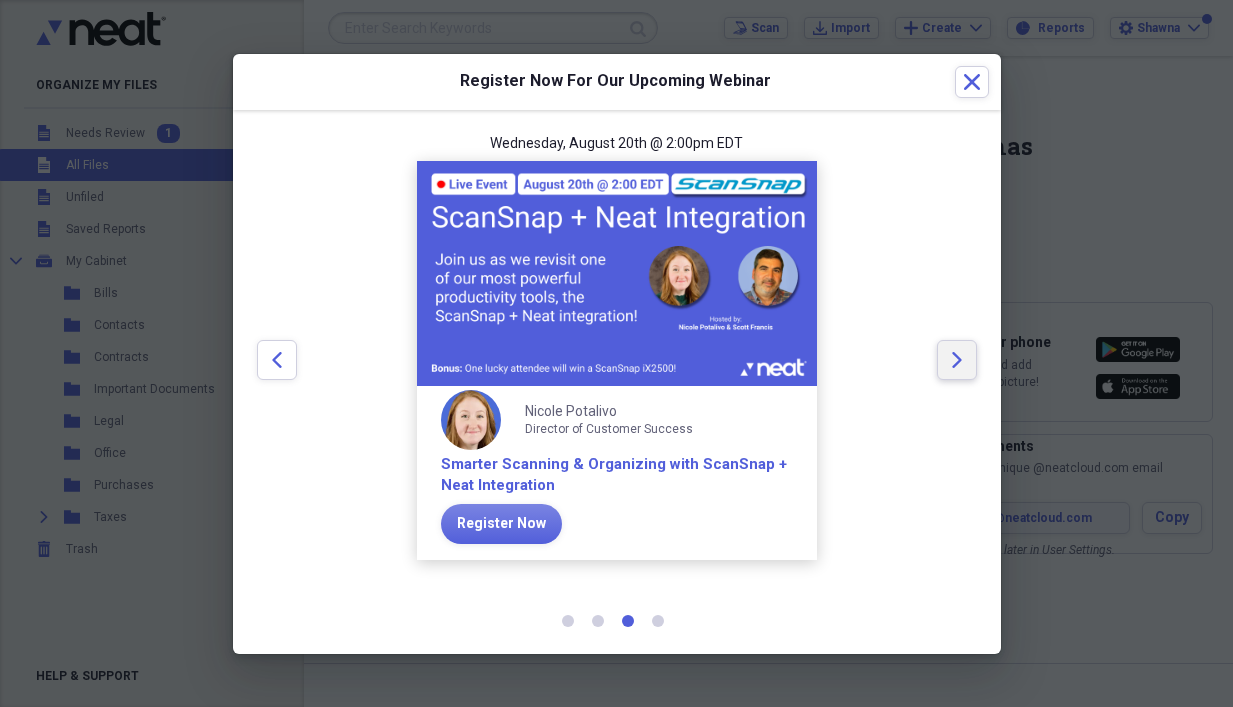 click on "Arrow" at bounding box center [957, 360] 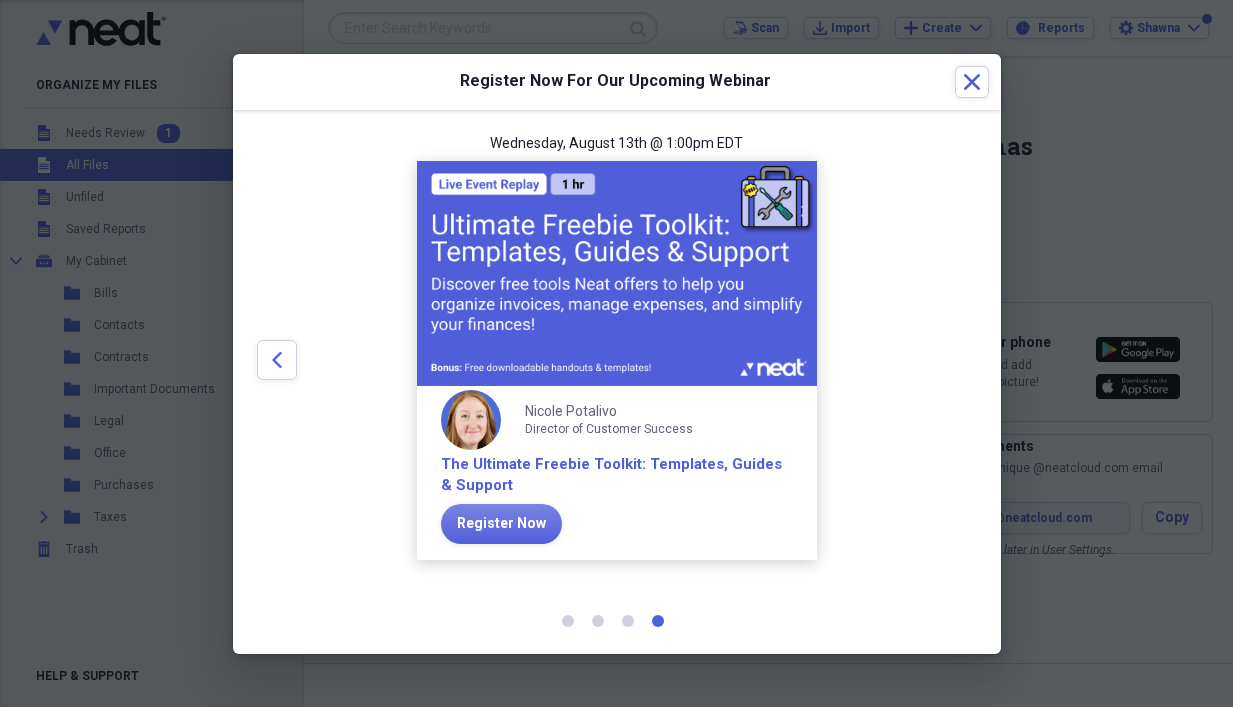 click at bounding box center (957, 361) 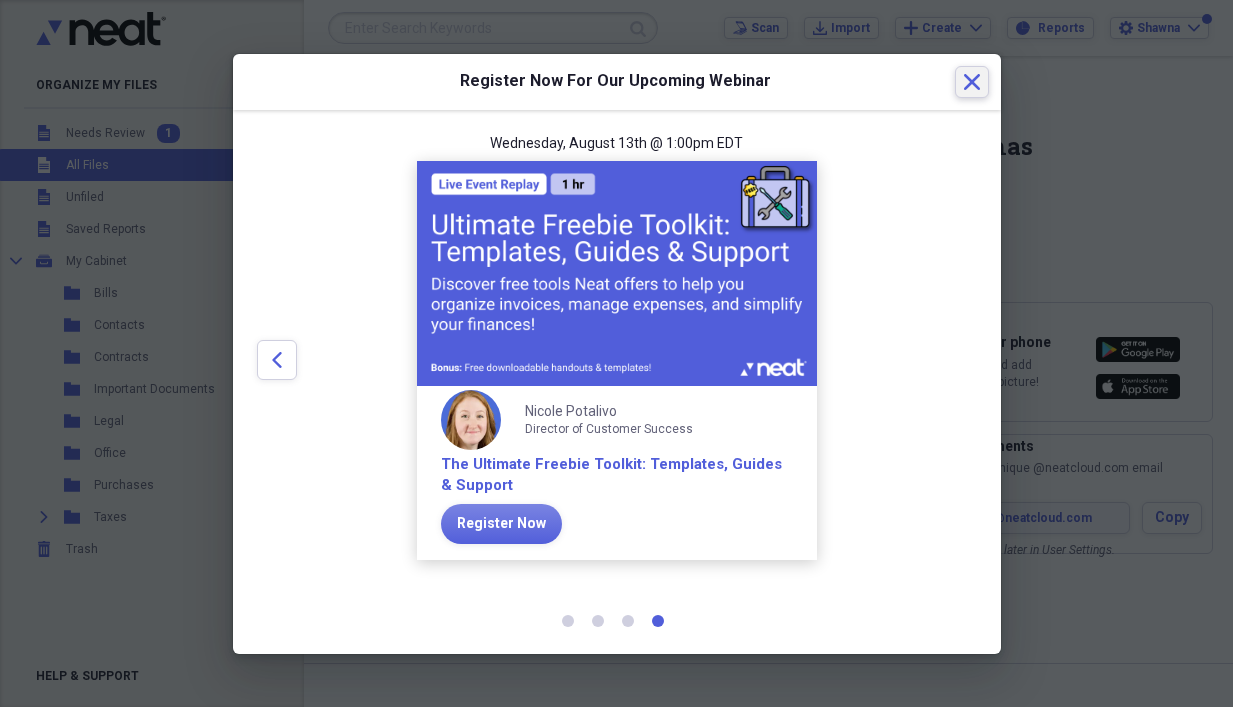 click on "Close" 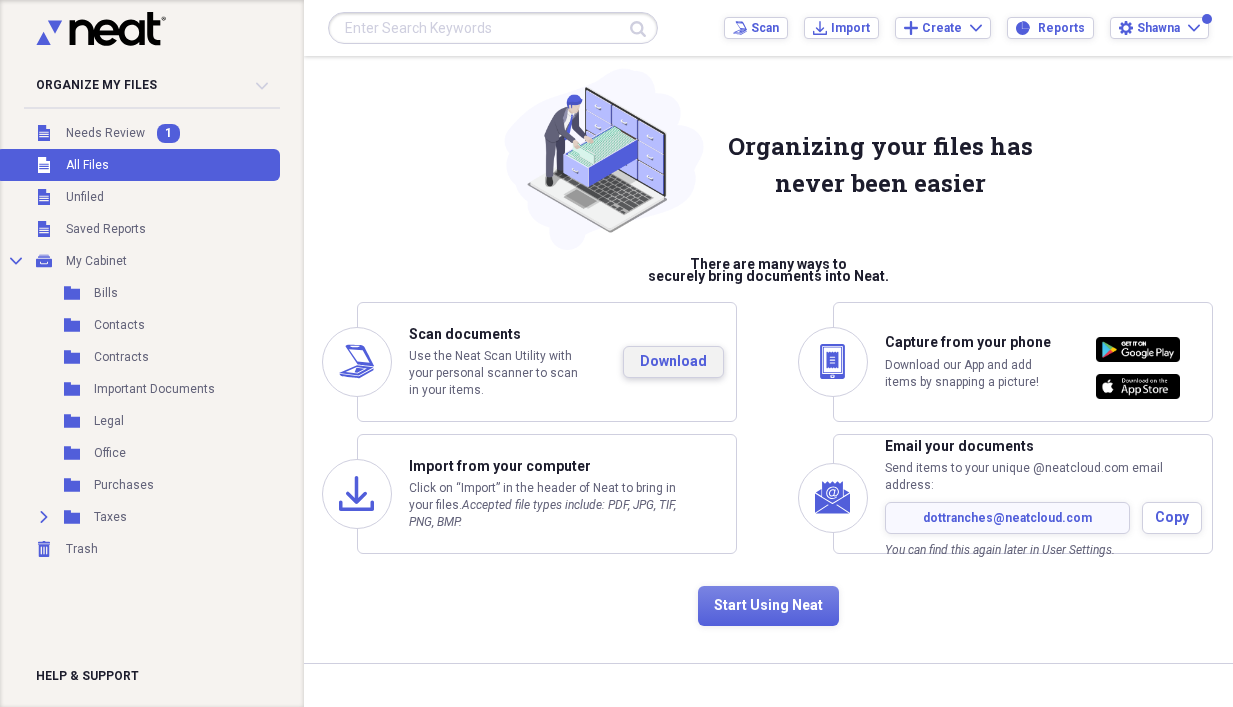 click on "Download" at bounding box center [673, 362] 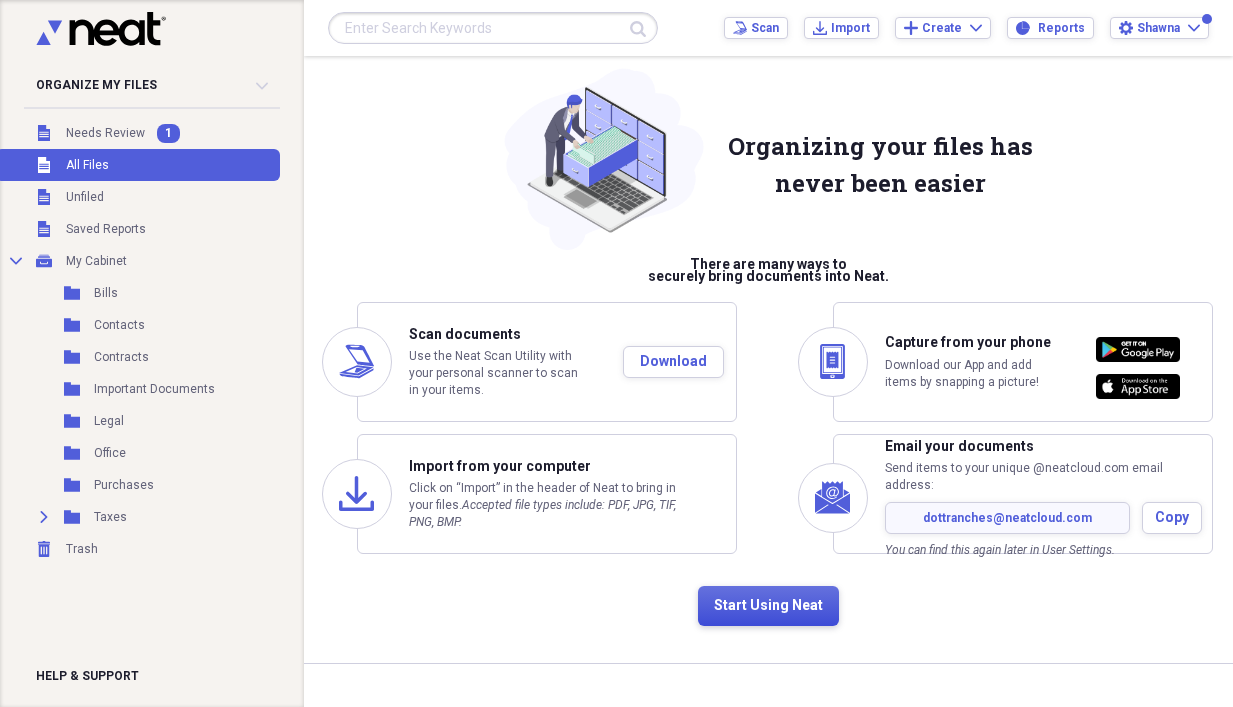 click on "Start Using Neat" at bounding box center (768, 606) 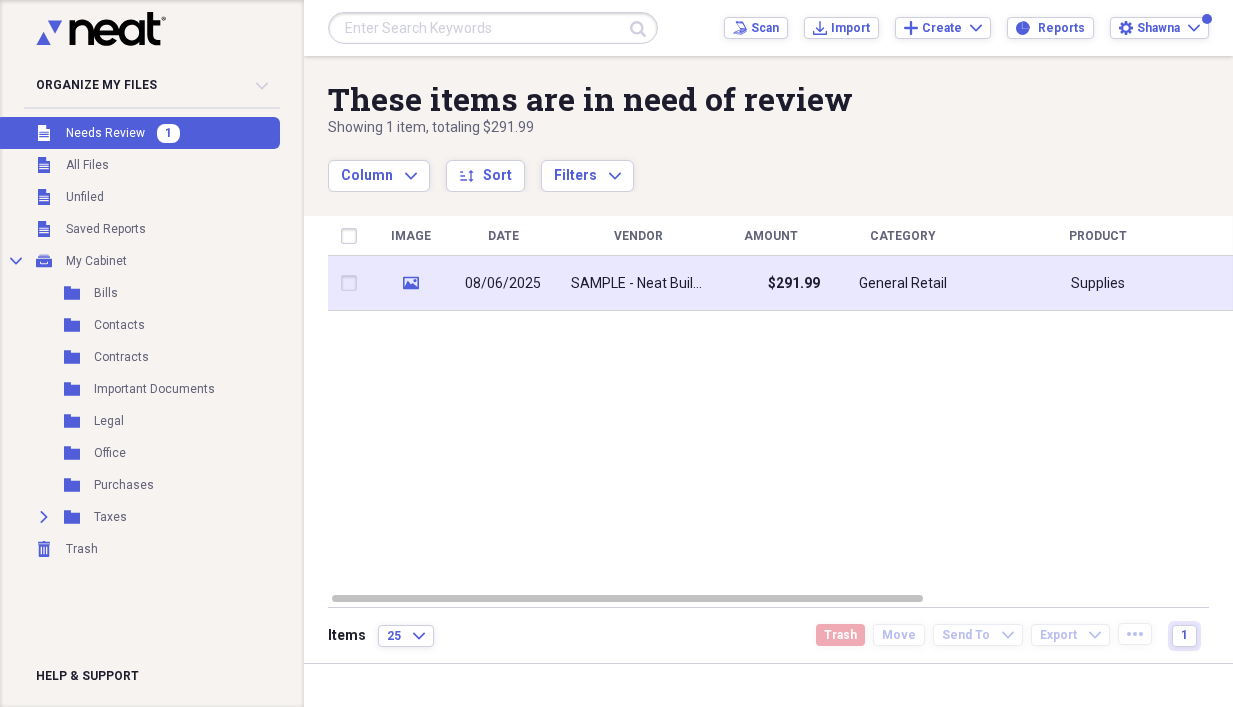 click on "SAMPLE - Neat Building Supply" at bounding box center (638, 284) 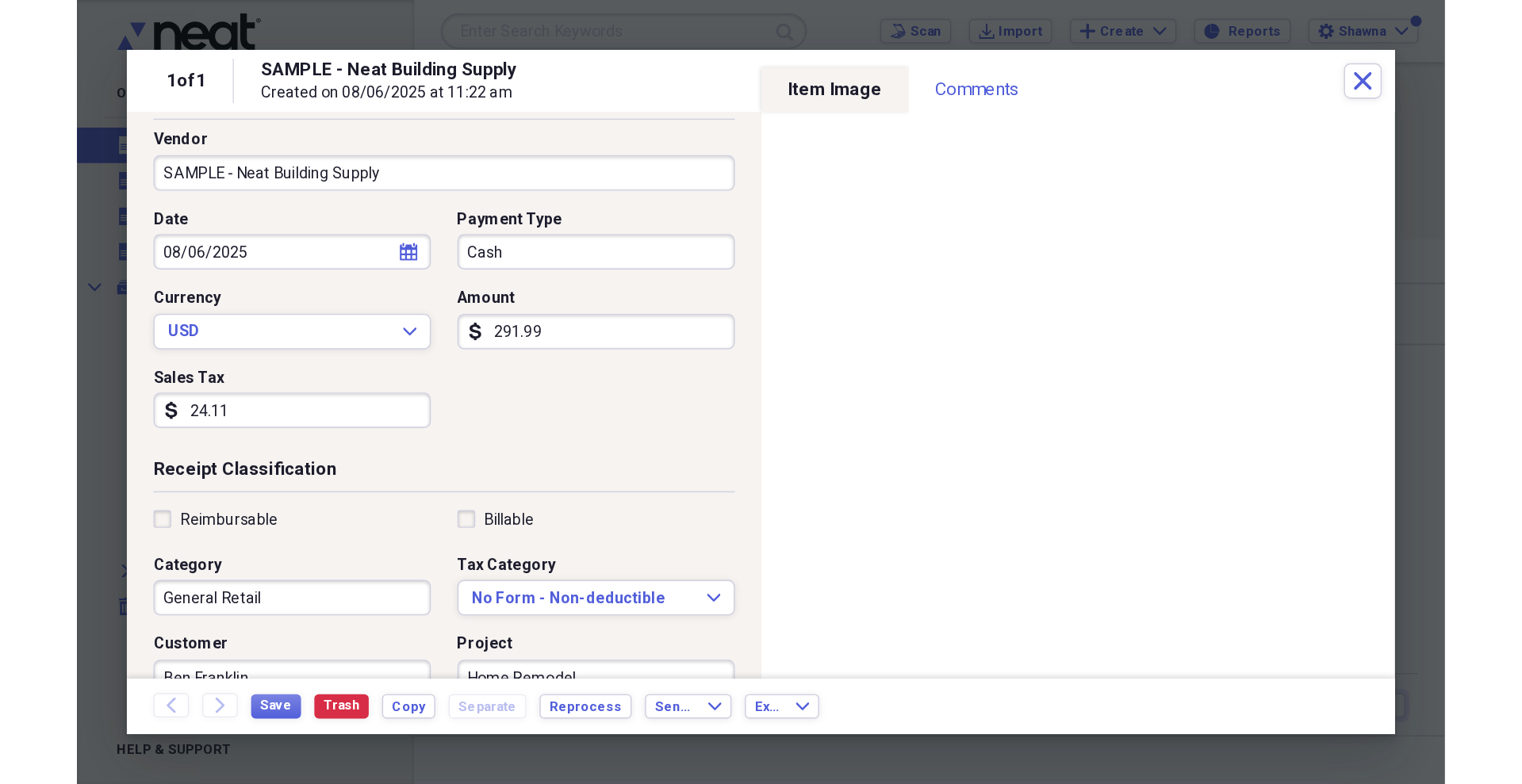 scroll, scrollTop: 0, scrollLeft: 0, axis: both 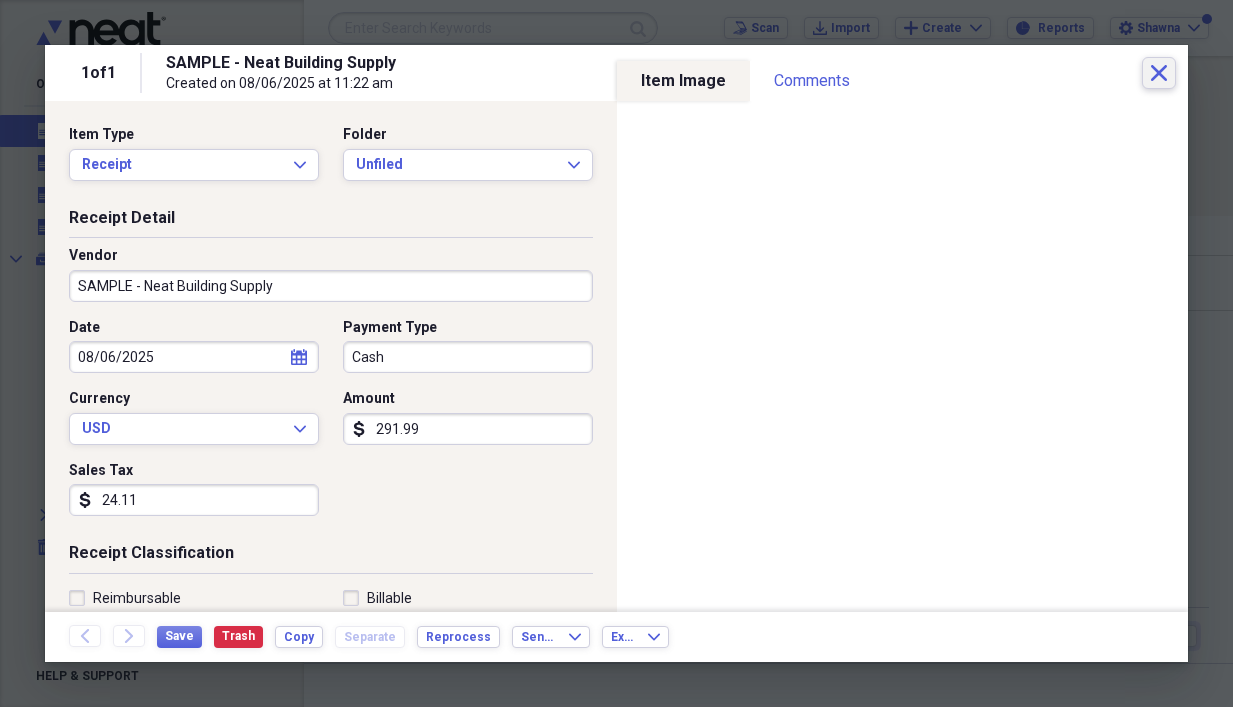 click on "Close" 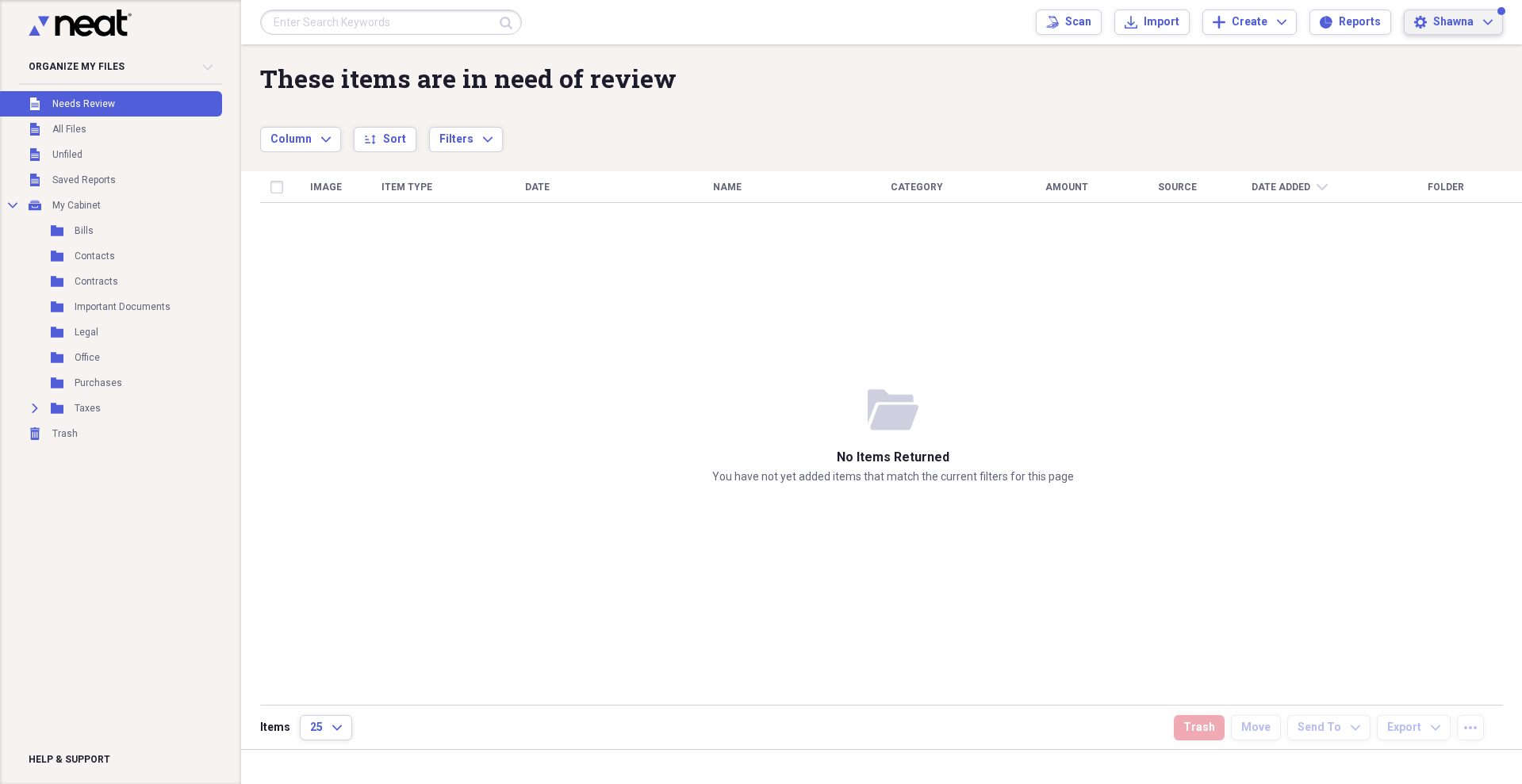 click on "Settings Shawna Expand" at bounding box center (1453, 22) 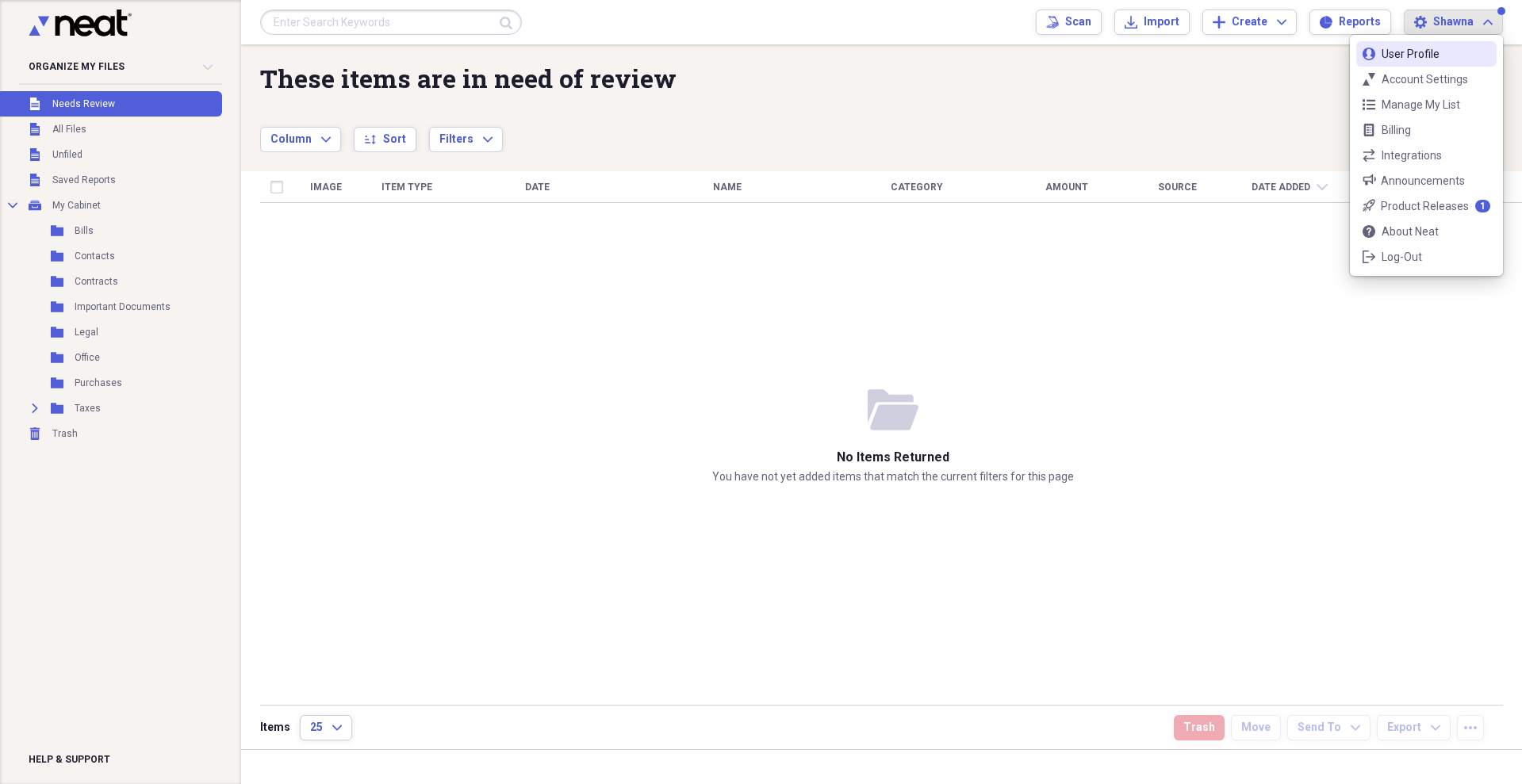 click on "User Profile" at bounding box center (1426, 54) 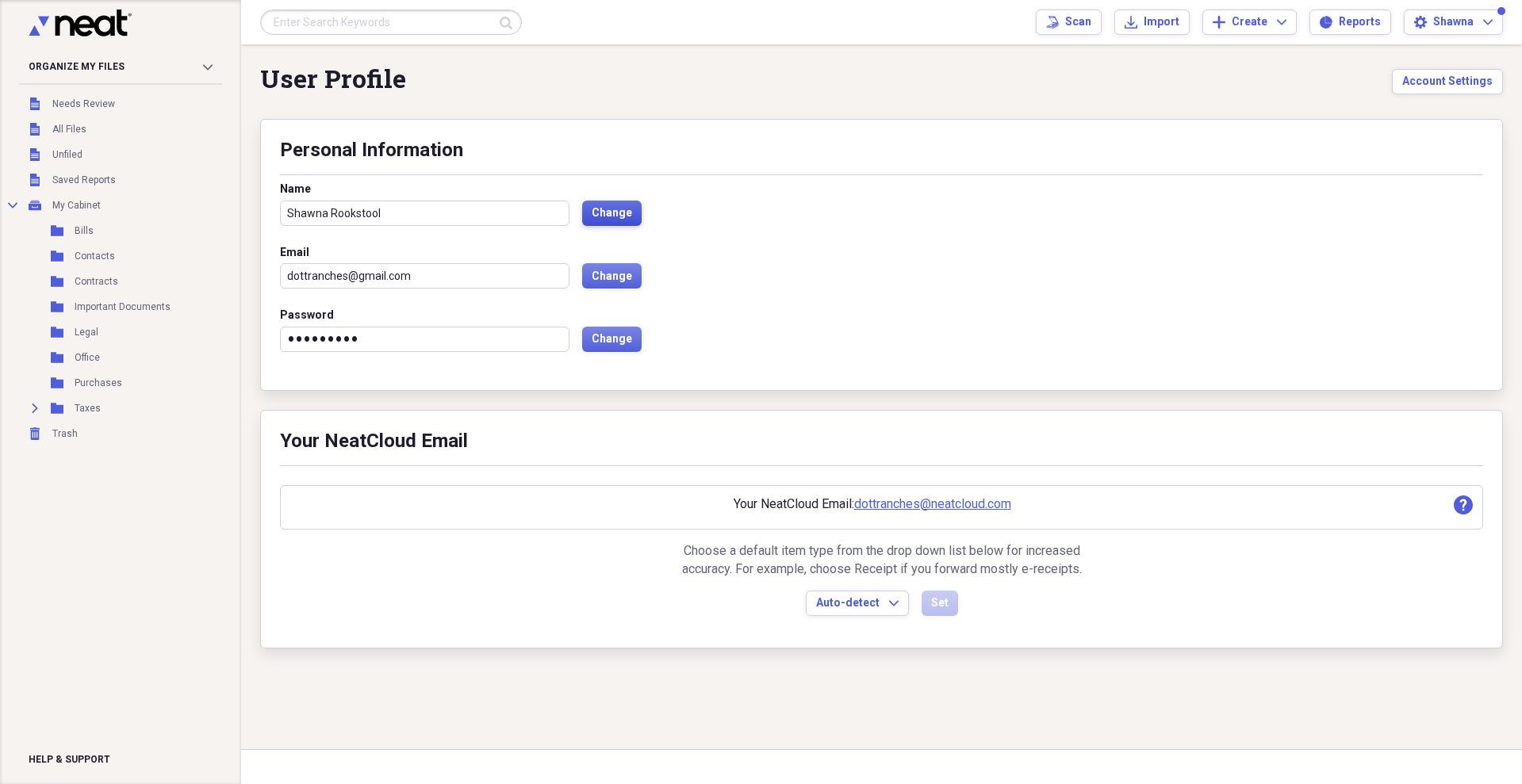click on "Change" at bounding box center [611, 213] 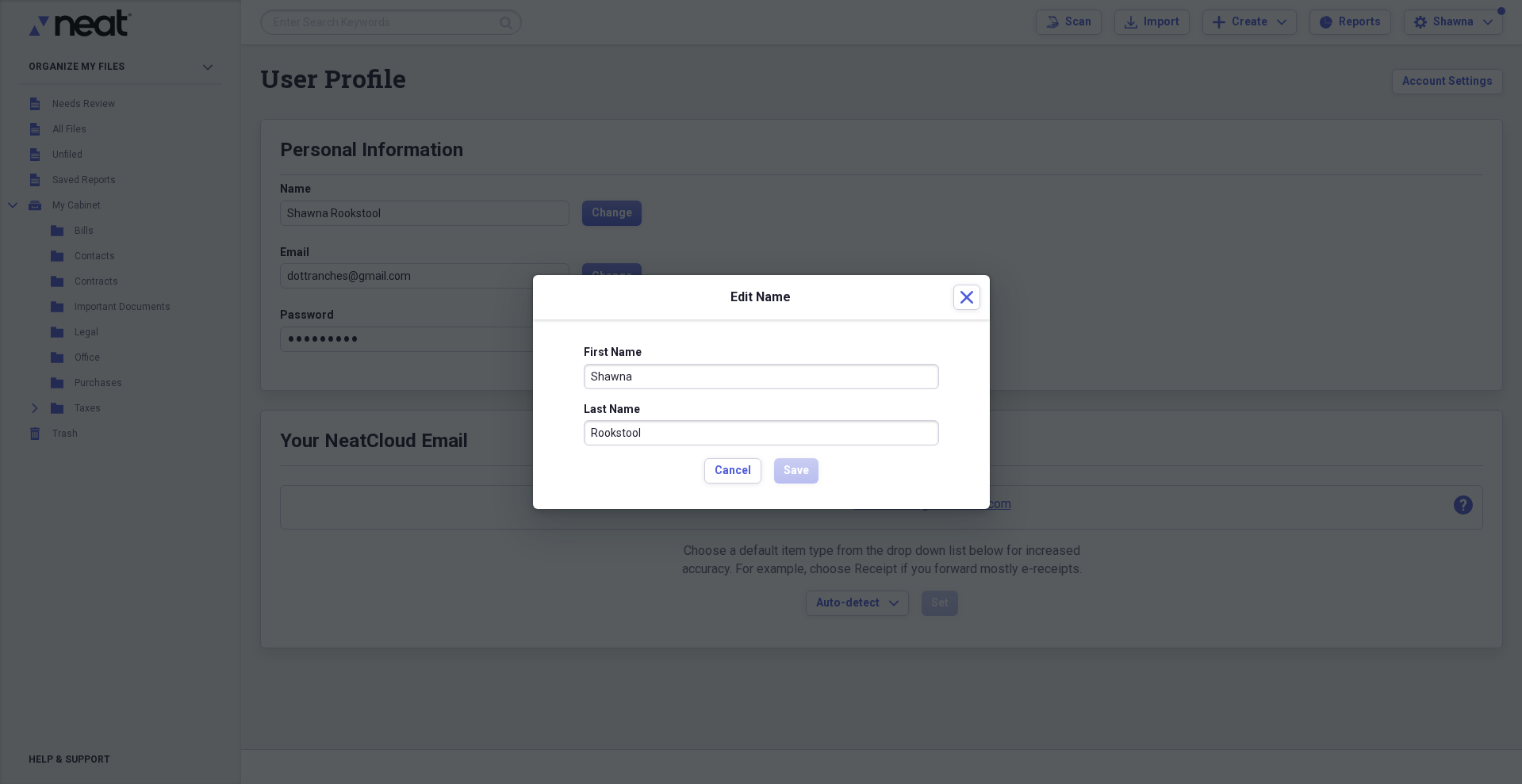 drag, startPoint x: 684, startPoint y: 380, endPoint x: 515, endPoint y: 381, distance: 169.00296 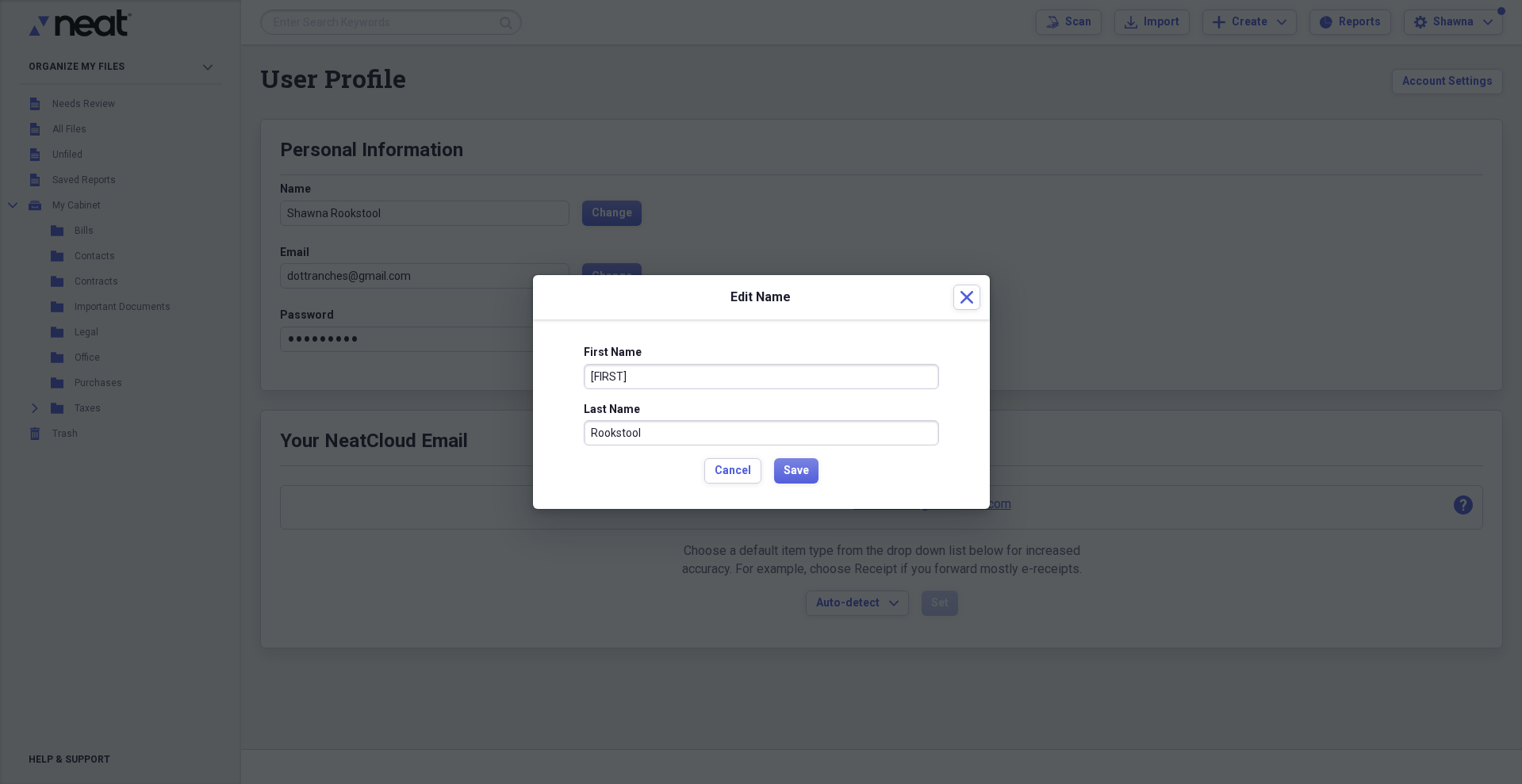 type on "[FIRST]" 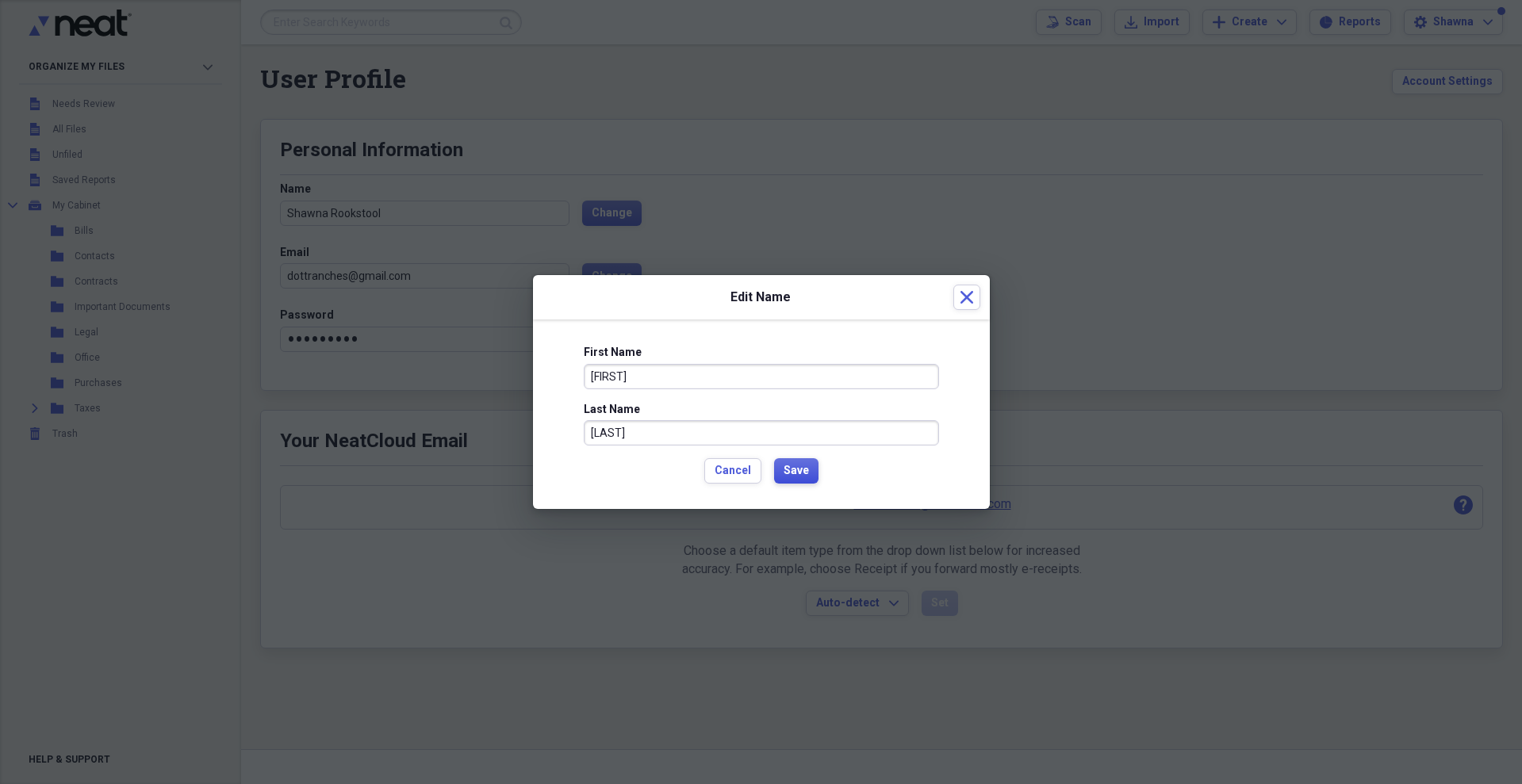 type on "[LAST]" 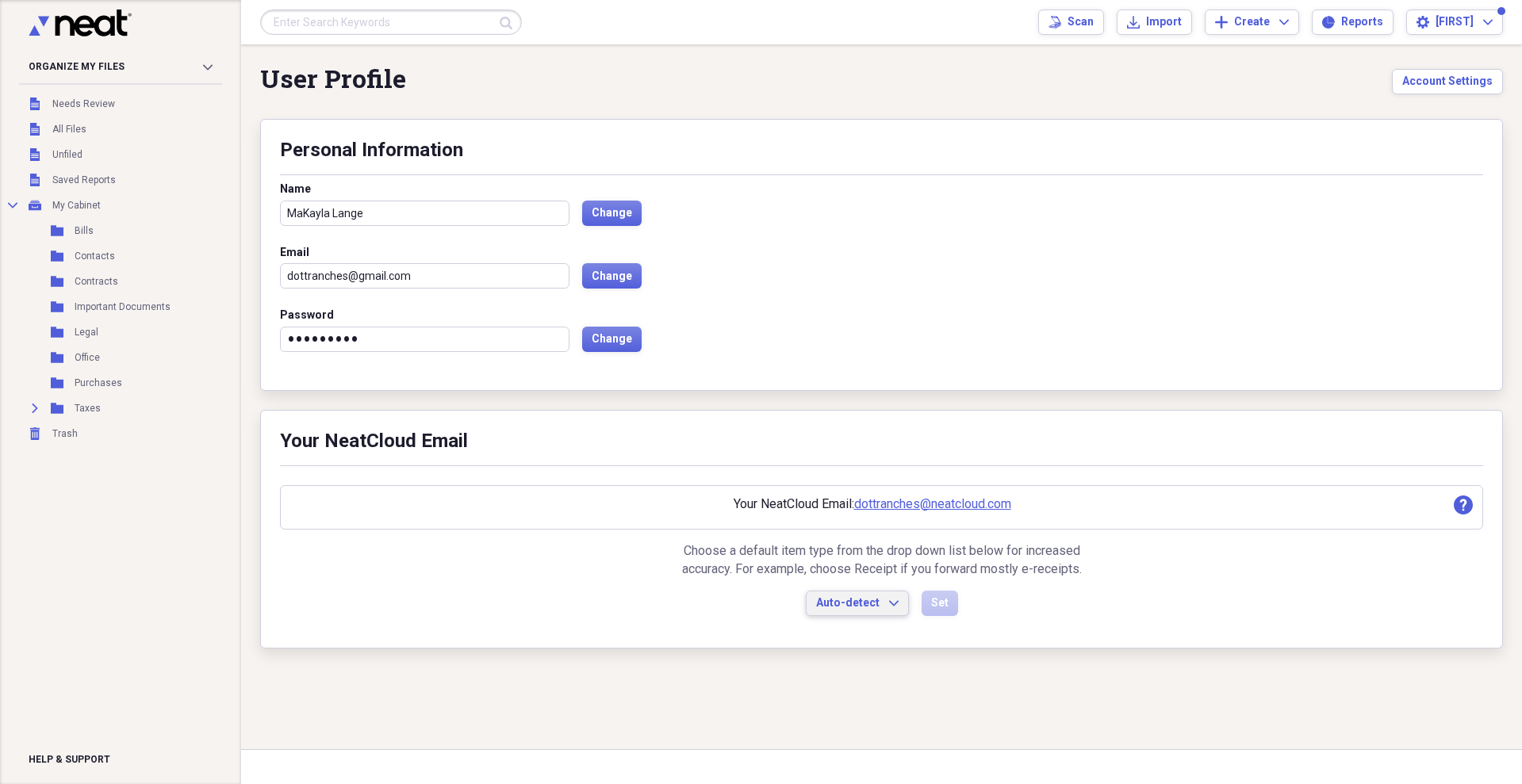 click on "Expand" 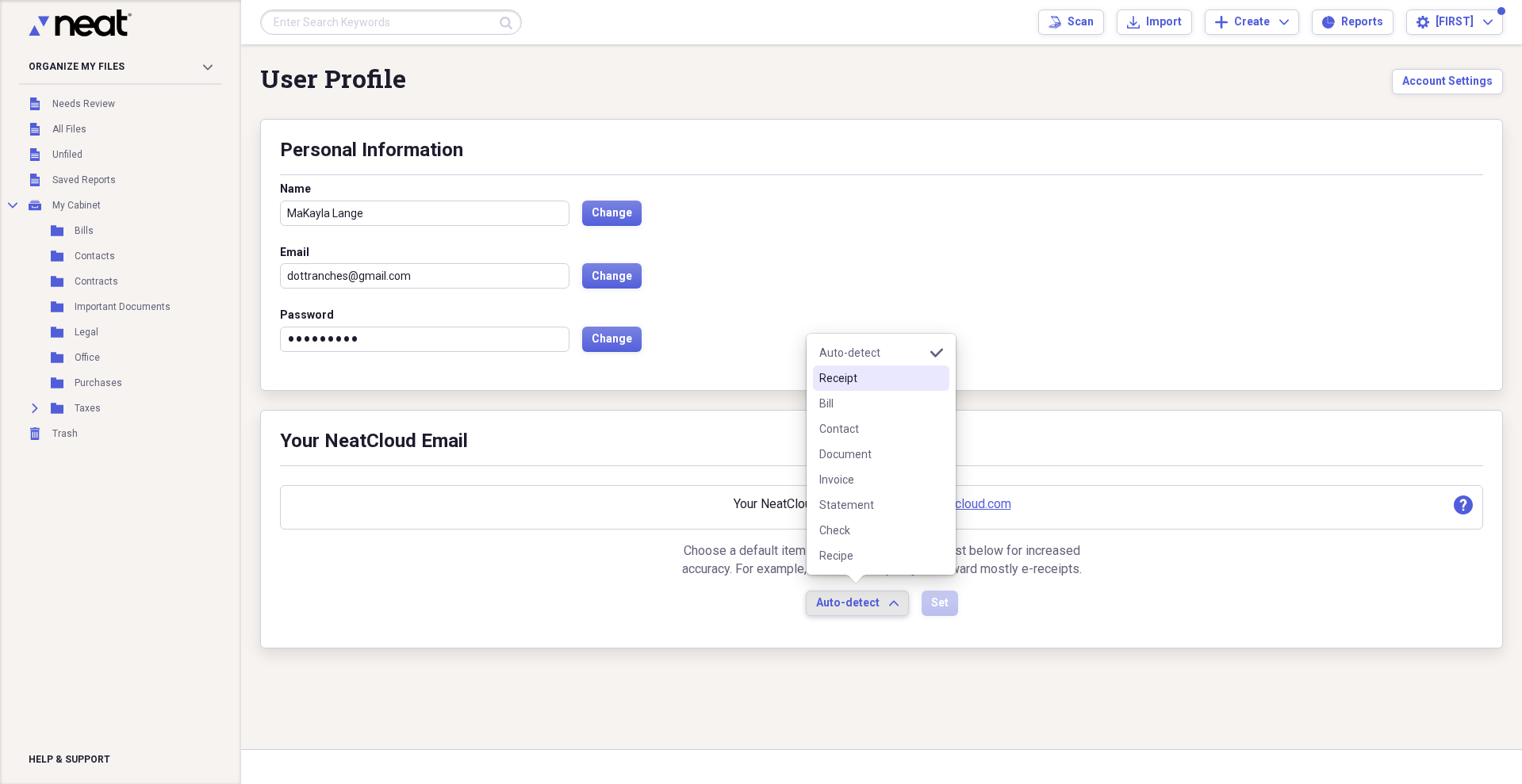 click on "Receipt" at bounding box center (872, 378) 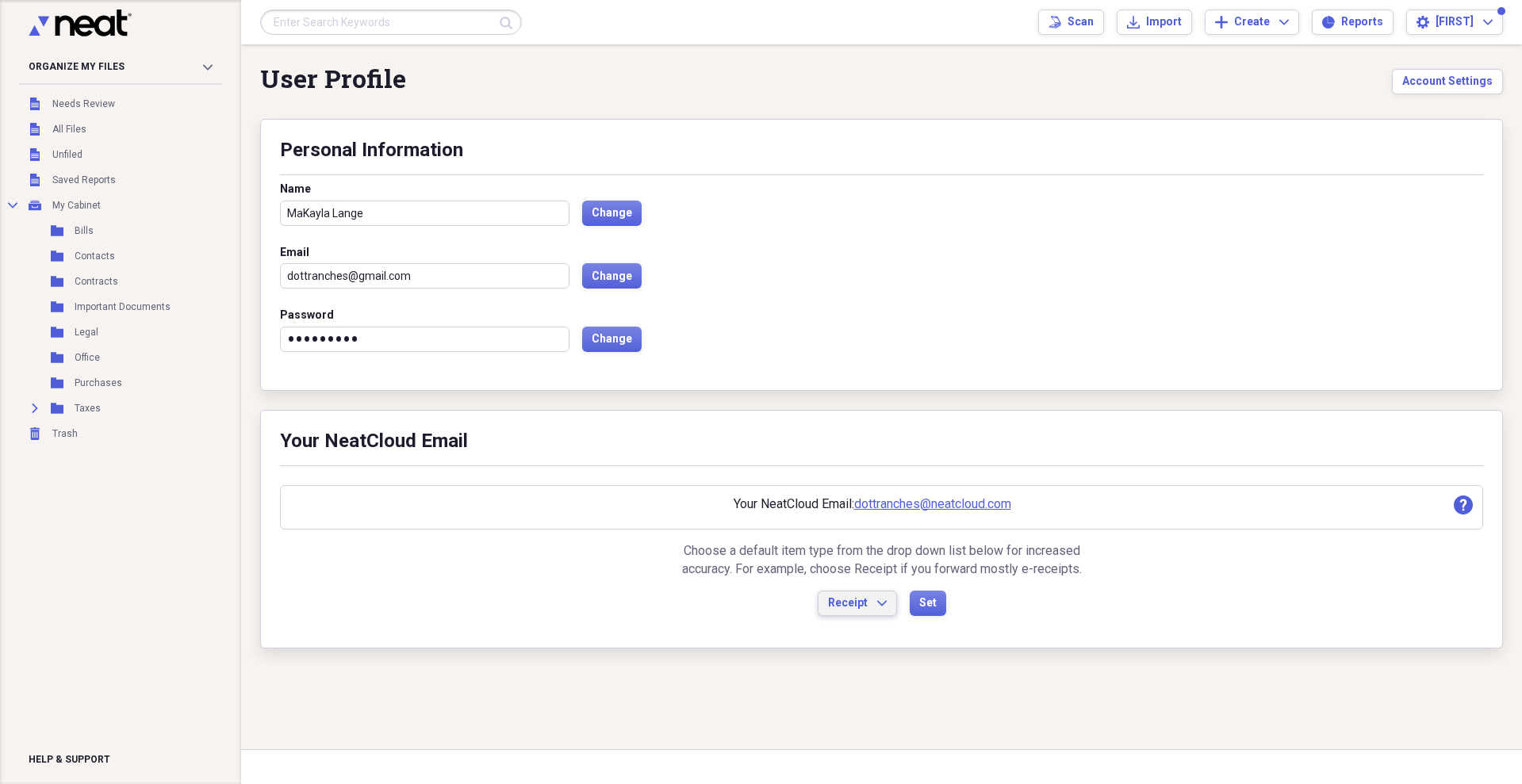 click on "Receipt Expand" at bounding box center (857, 603) 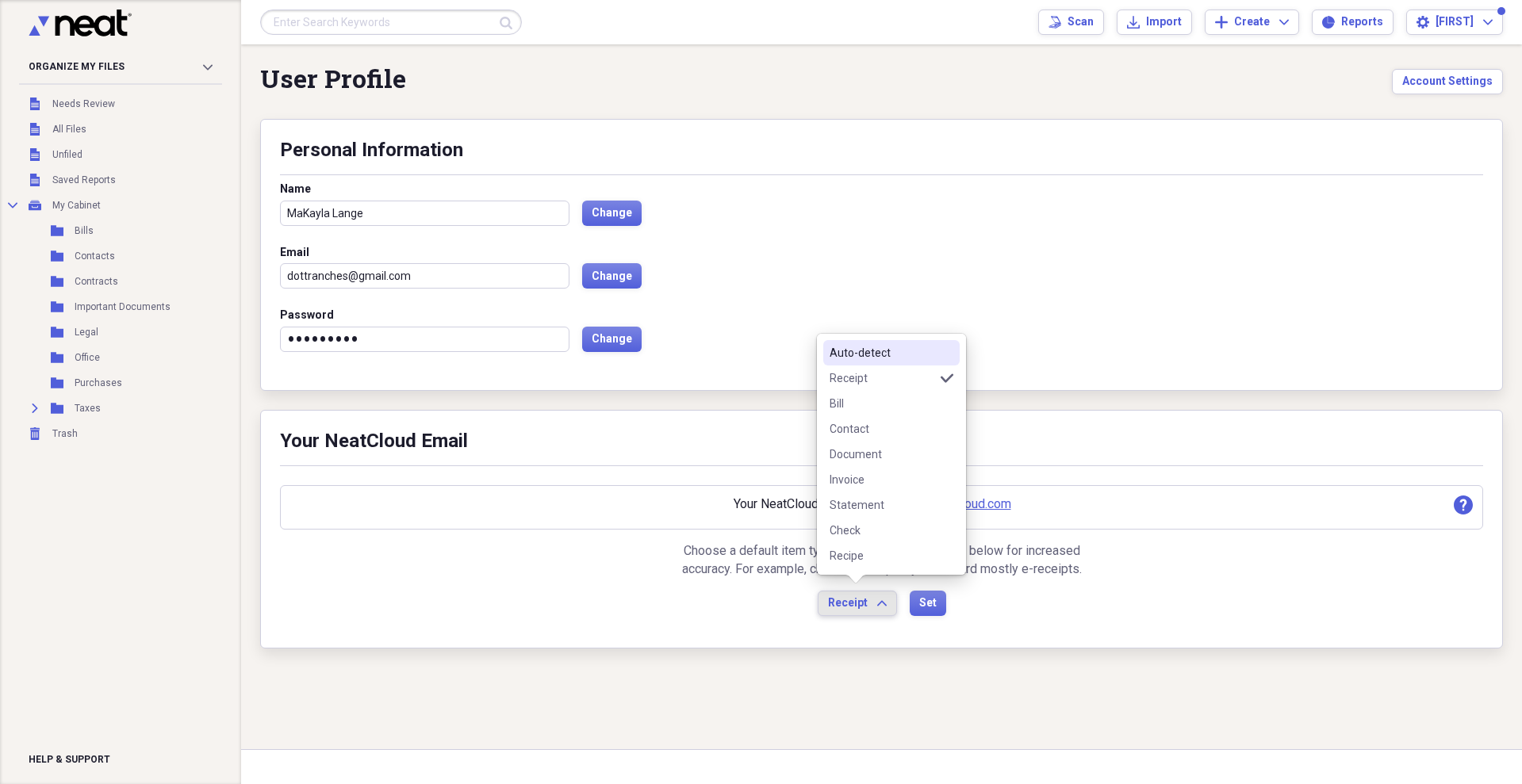 click on "Auto-detect" at bounding box center [891, 353] 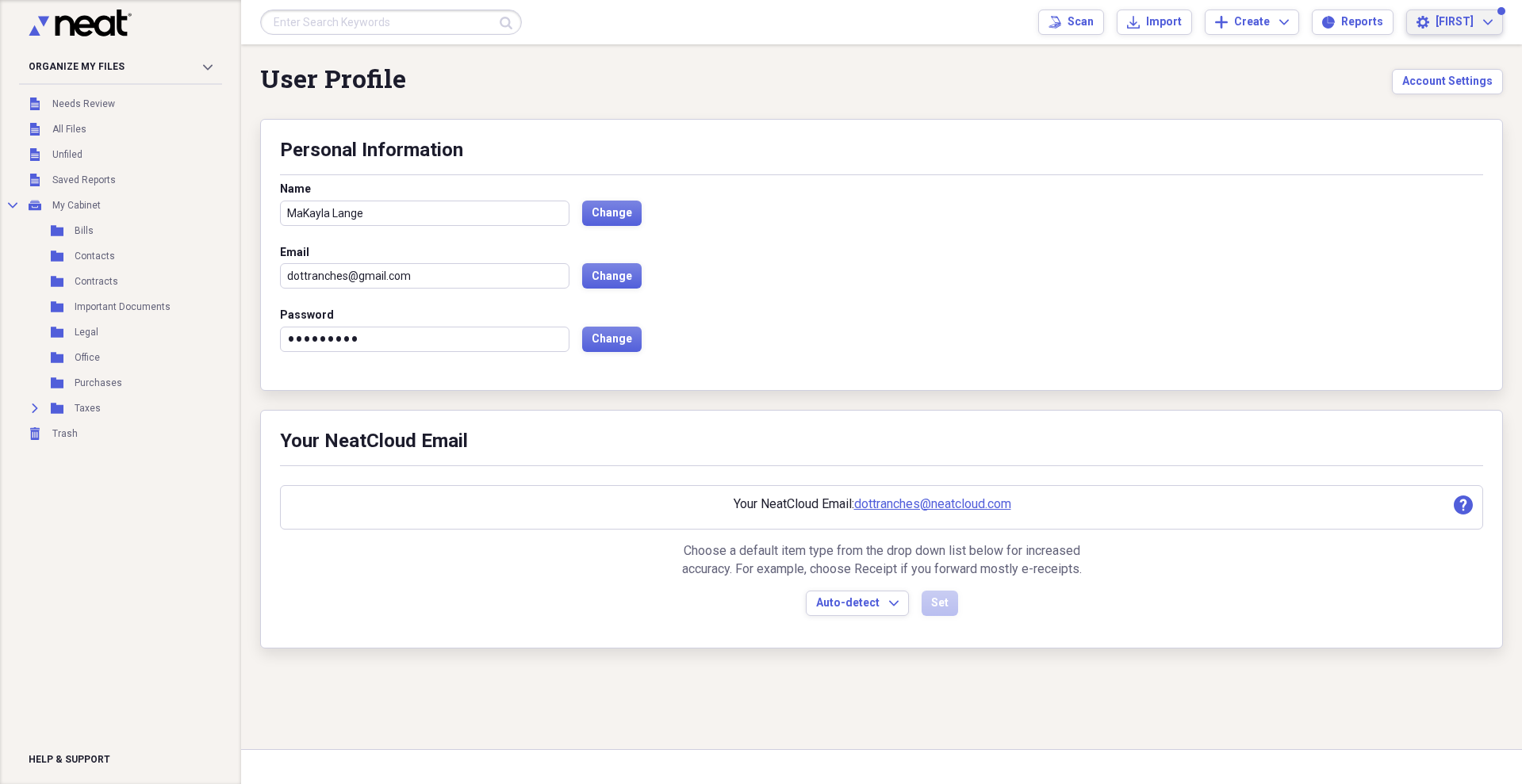 click on "[FIRST]" at bounding box center (1455, 22) 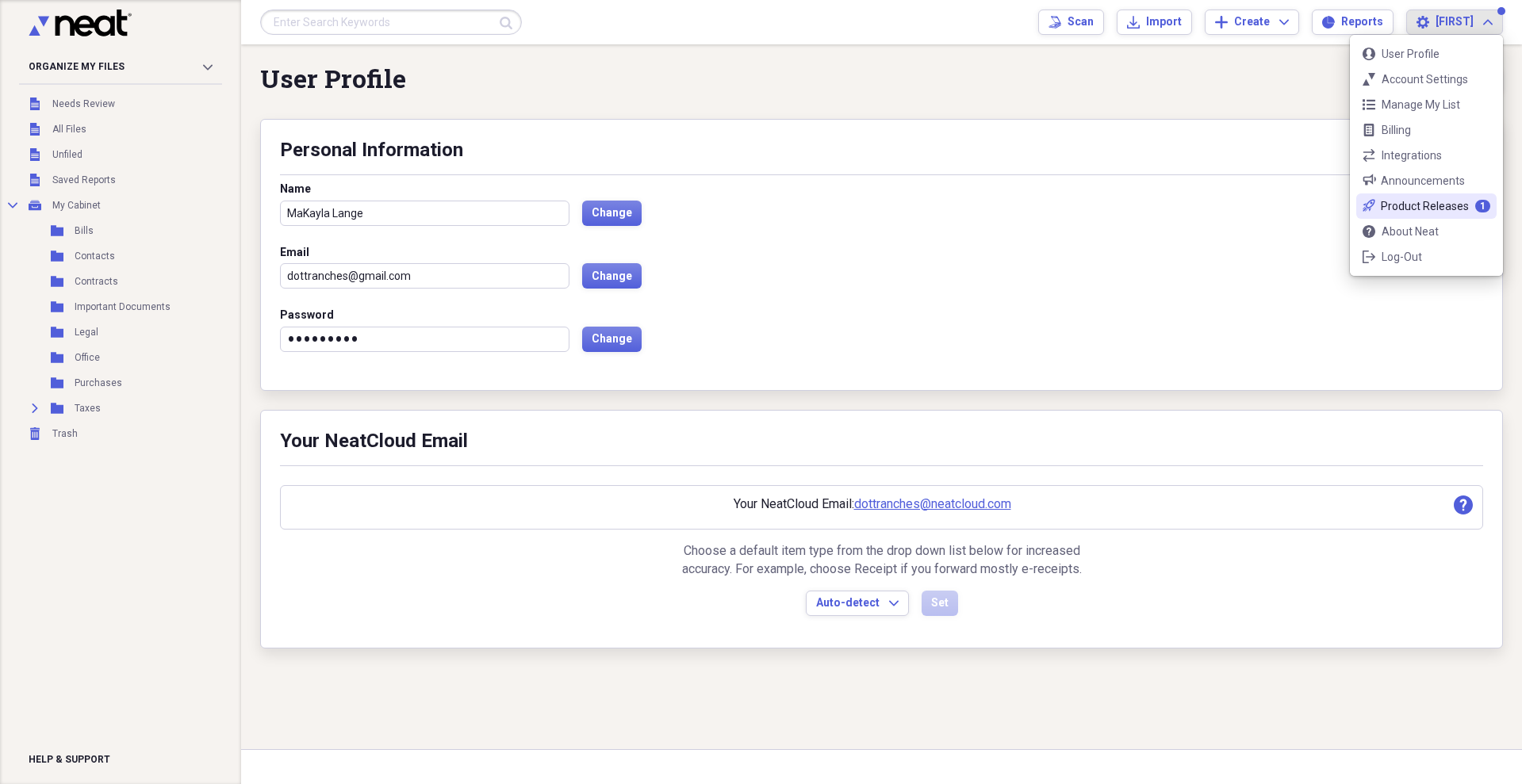 click on "Product Releases" at bounding box center [1424, 206] 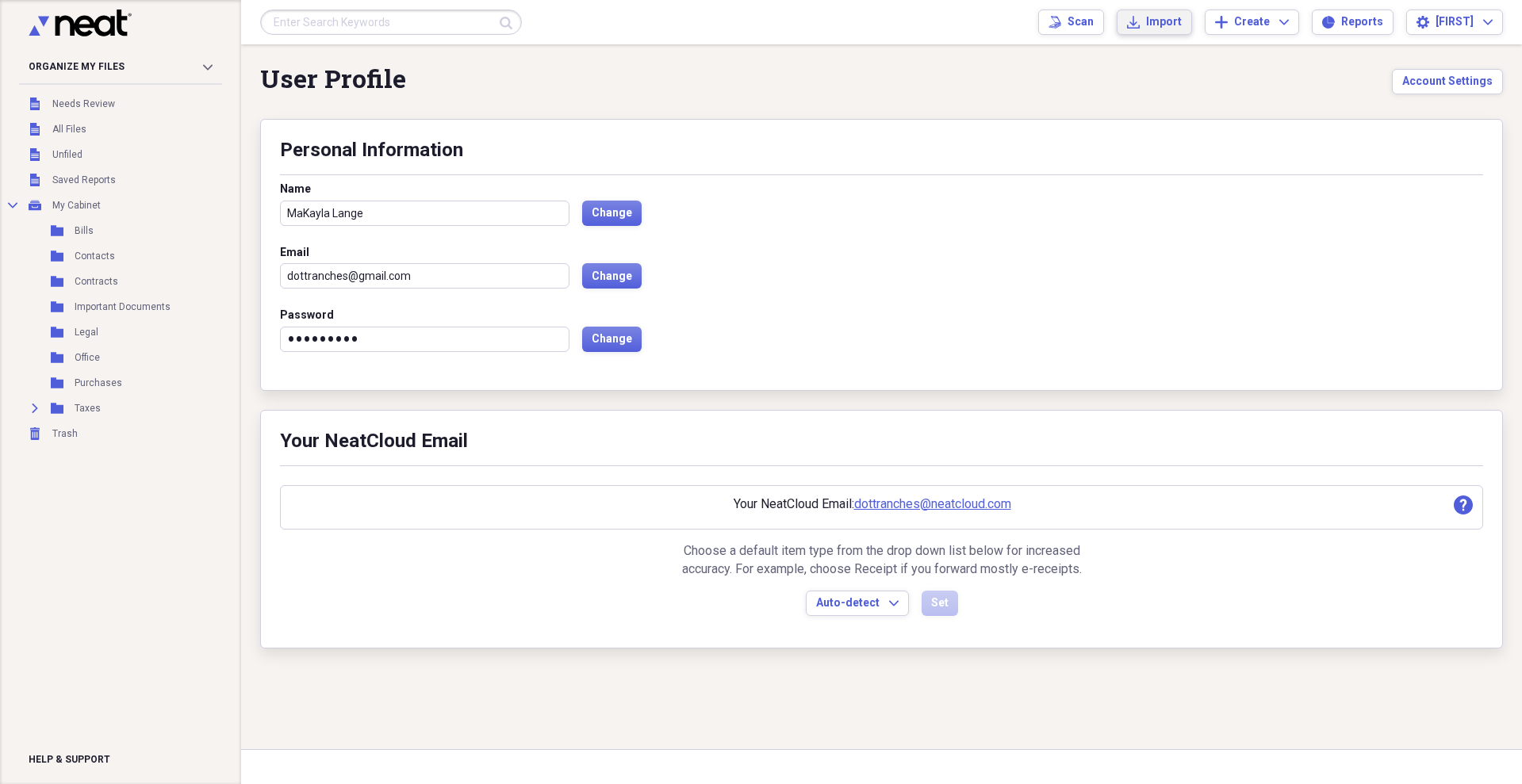 click on "Import" 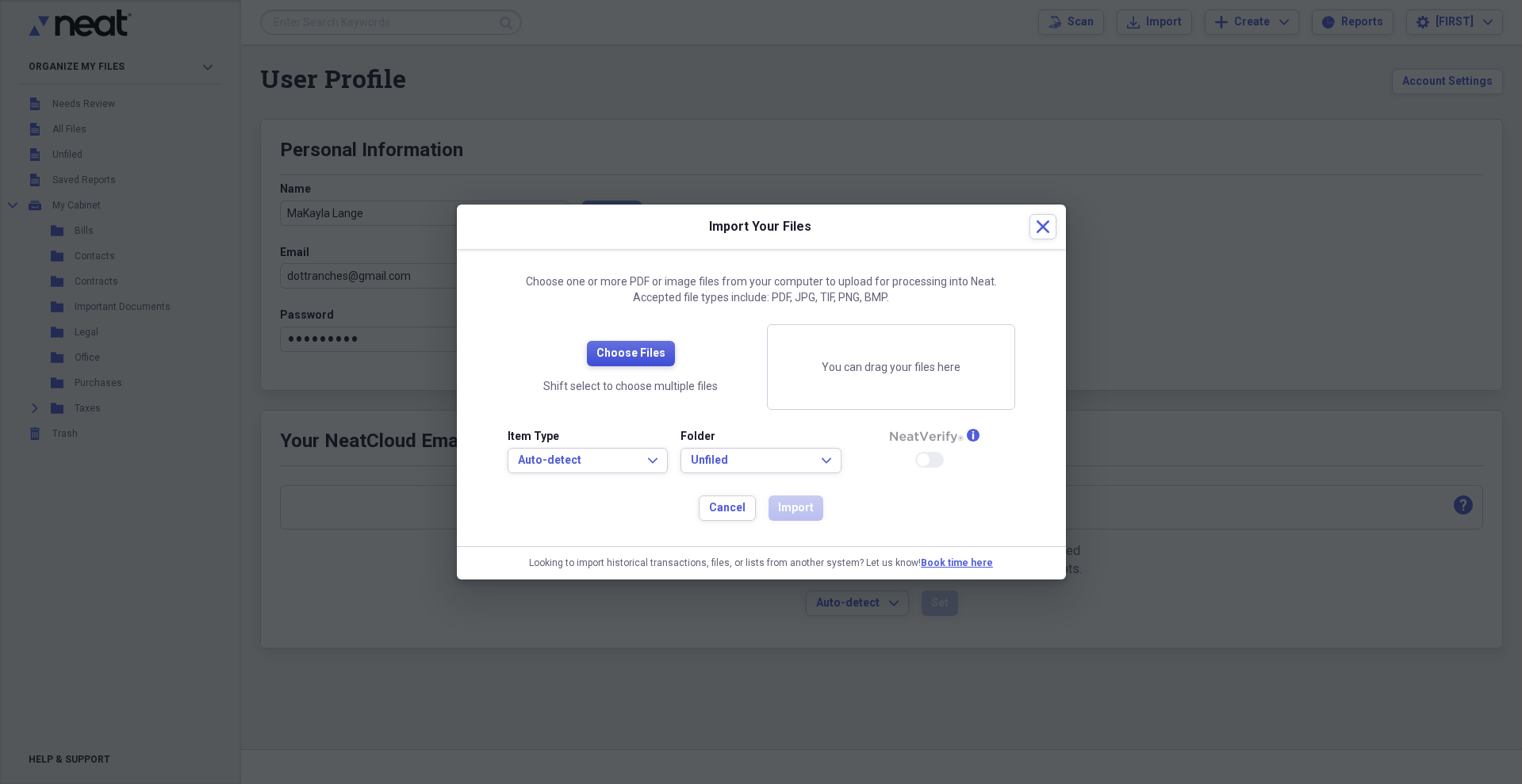 click on "Choose Files" at bounding box center (631, 354) 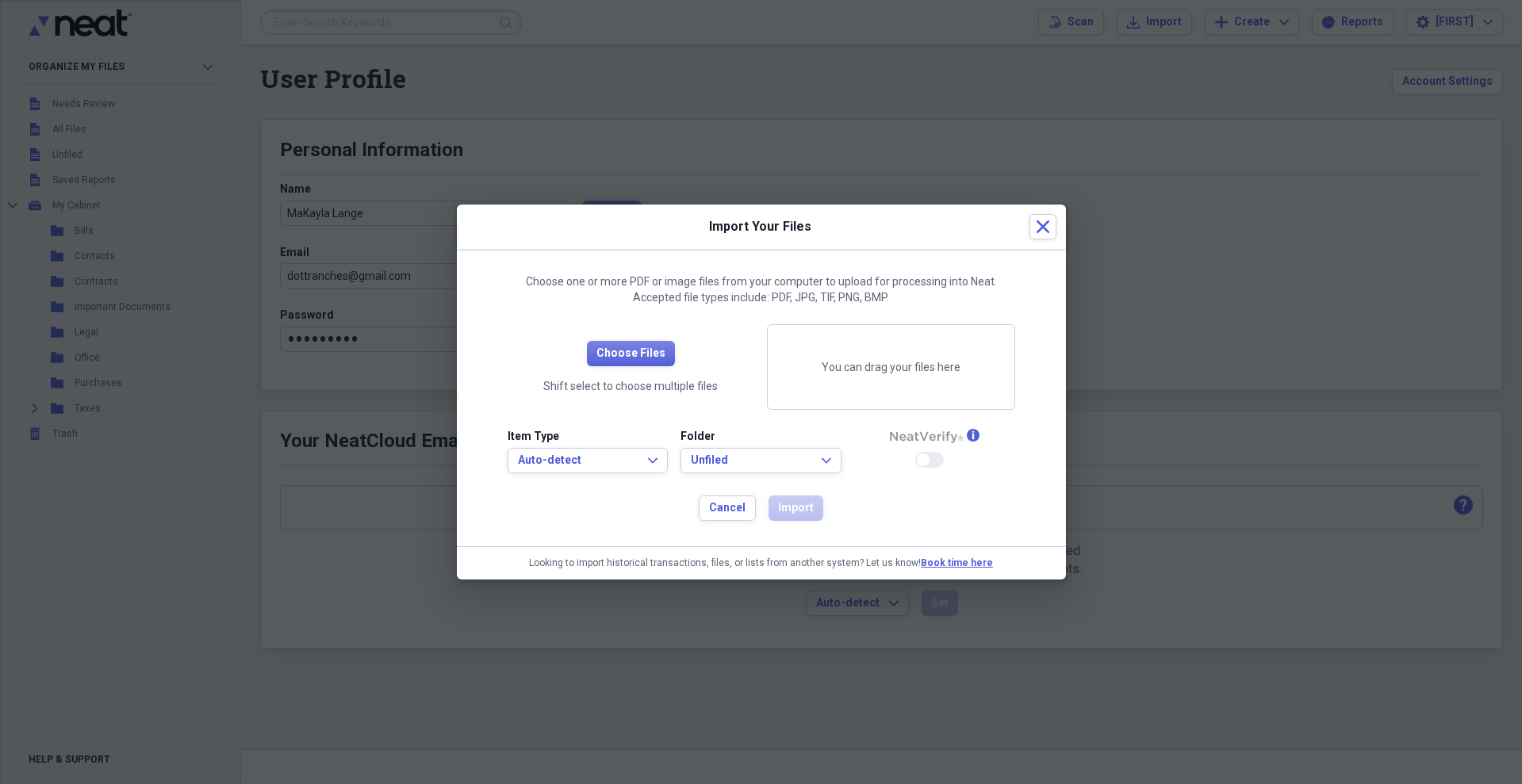 click on "Choose Files Shift select to choose multiple files" at bounding box center (631, 367) 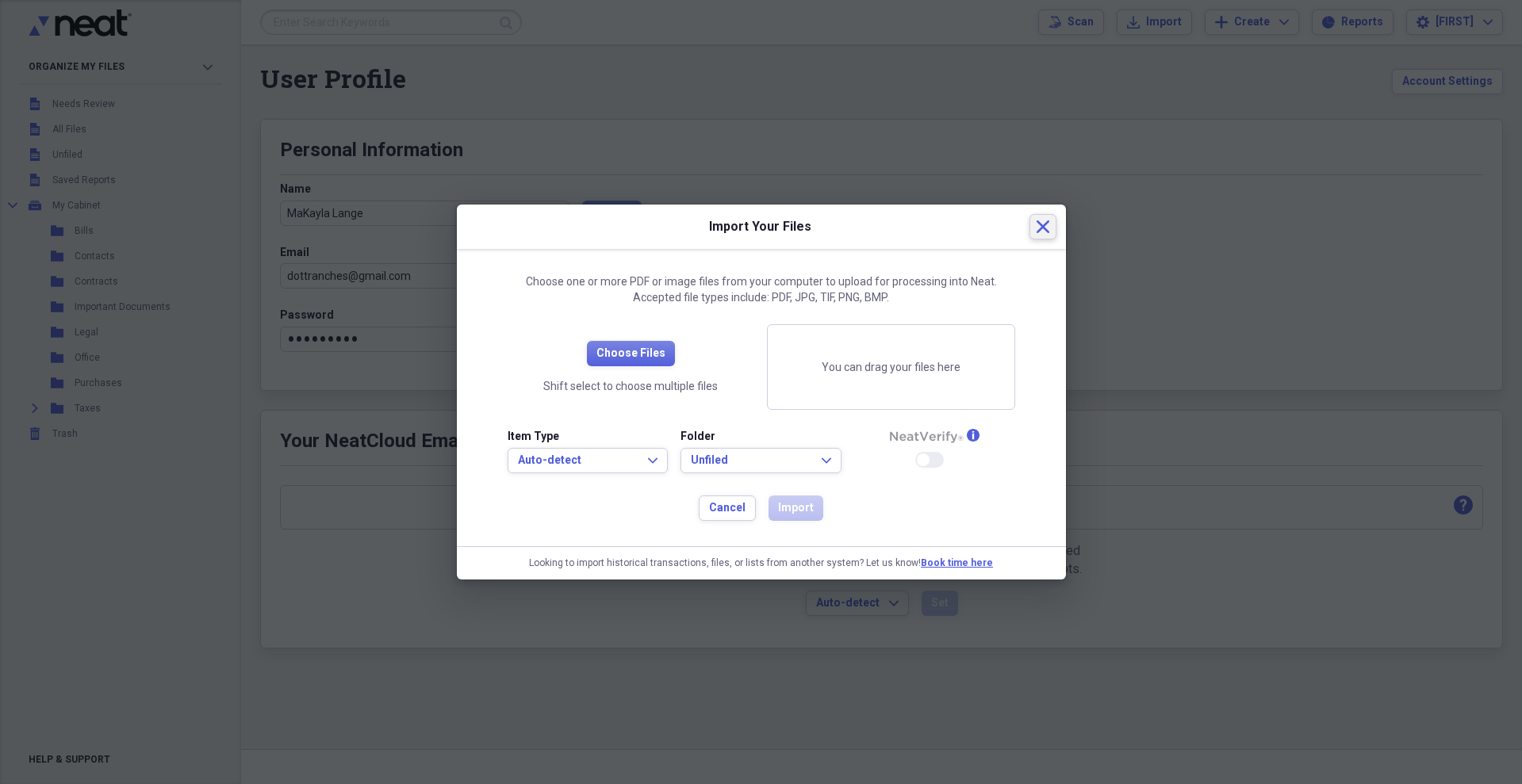click on "Close" 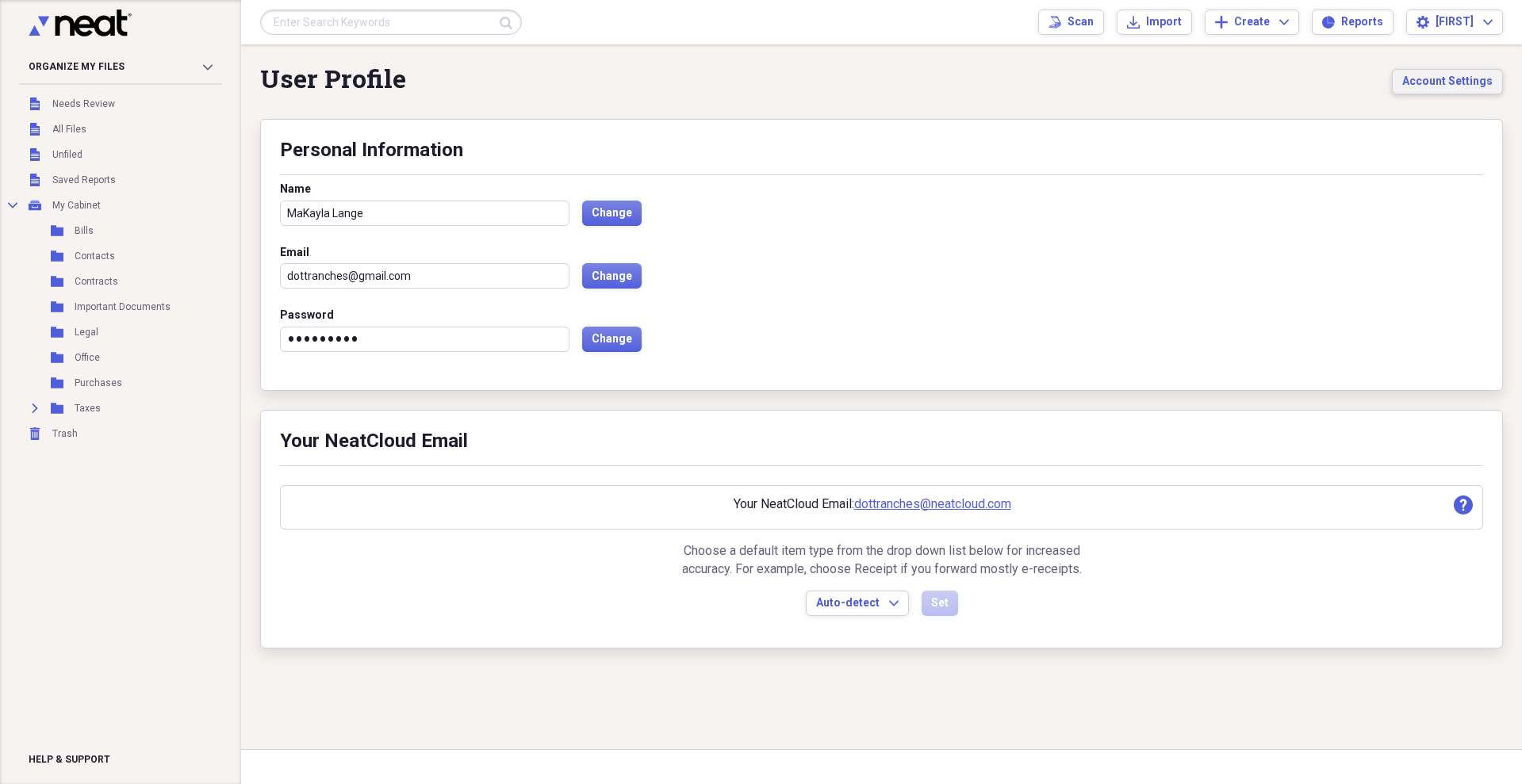 click on "Account Settings" at bounding box center (1447, 82) 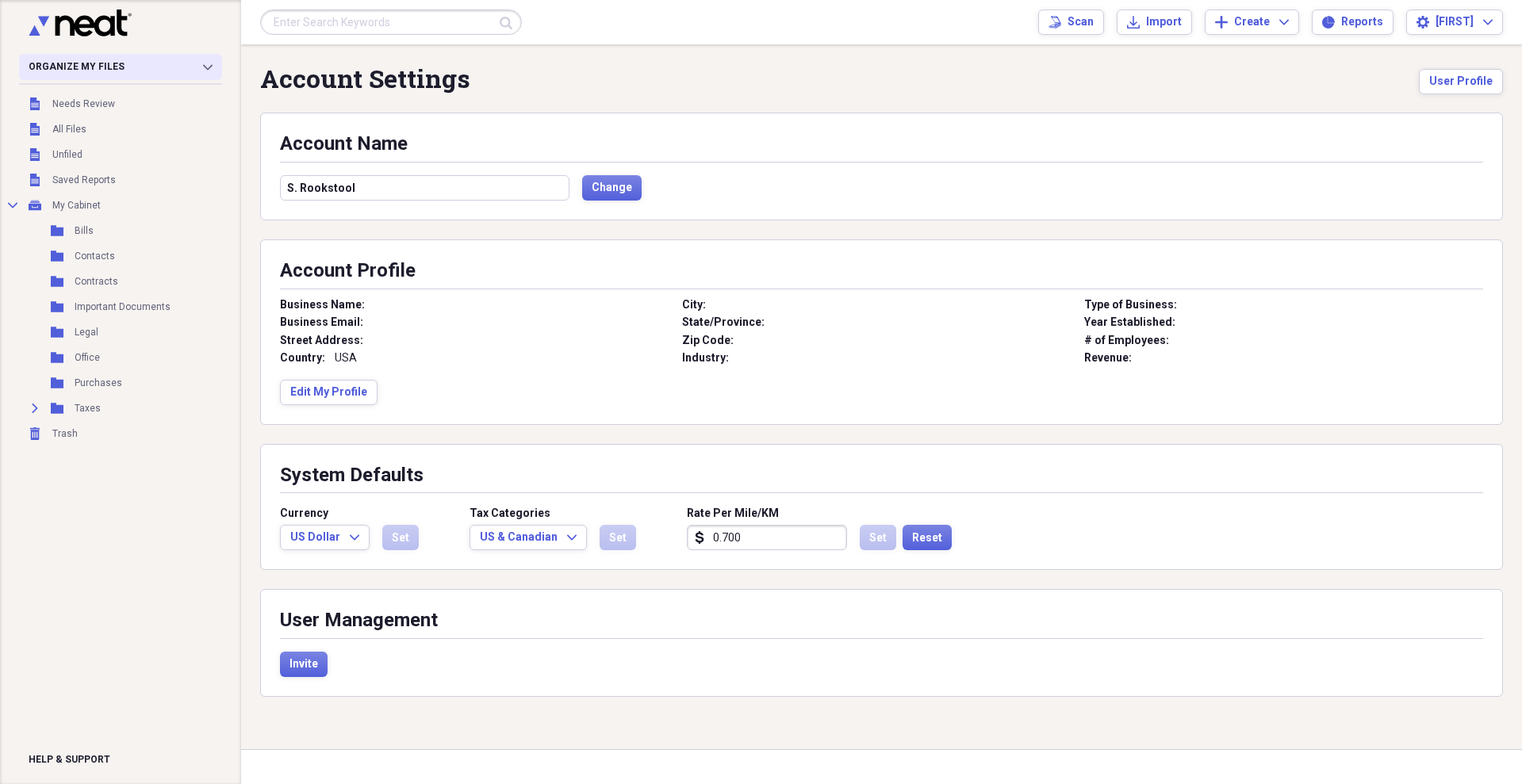 click on "Organize My Files Collapse" at bounding box center [121, 67] 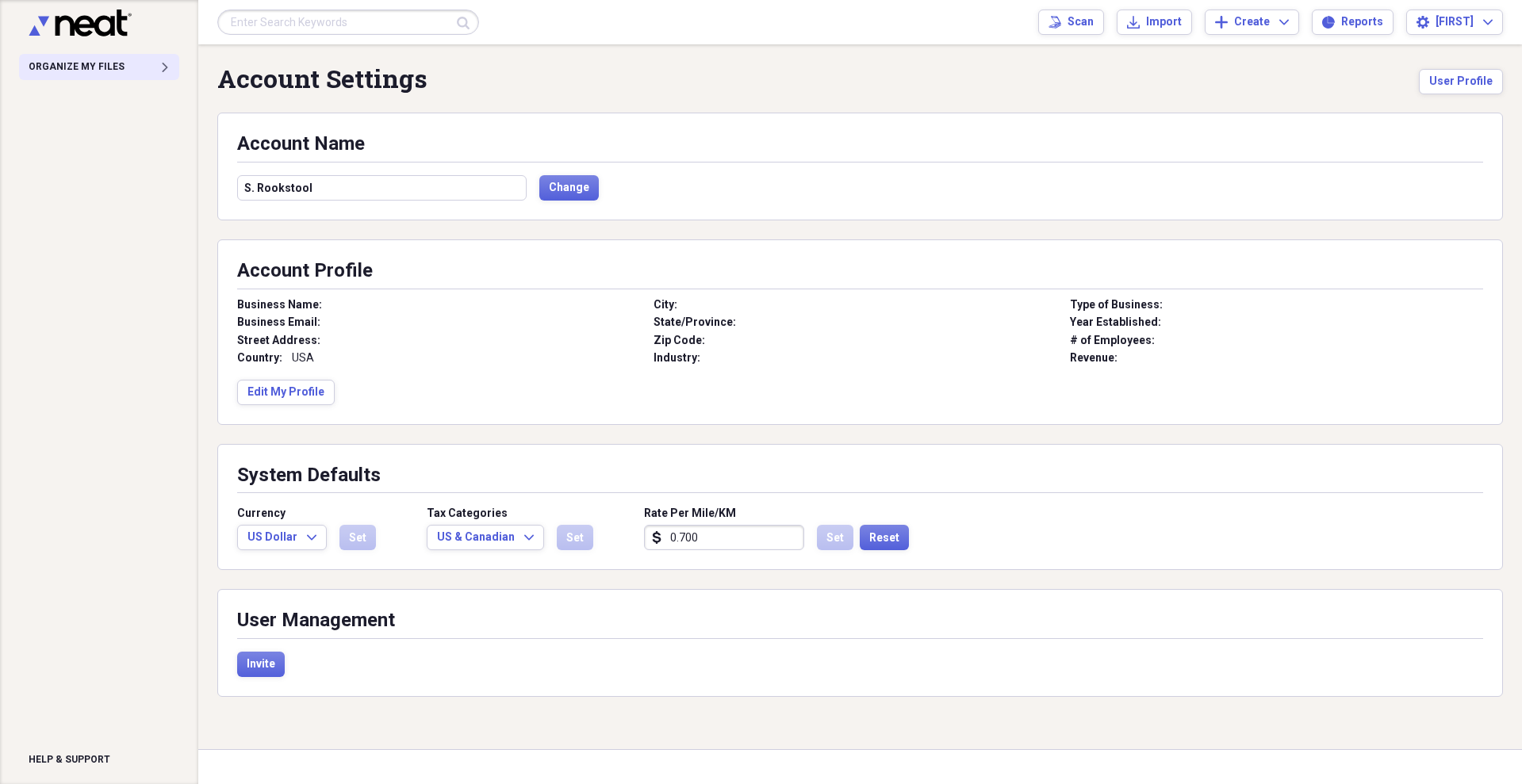 click on "Organize My Files Expand" at bounding box center [99, 67] 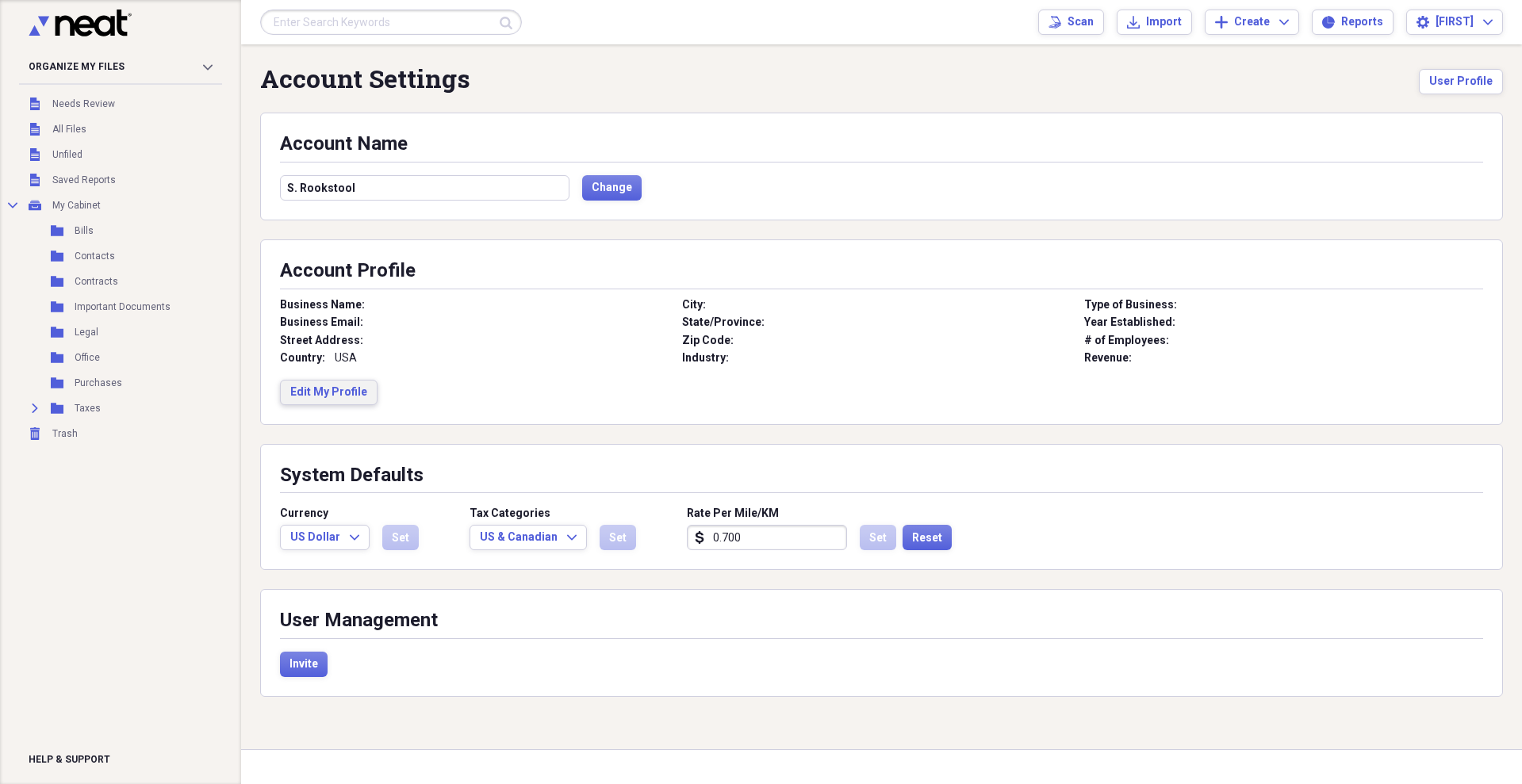 click on "Edit My Profile" at bounding box center (328, 392) 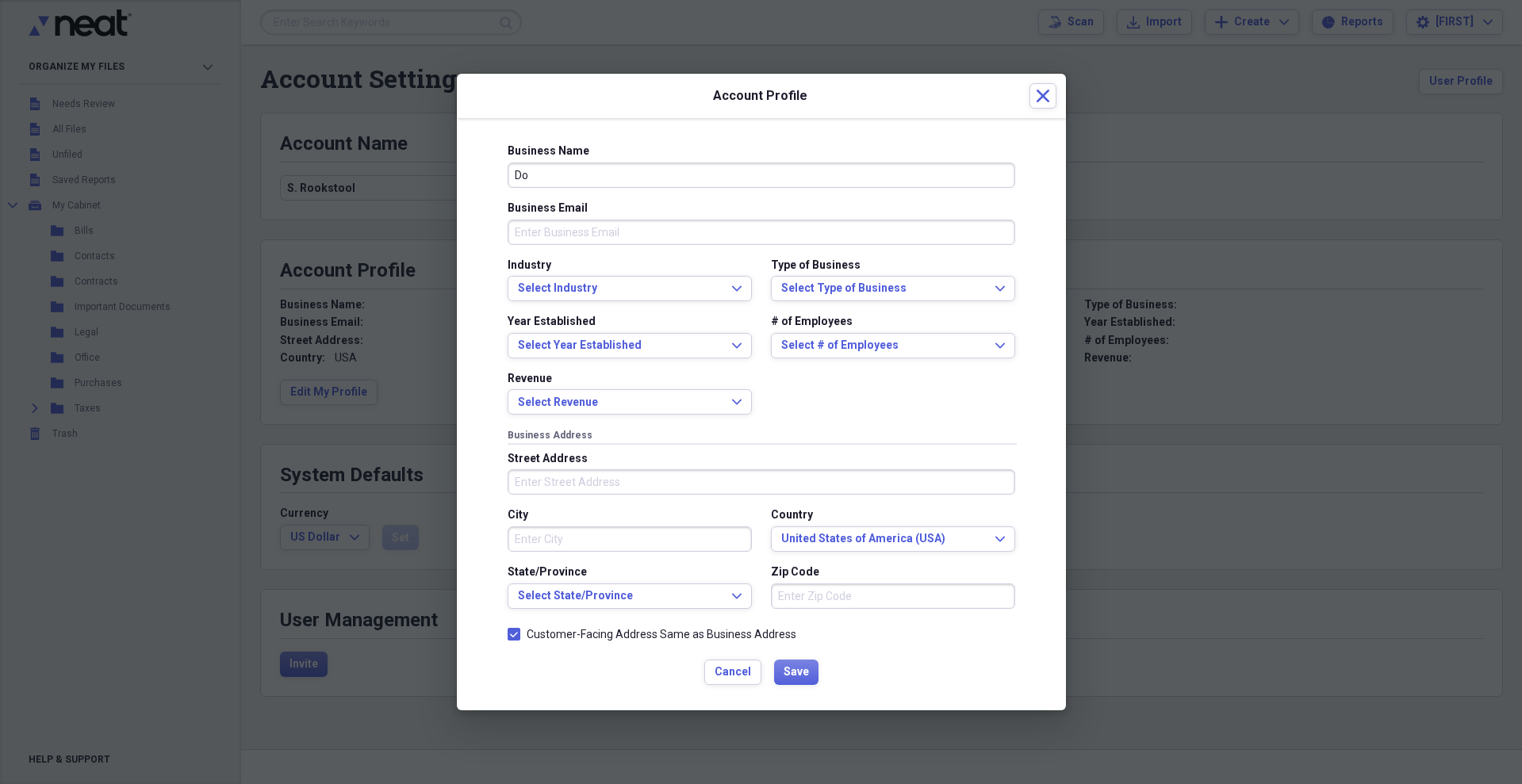 type on "D" 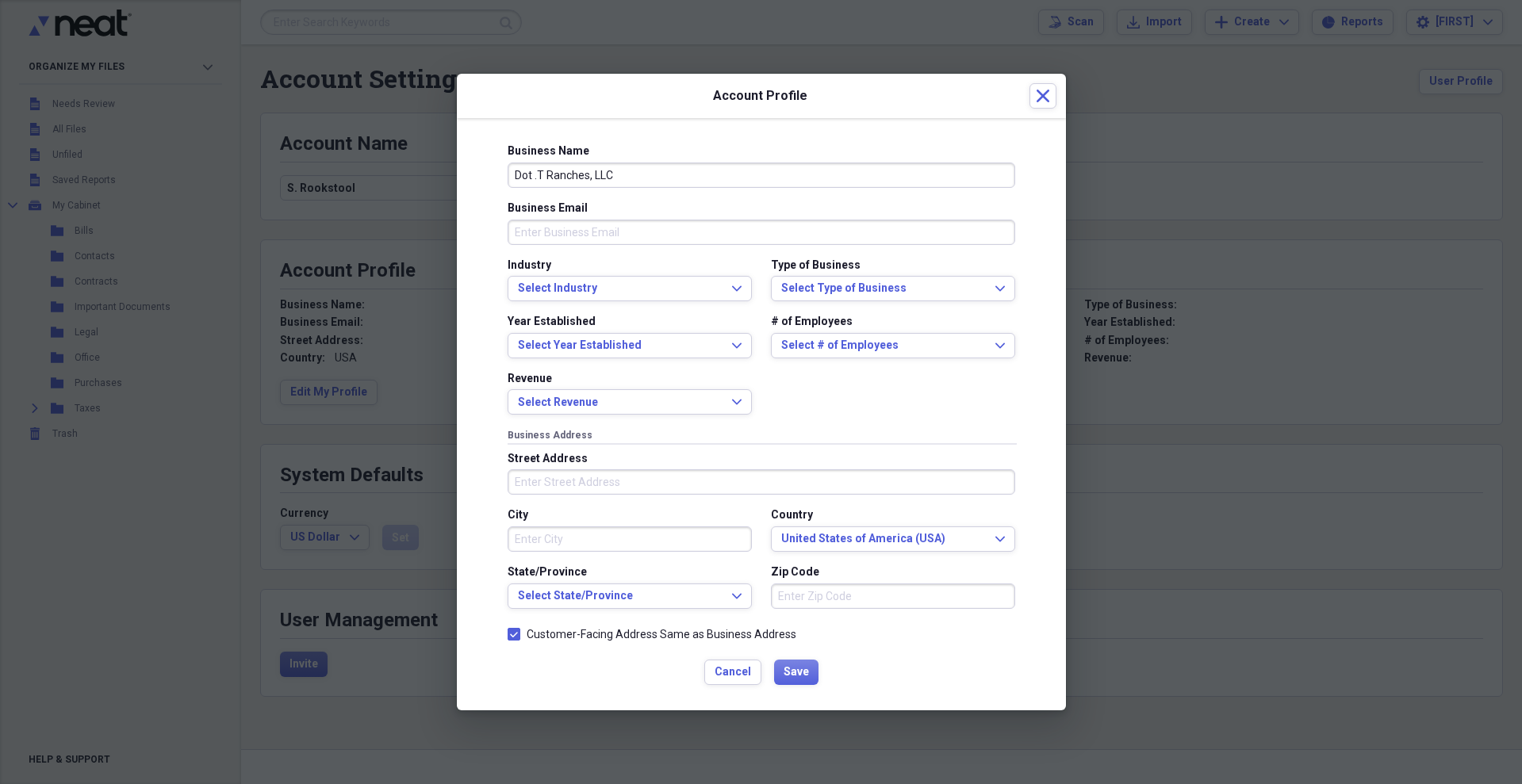 type on "Dot .T Ranches, LLC" 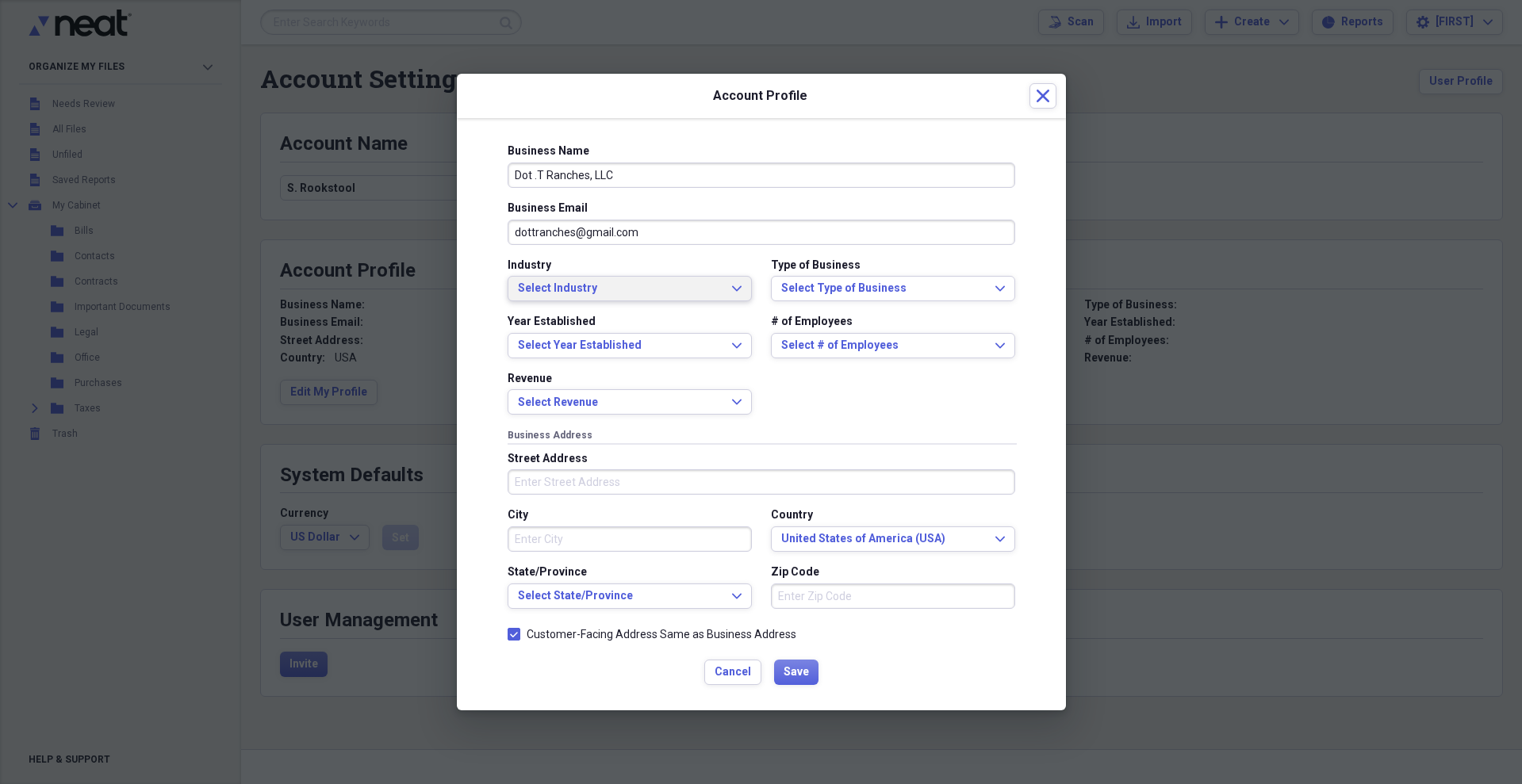 type on "dottranches@gmail.com" 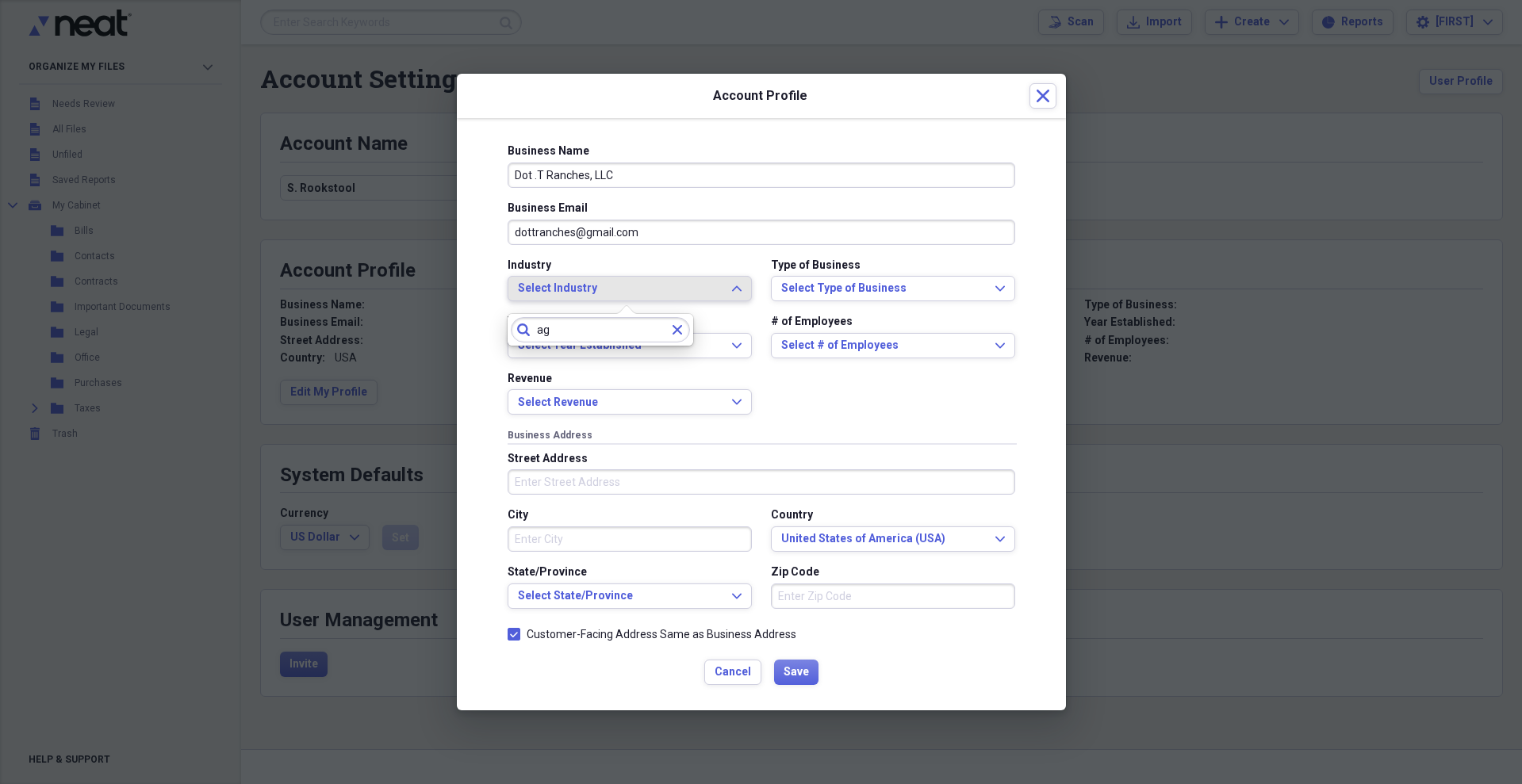 type on "ag" 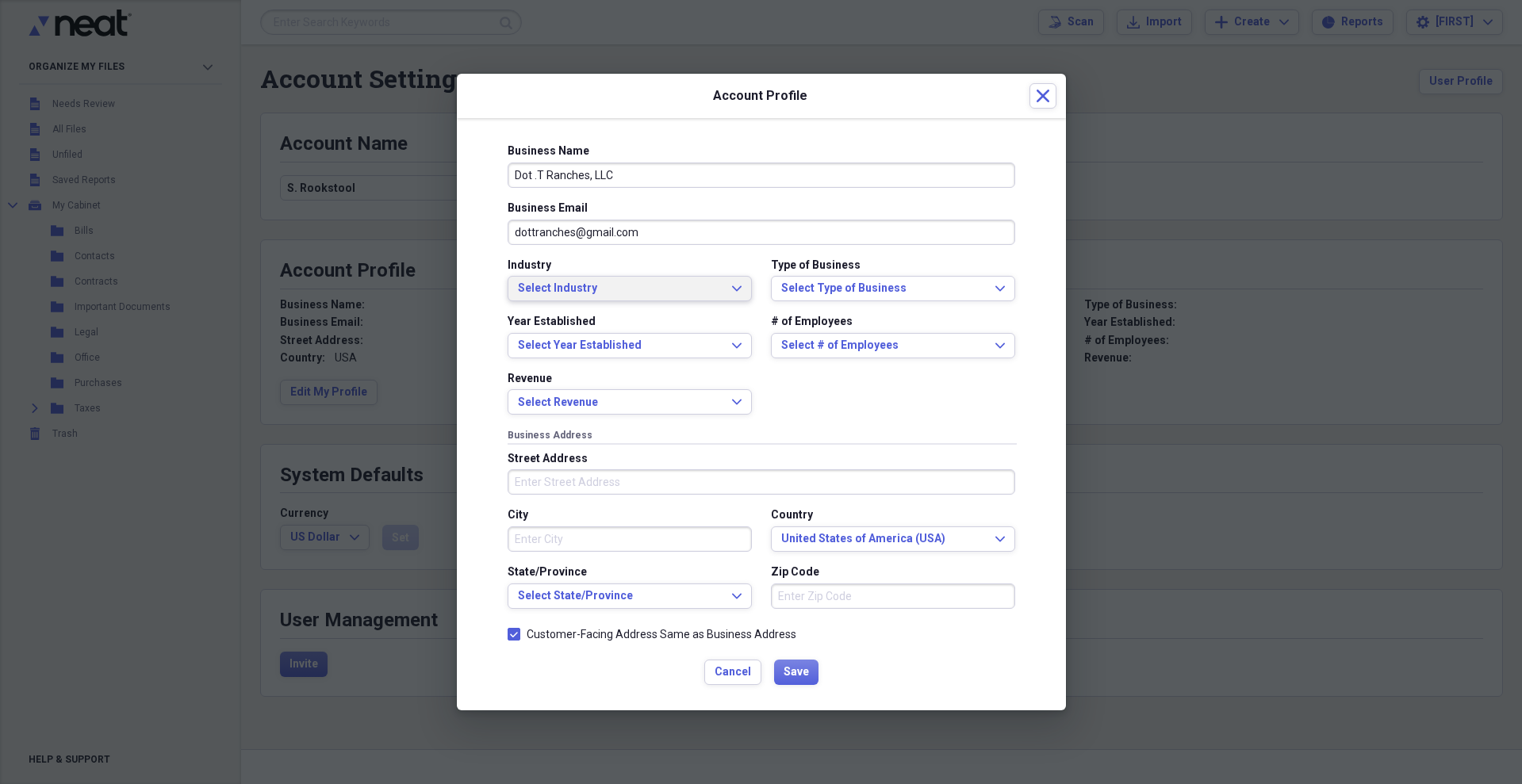 click on "Select Industry" at bounding box center [620, 289] 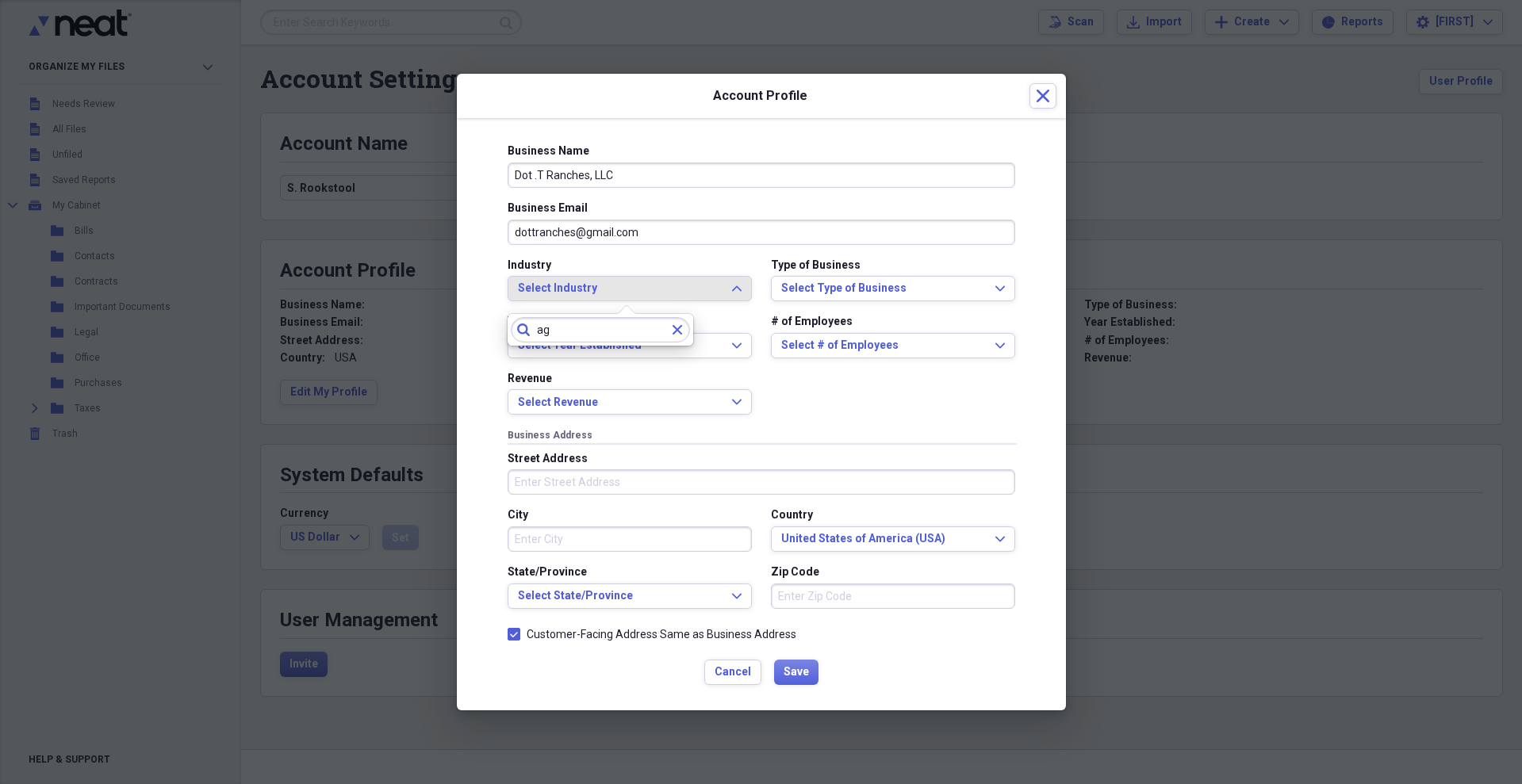 click on "Clear" 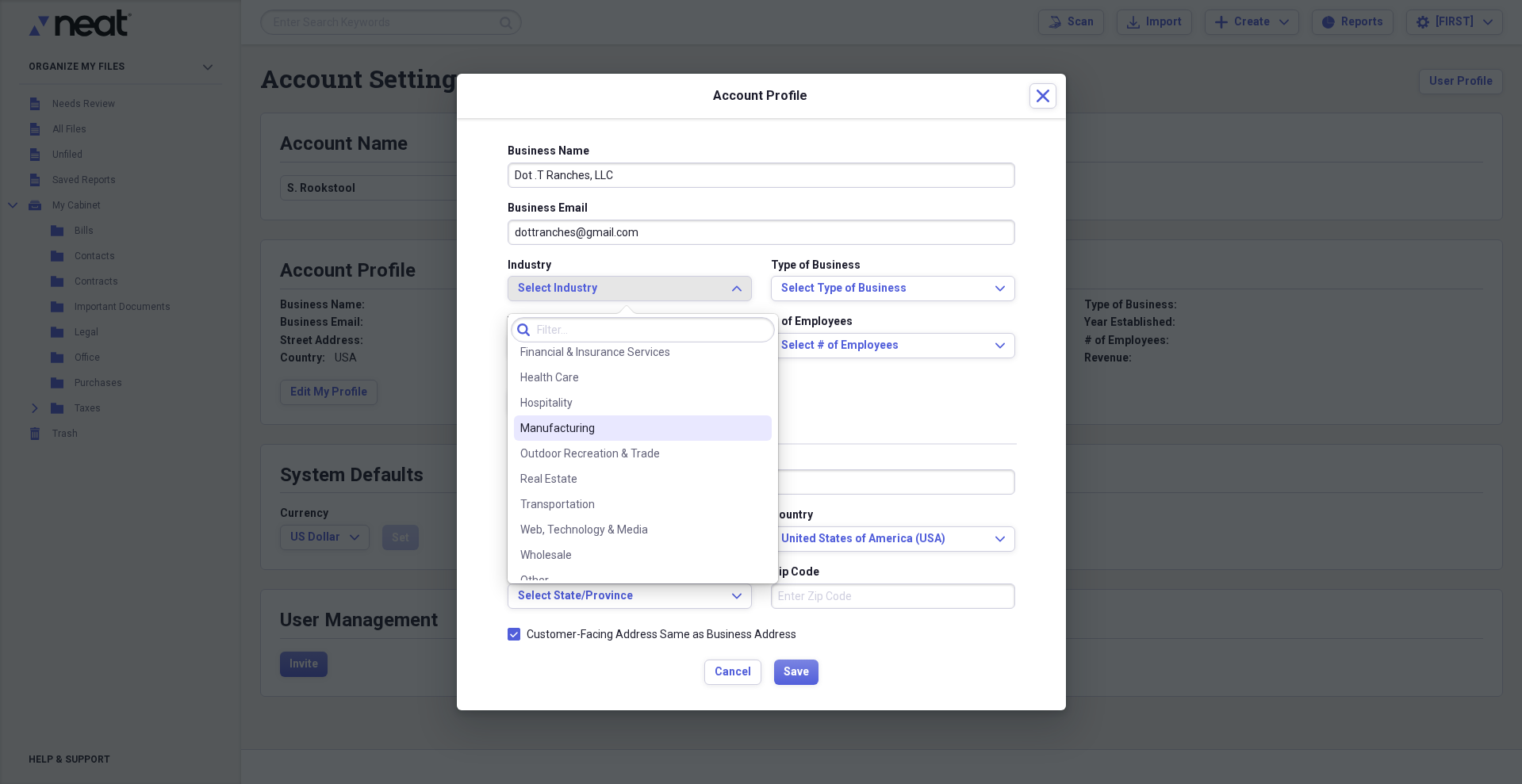 scroll, scrollTop: 124, scrollLeft: 0, axis: vertical 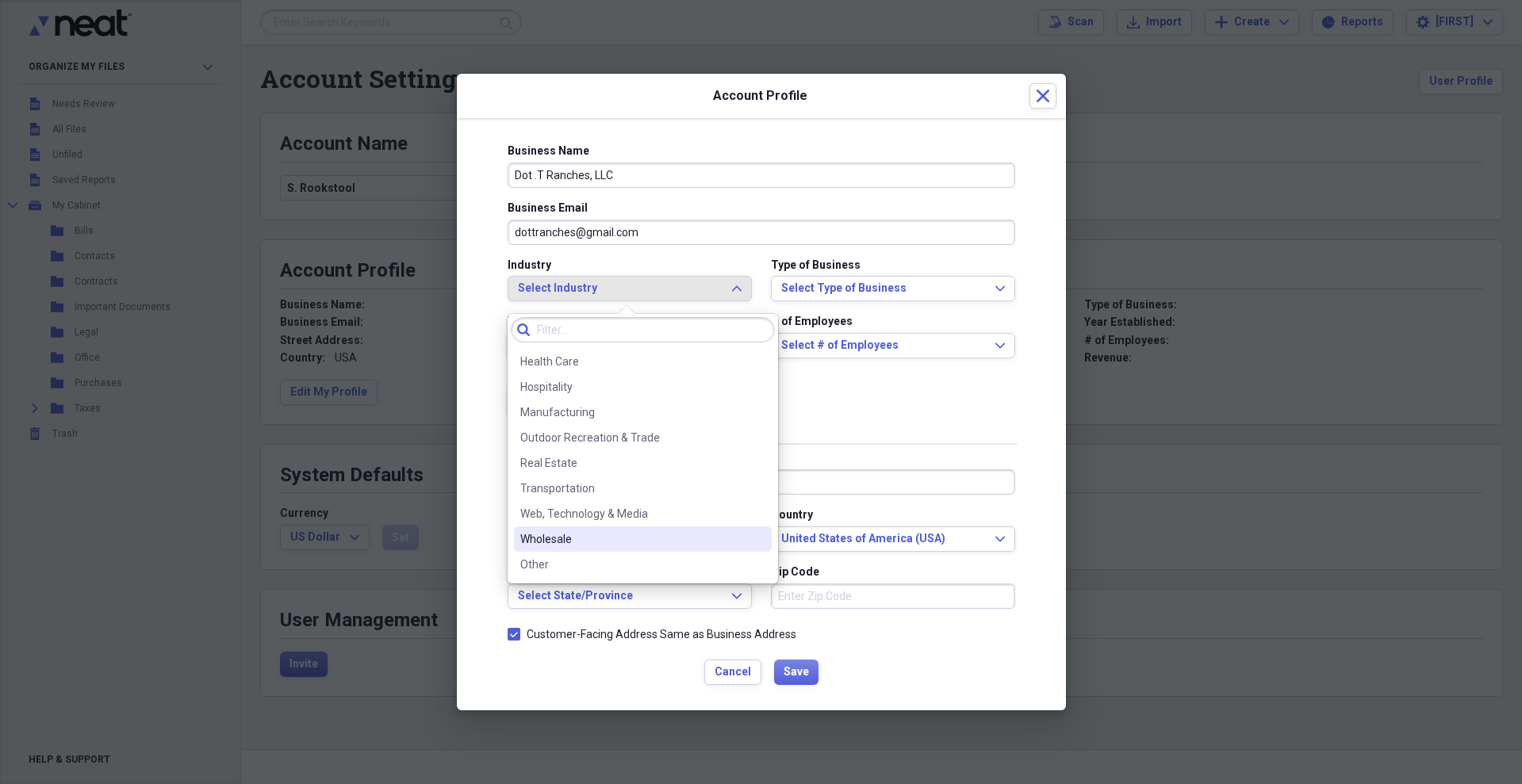 click on "Wholesale" at bounding box center [642, 539] 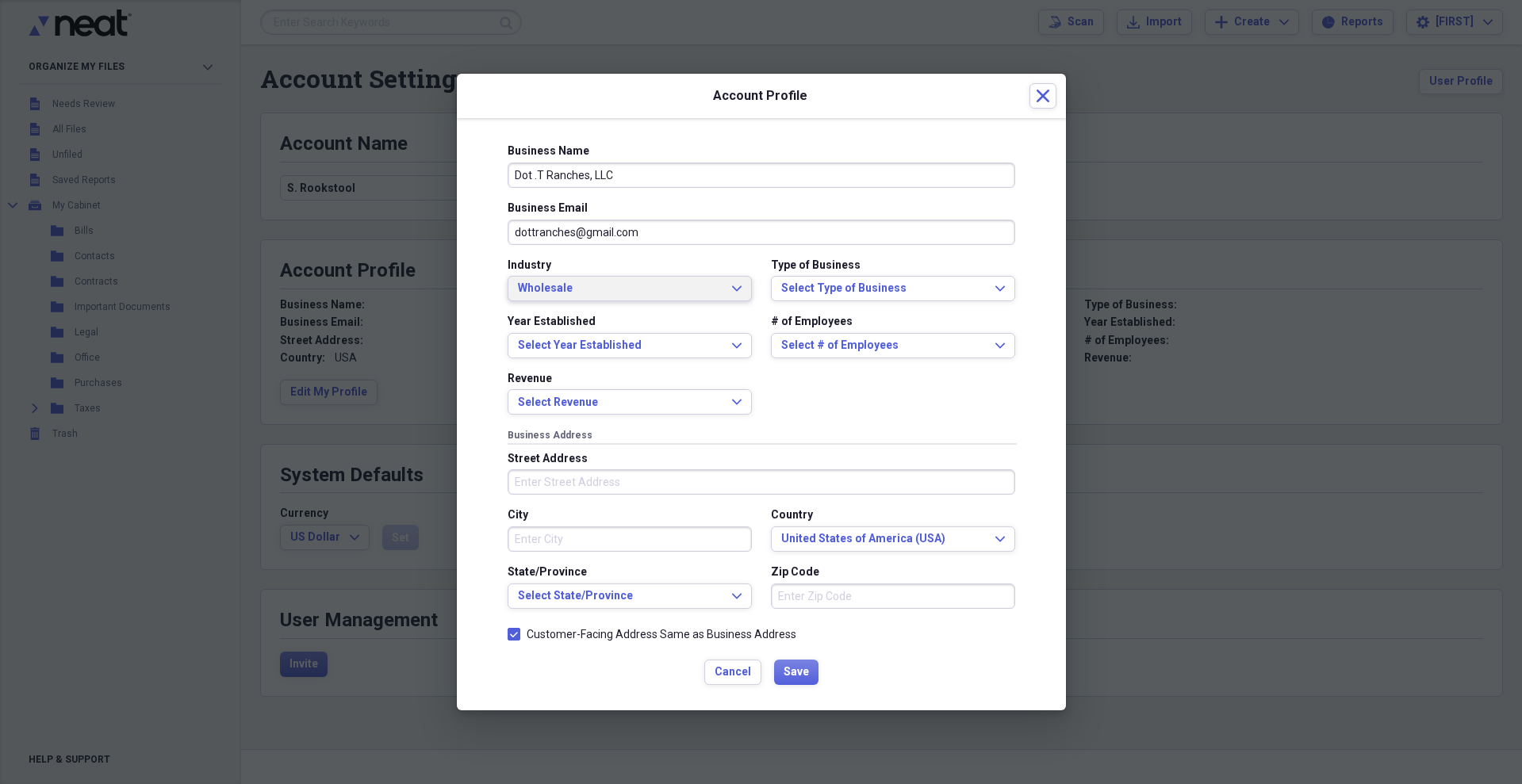 click on "Wholesale" at bounding box center [620, 289] 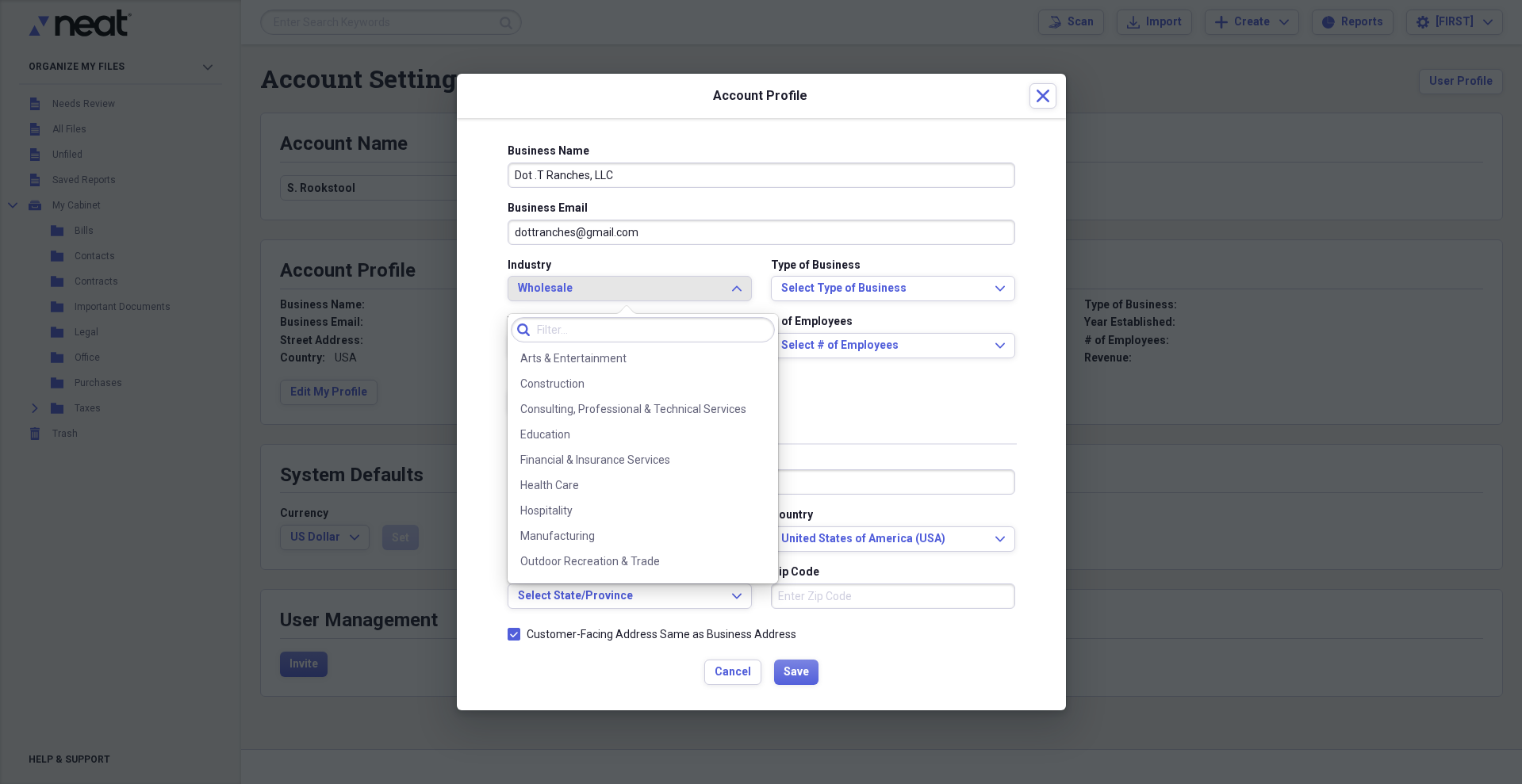 scroll, scrollTop: 124, scrollLeft: 0, axis: vertical 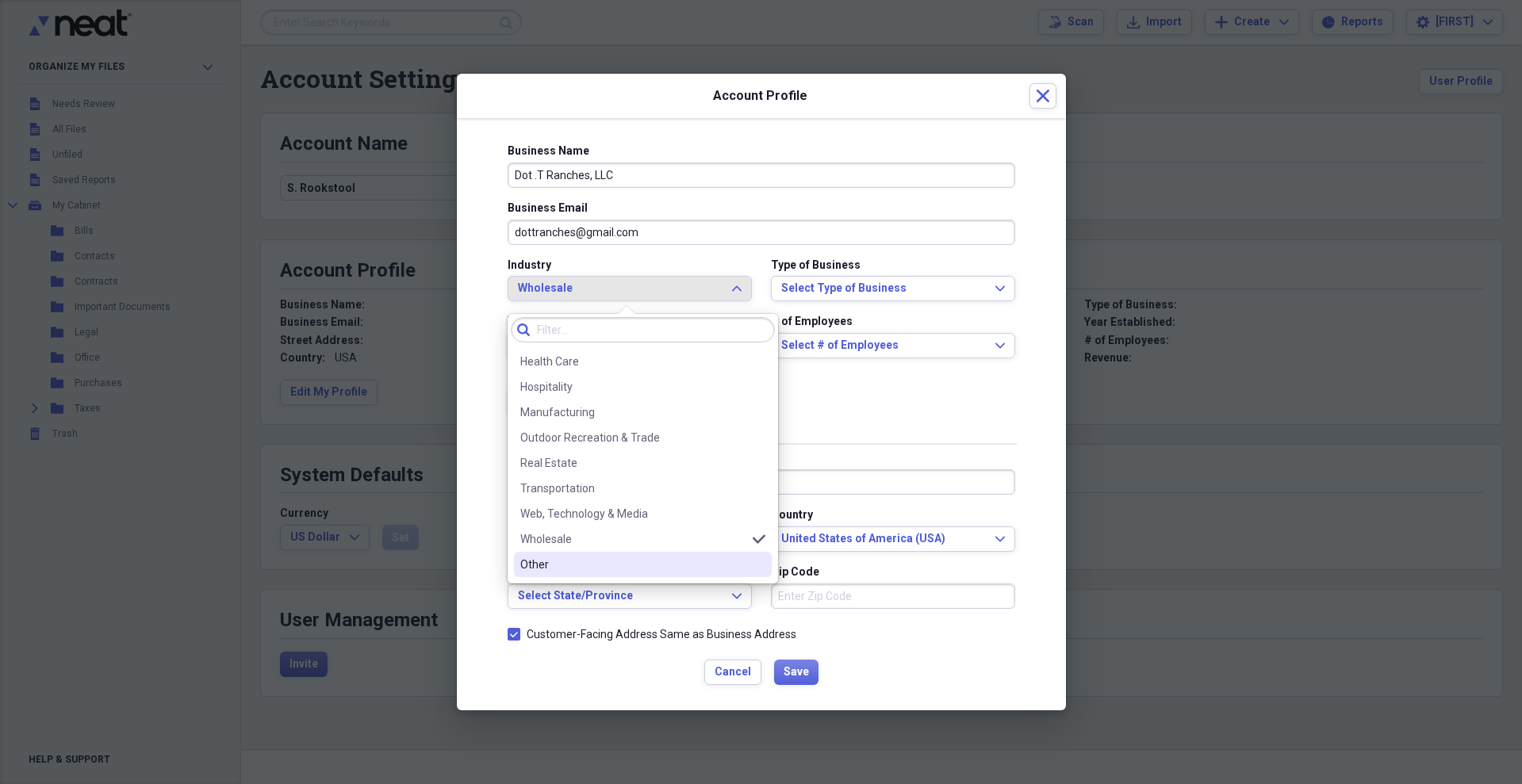 click on "Other" at bounding box center [633, 564] 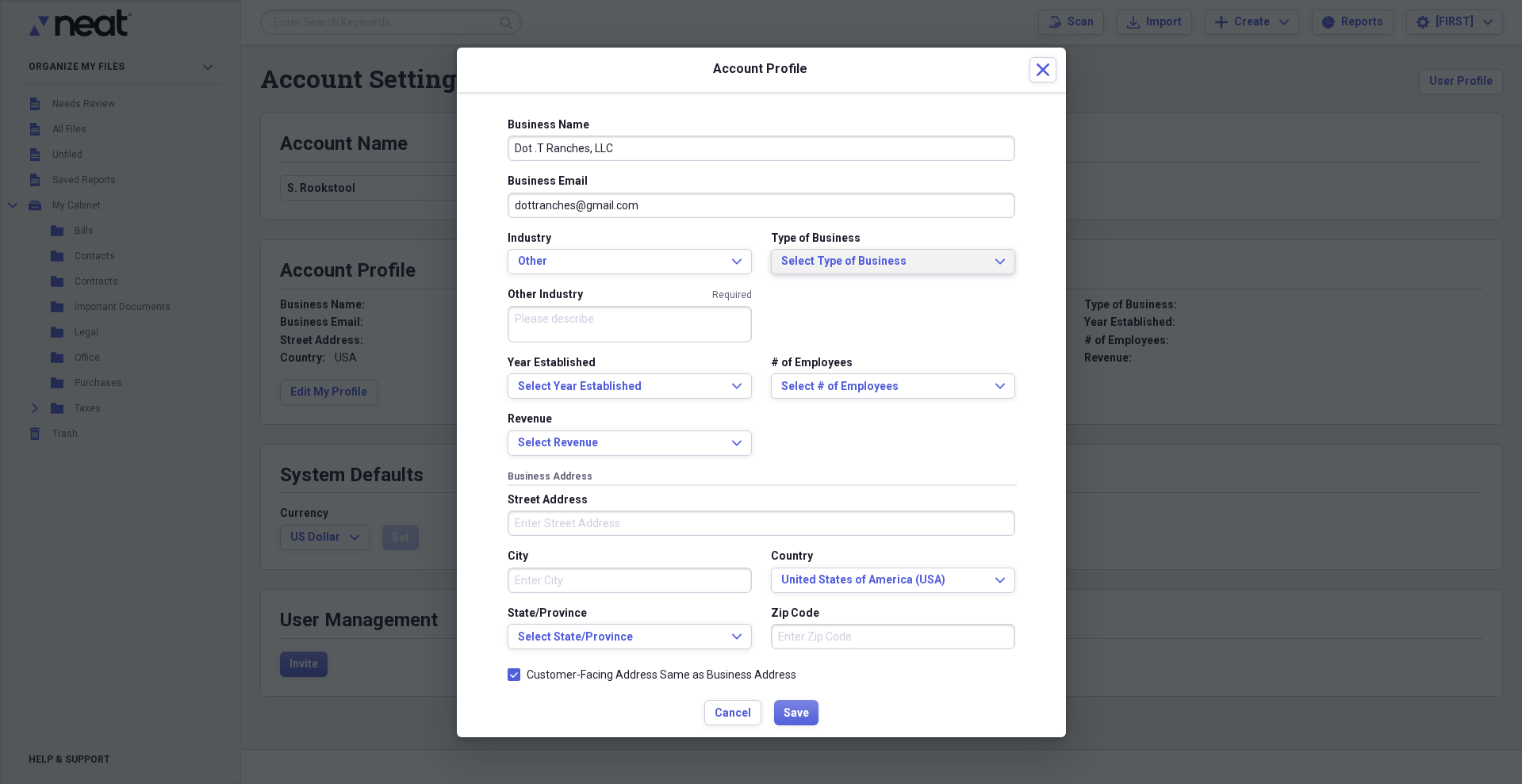 click on "Select Type of Business" at bounding box center [884, 262] 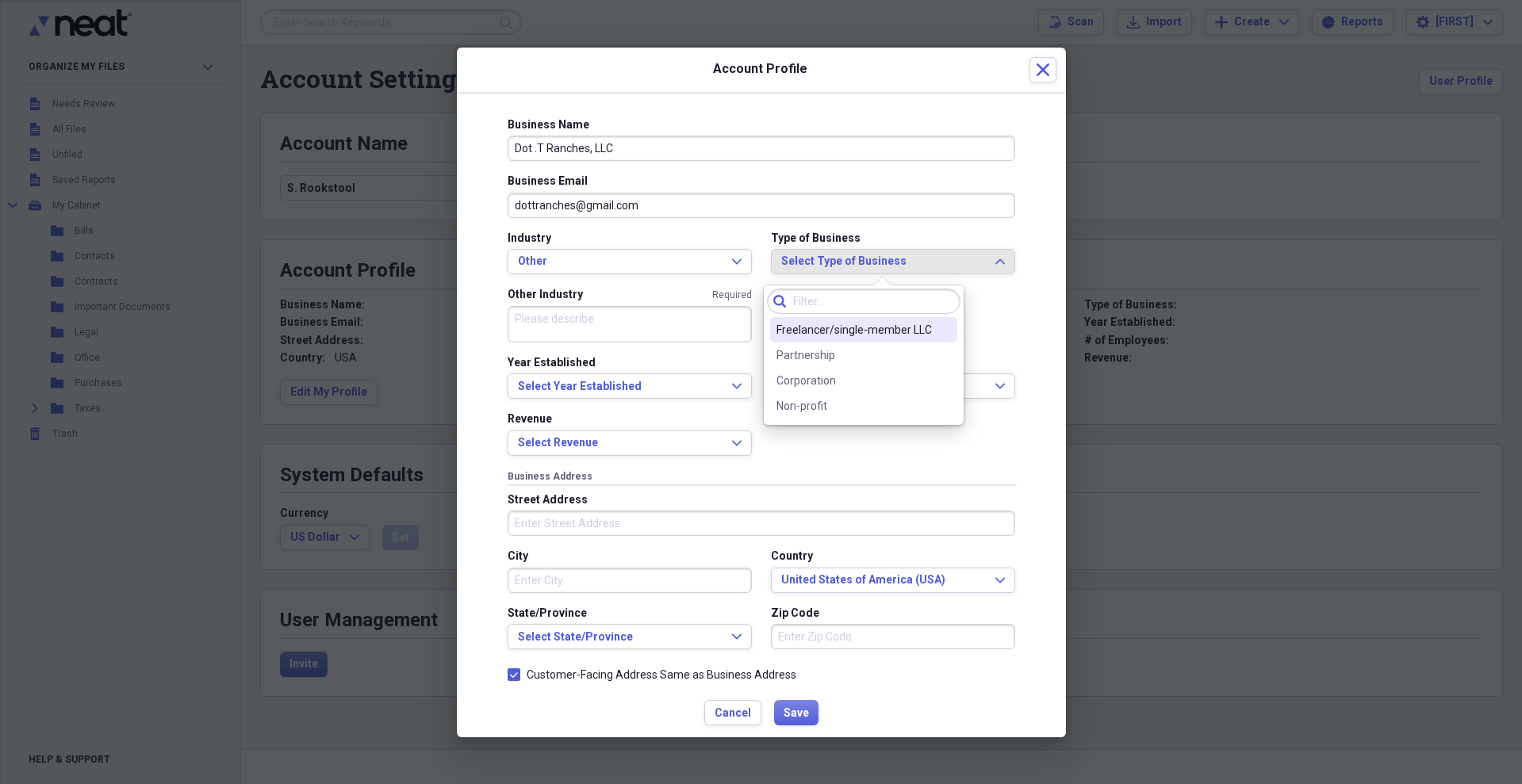 click at bounding box center (864, 301) 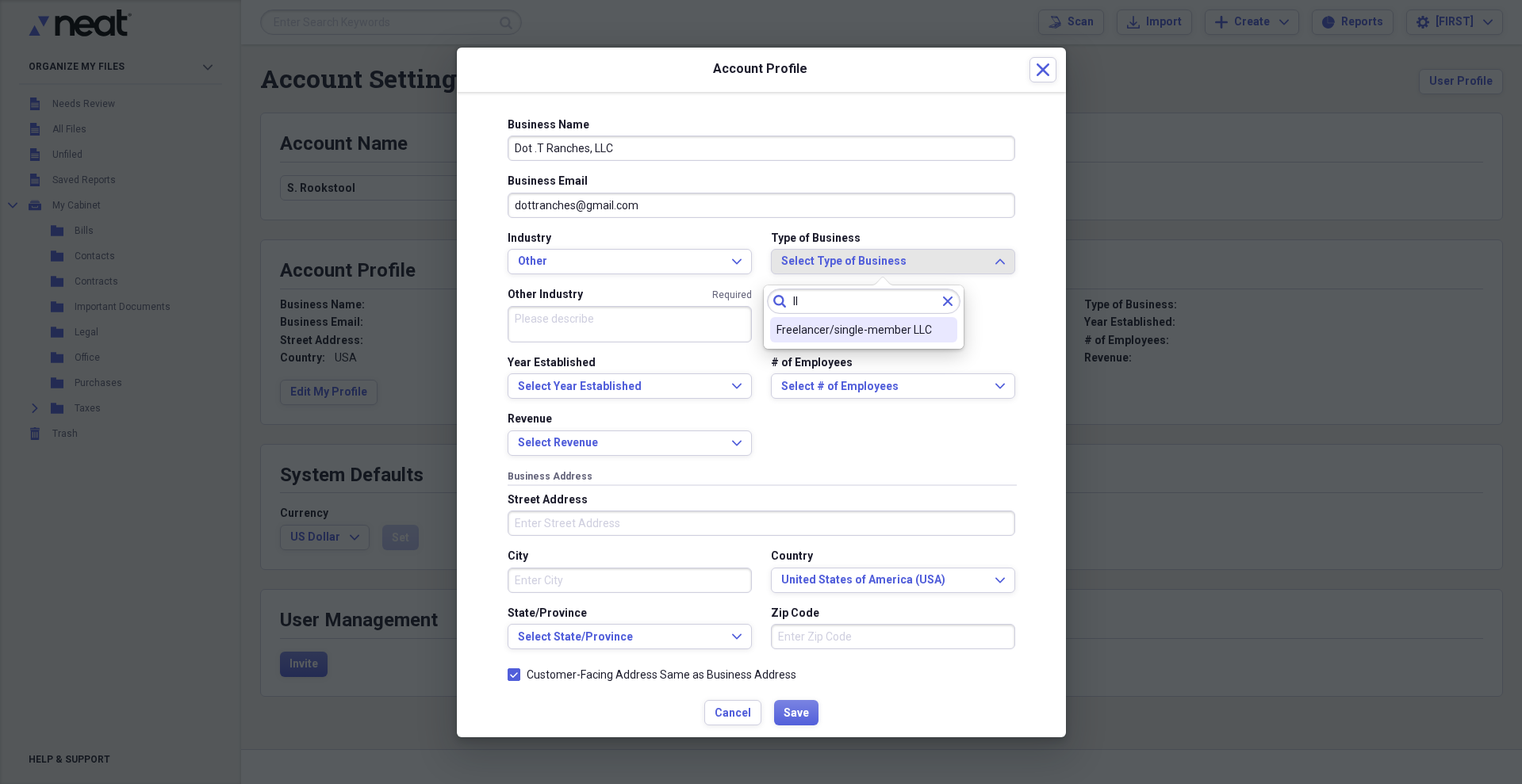 type on "l" 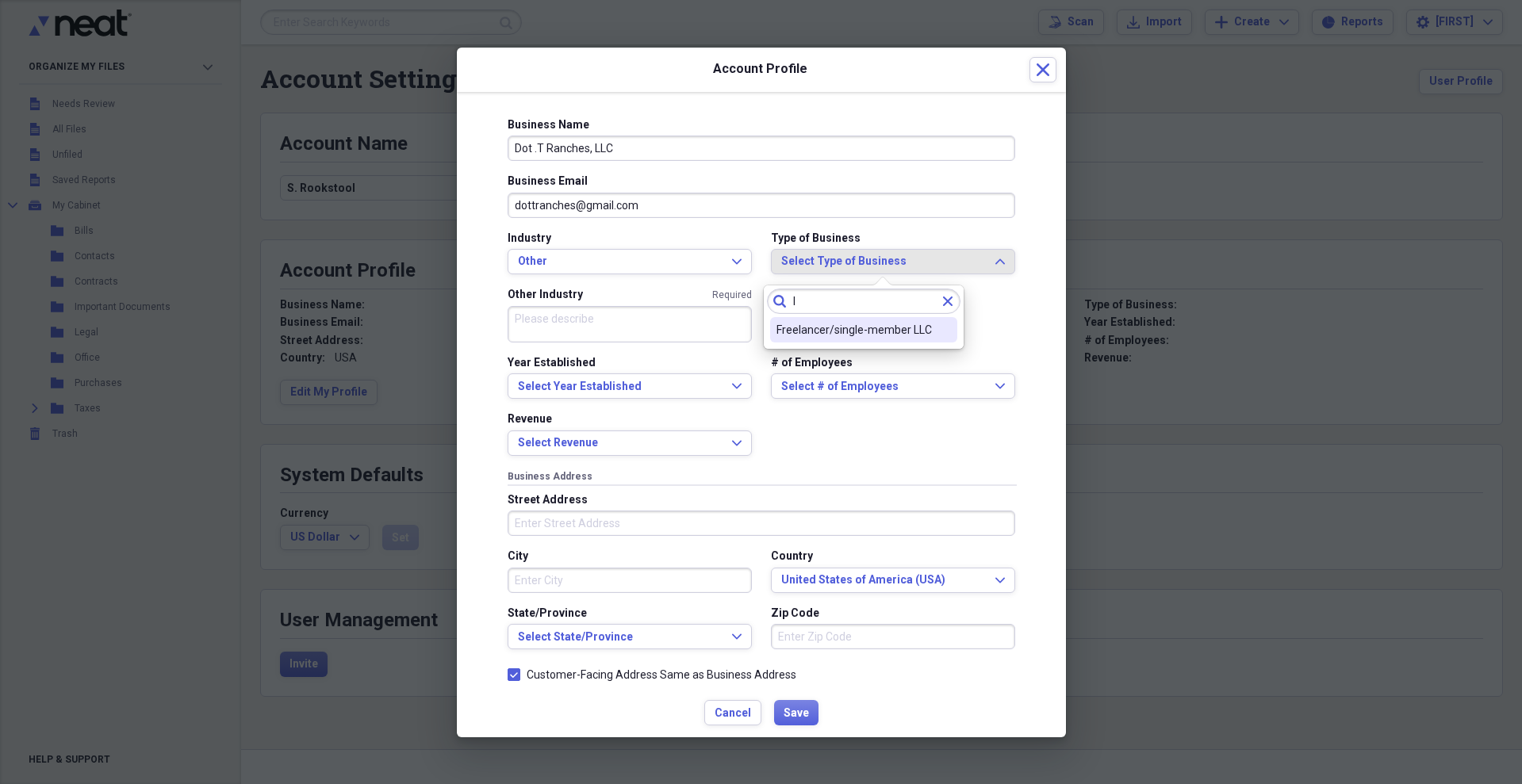 type 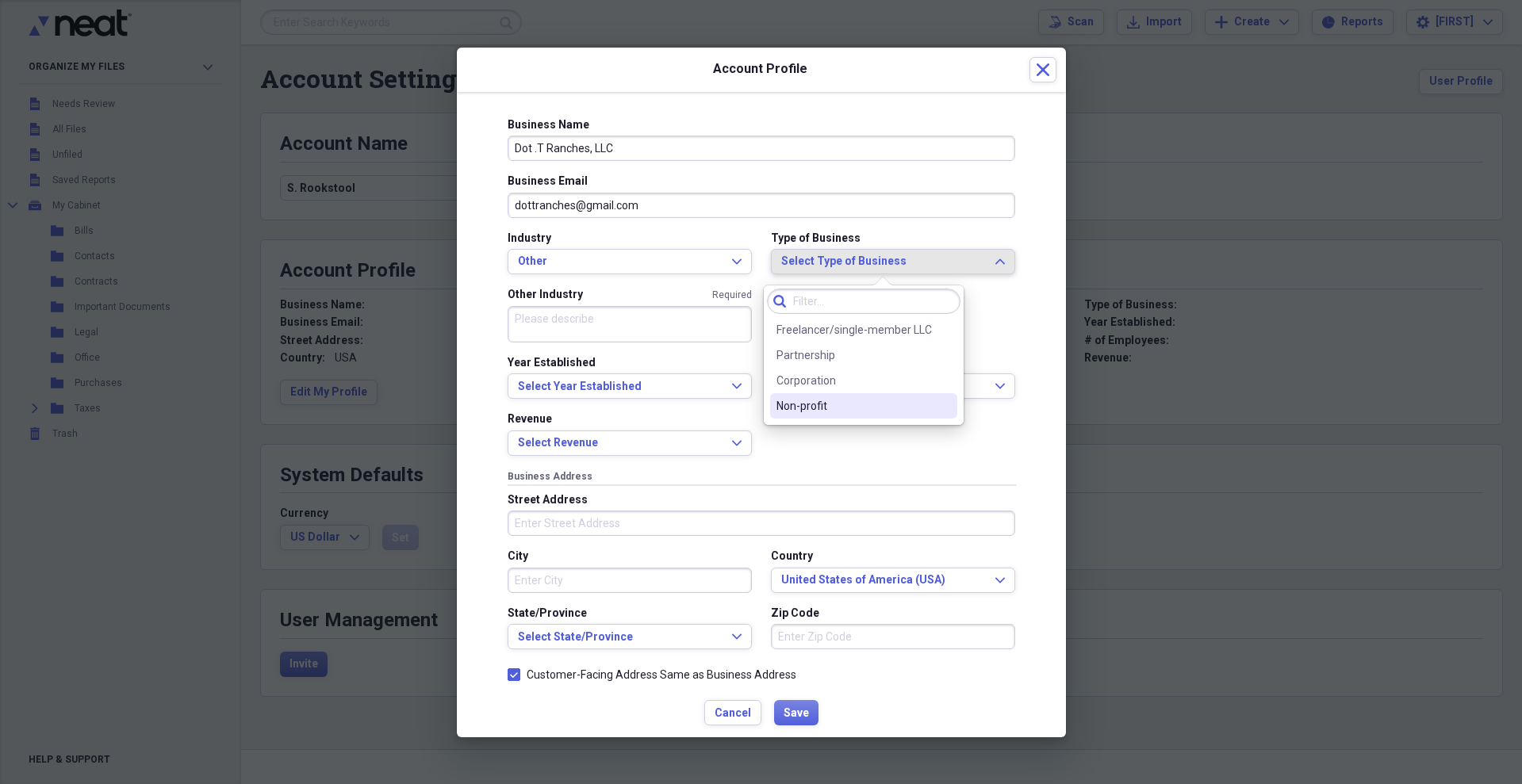 click on "Revenue Select Revenue Expand" at bounding box center (761, 440) 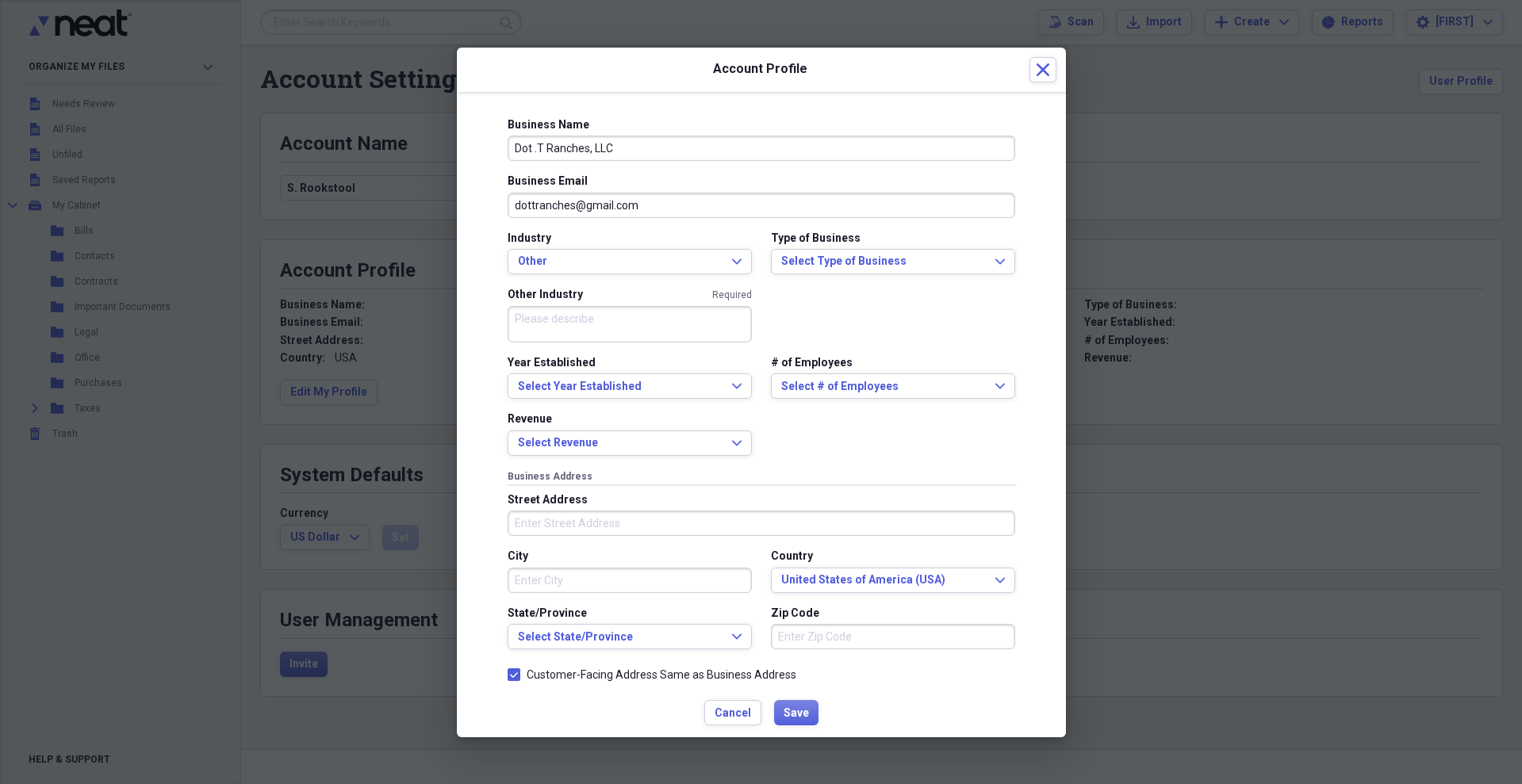 click on "Other Industry Required" at bounding box center (630, 324) 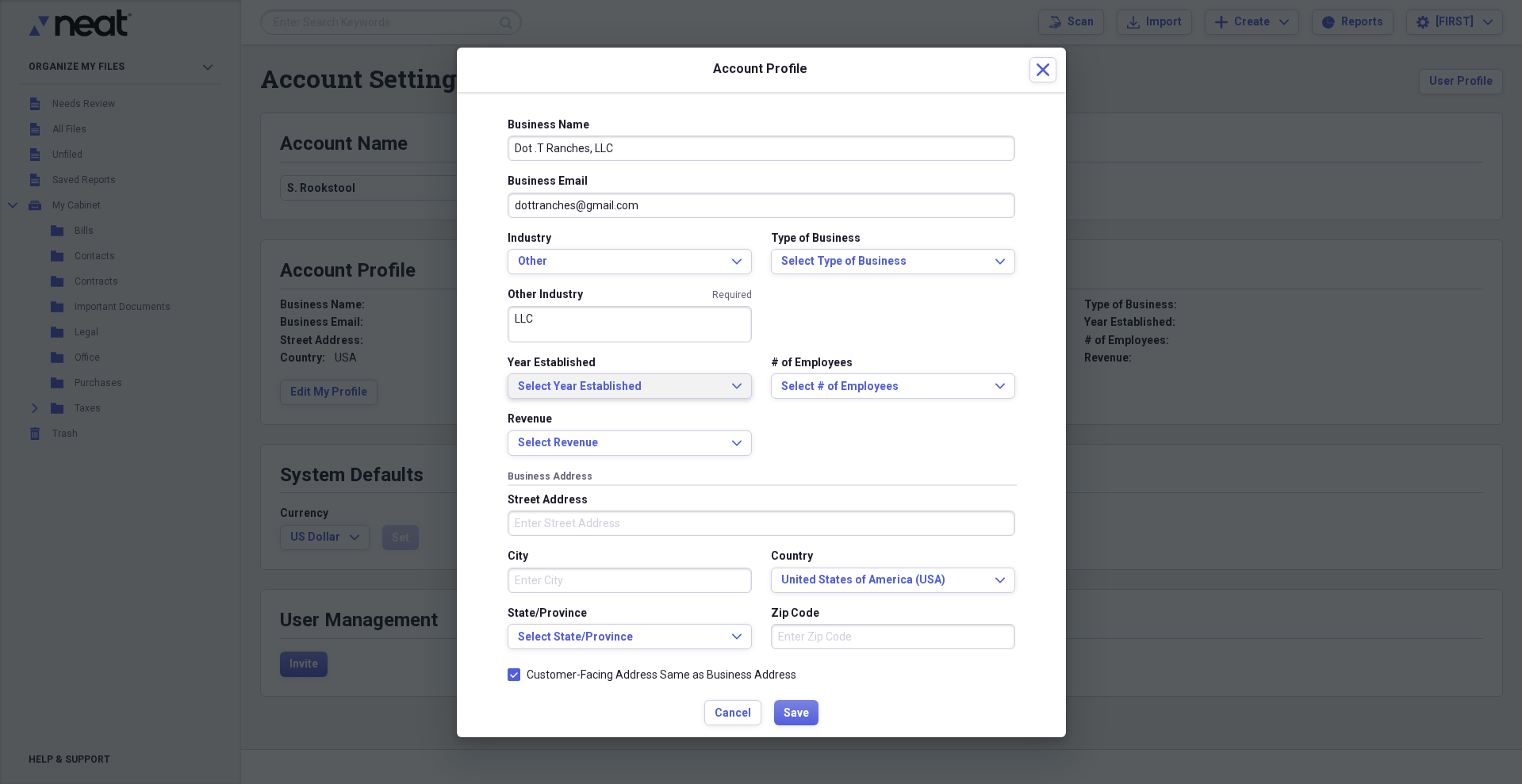 type on "LLC" 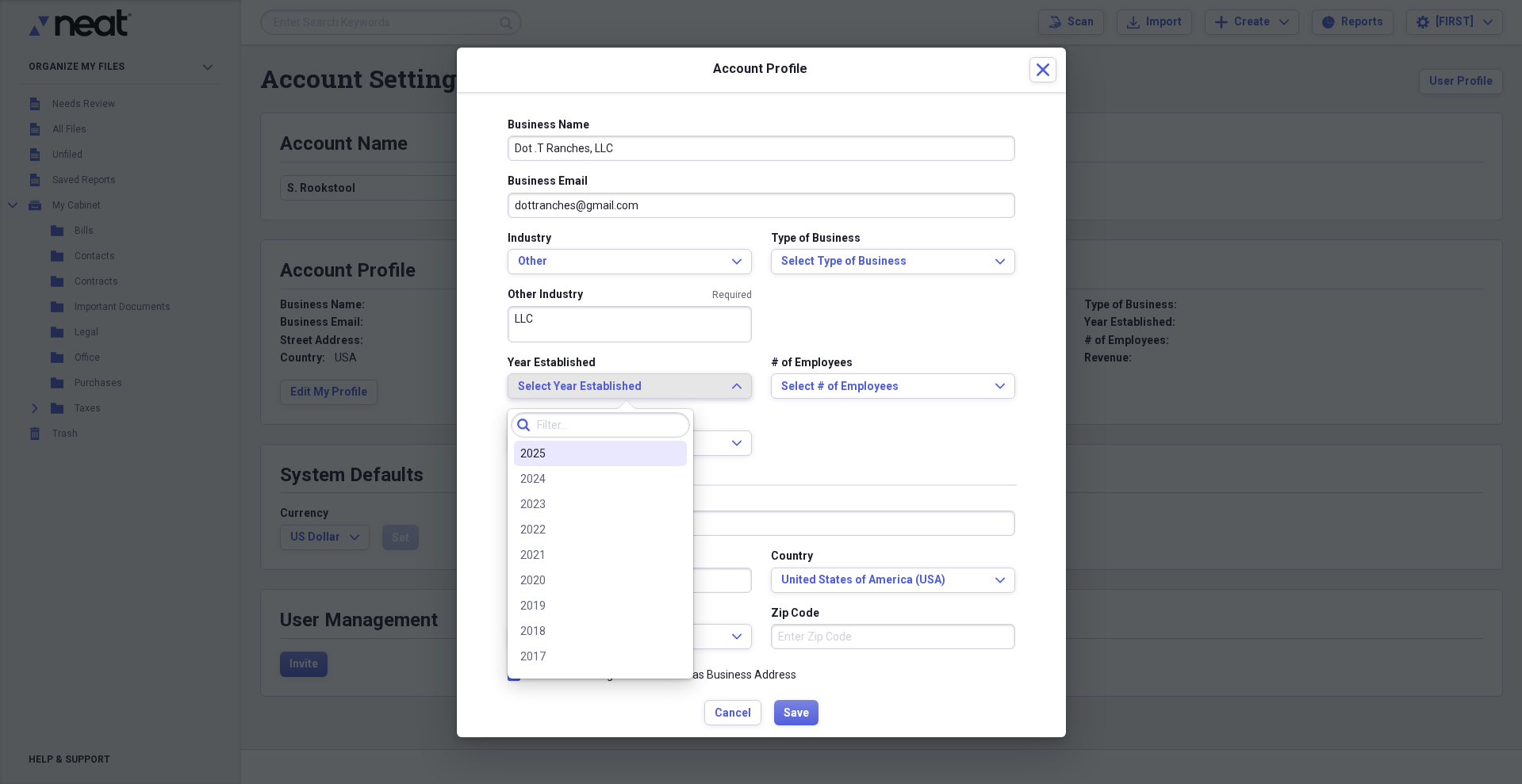click on "Select Year Established Expand" at bounding box center [630, 386] 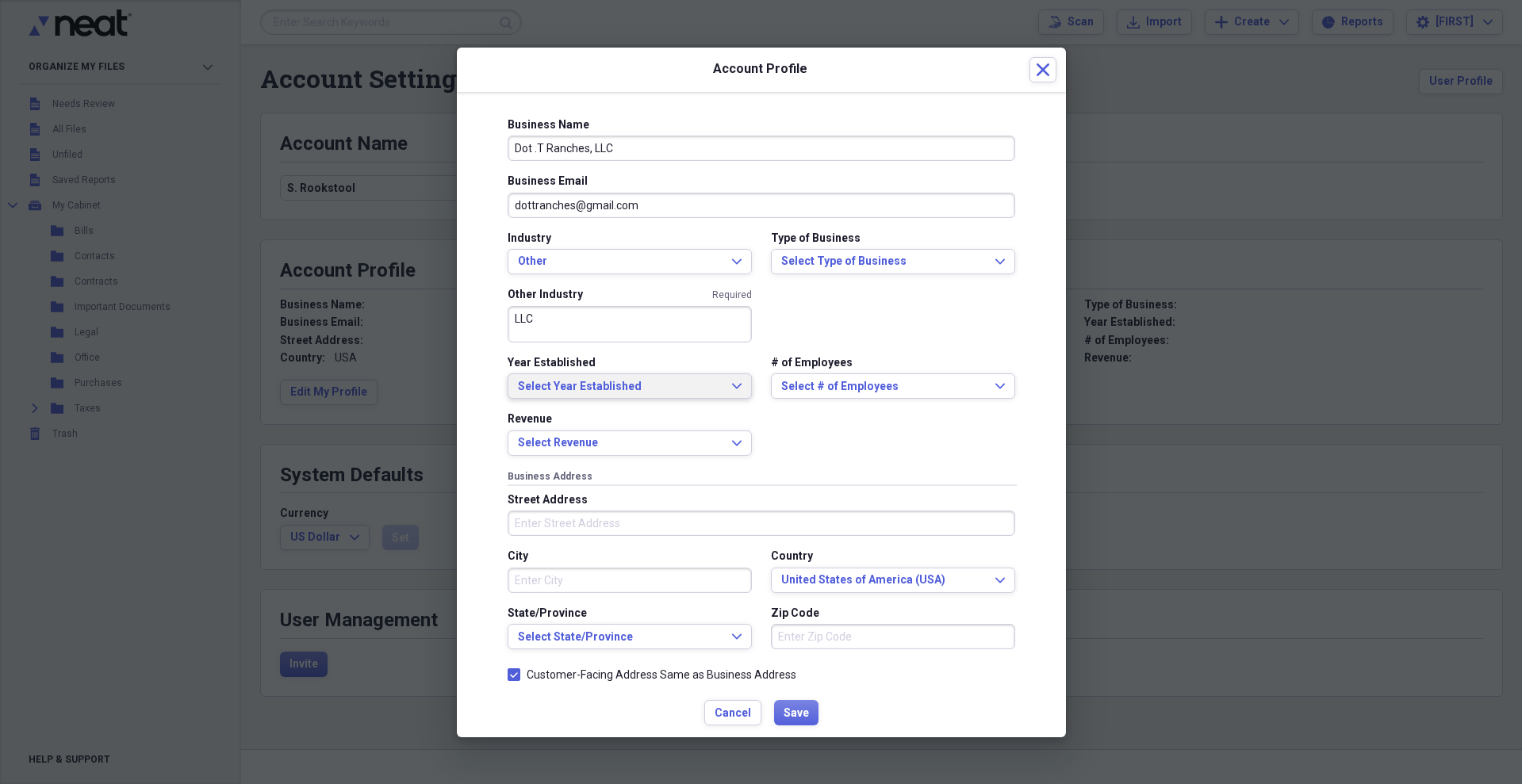 click on "Select Year Established Expand" at bounding box center (630, 386) 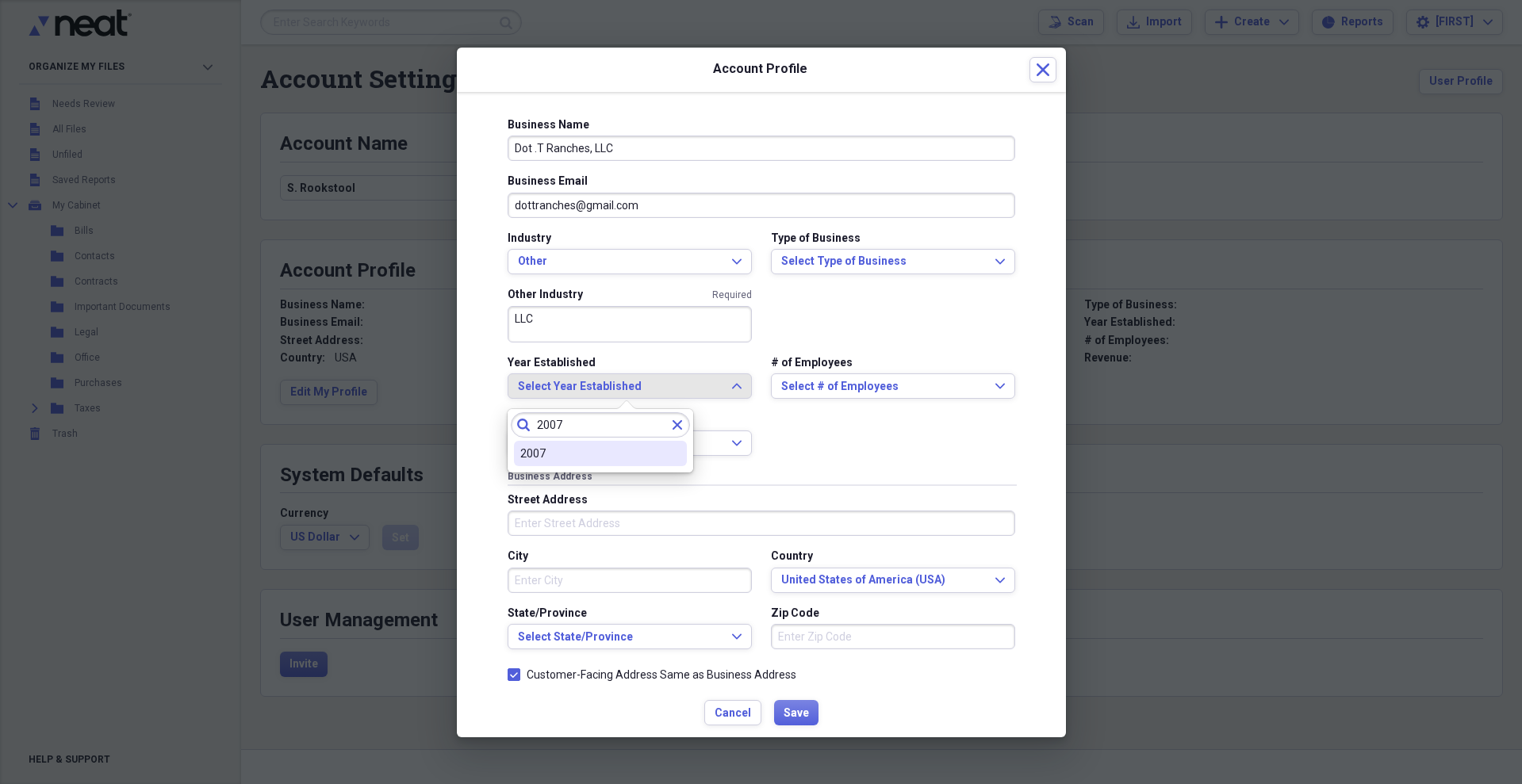 type on "2007" 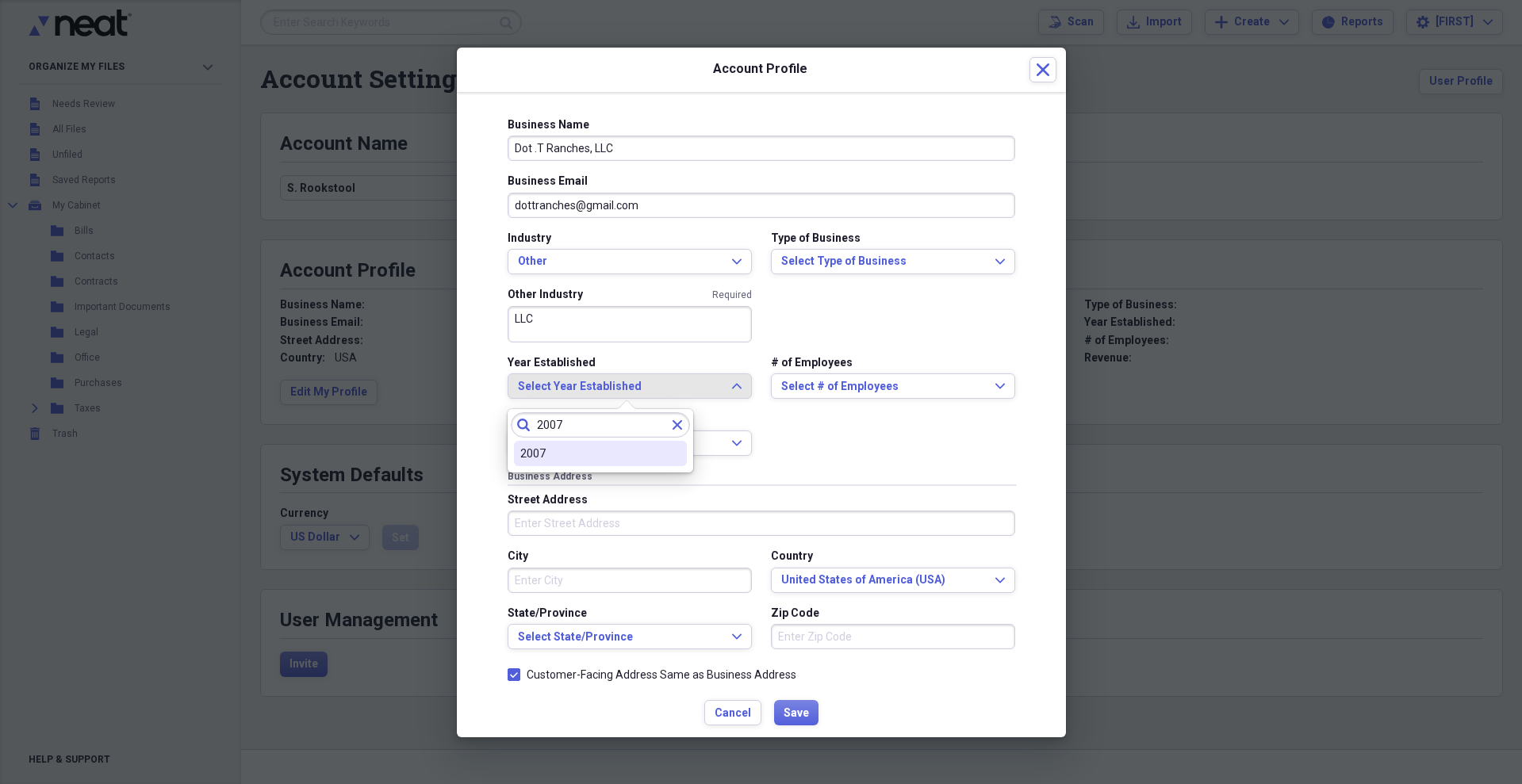 click on "2007" at bounding box center [591, 453] 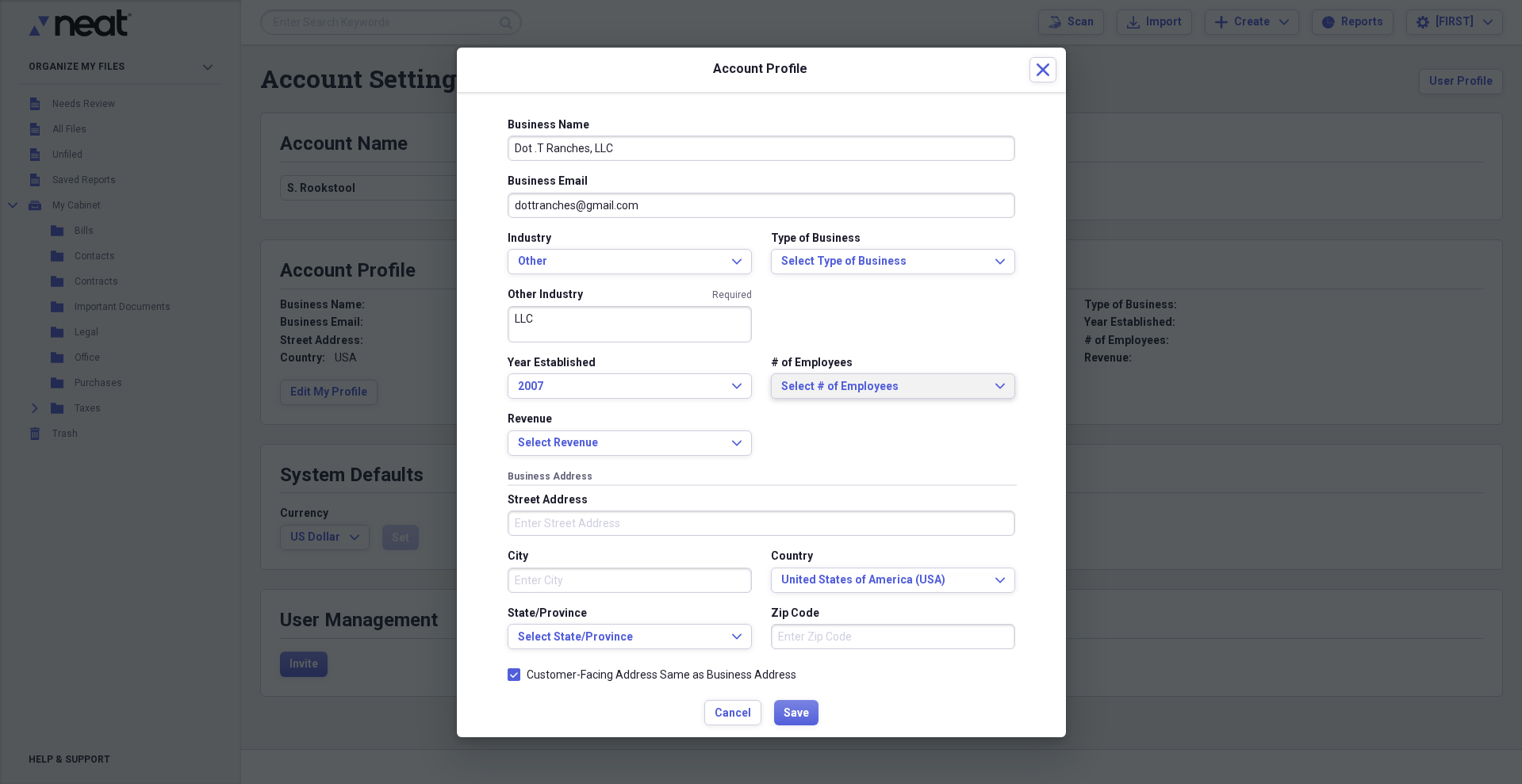 click on "Select # of Employees" at bounding box center (884, 387) 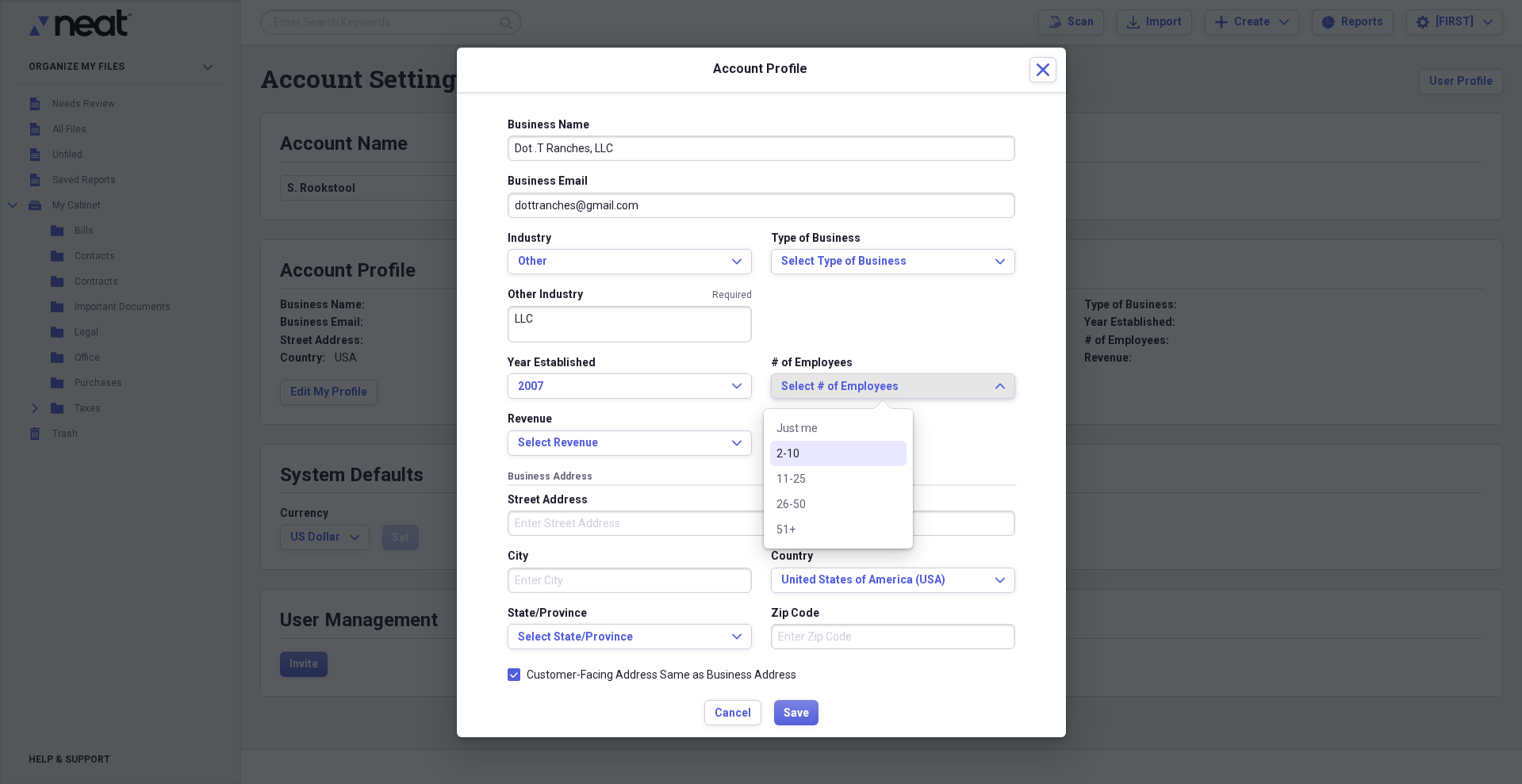 click on "2-10" at bounding box center [838, 453] 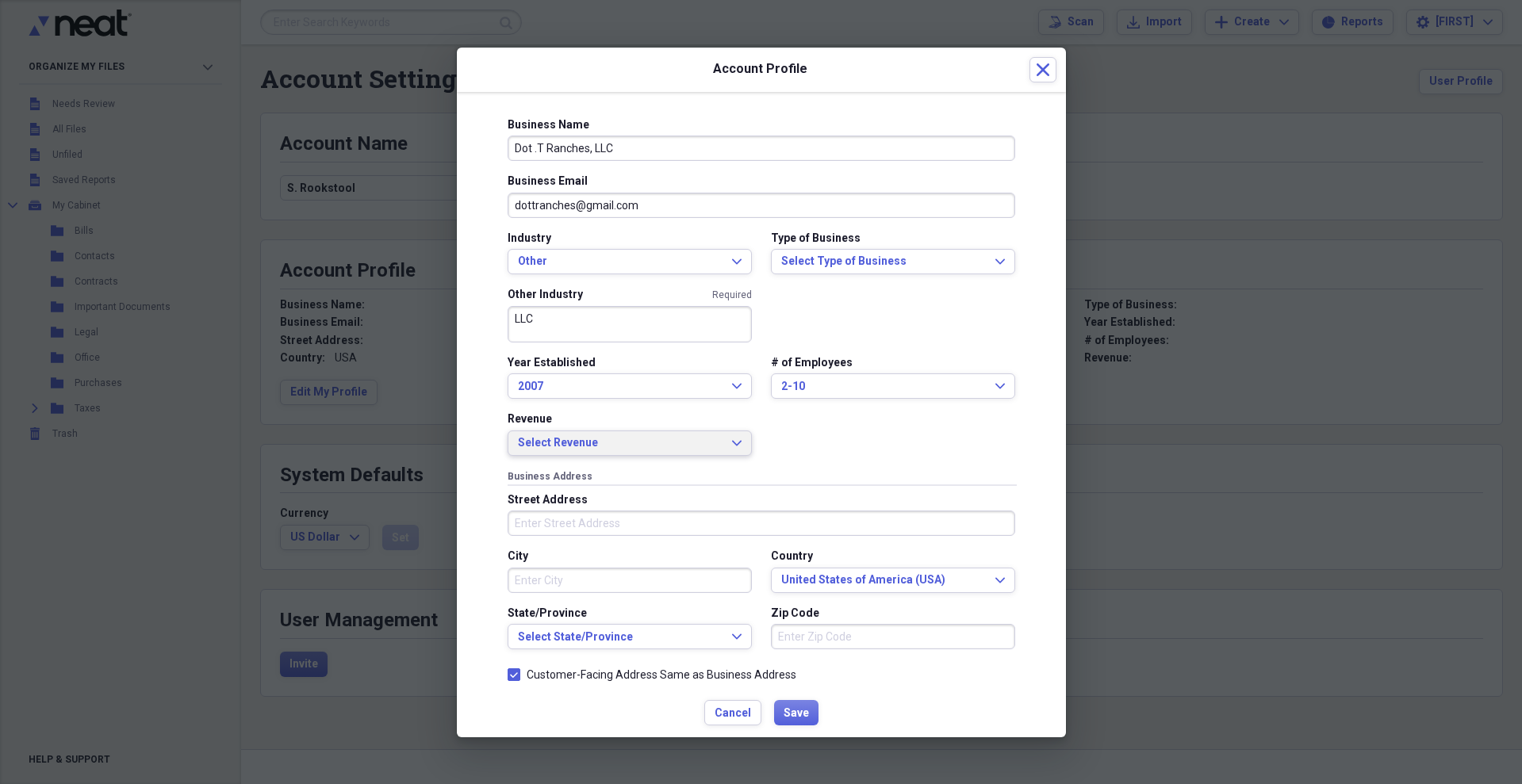 click on "Select Revenue" at bounding box center [620, 443] 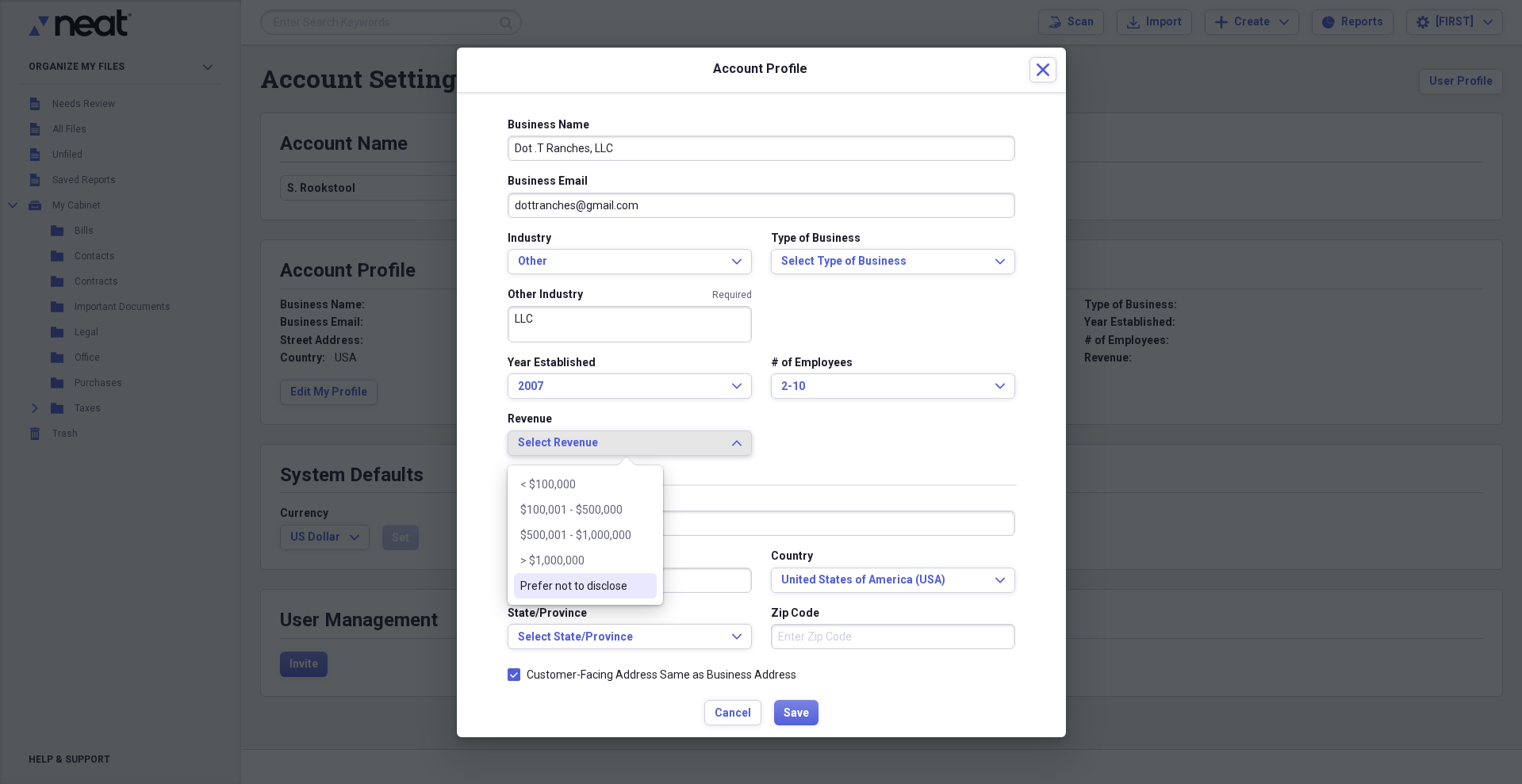 click on "Prefer not to disclose" at bounding box center [576, 586] 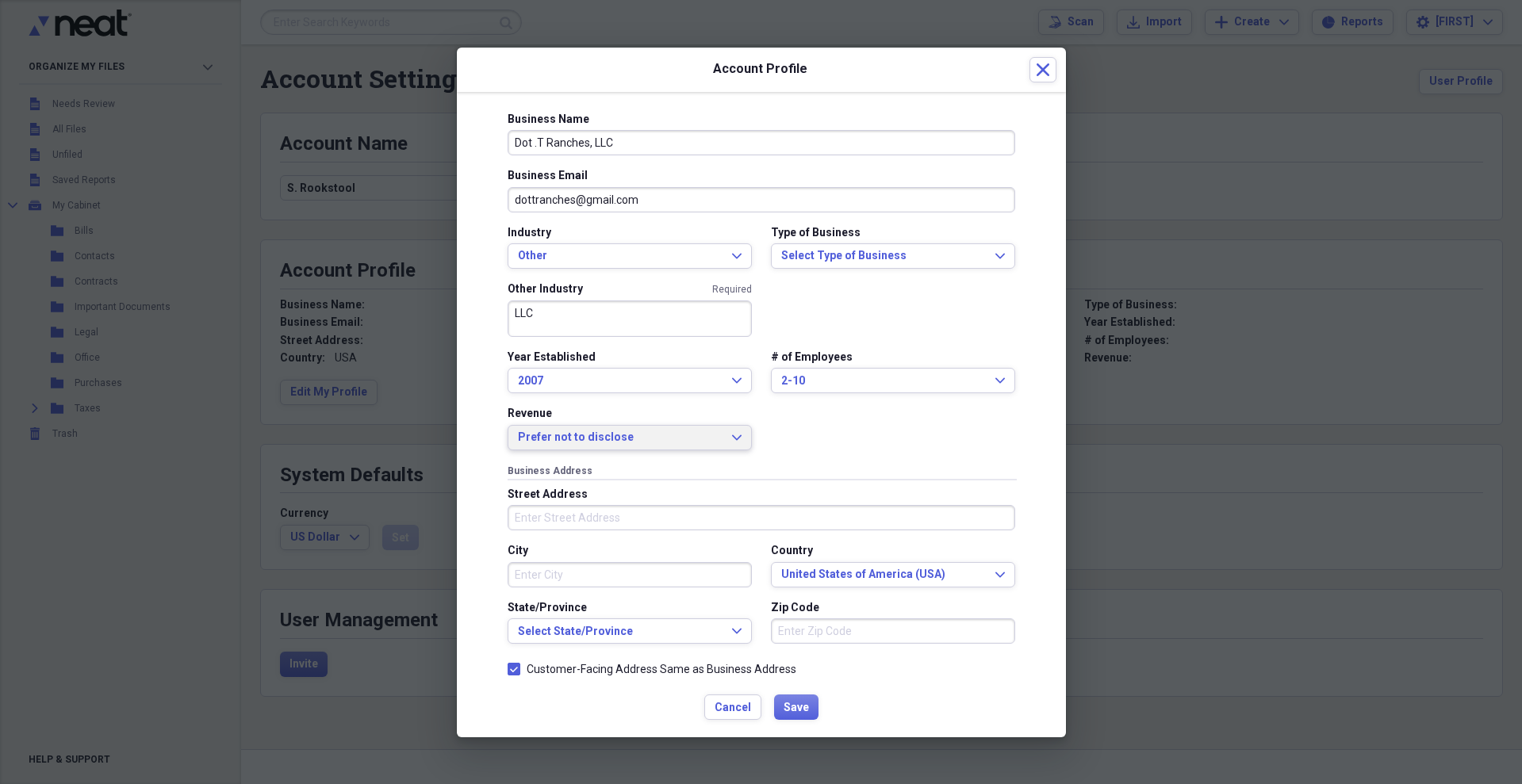 scroll, scrollTop: 10, scrollLeft: 0, axis: vertical 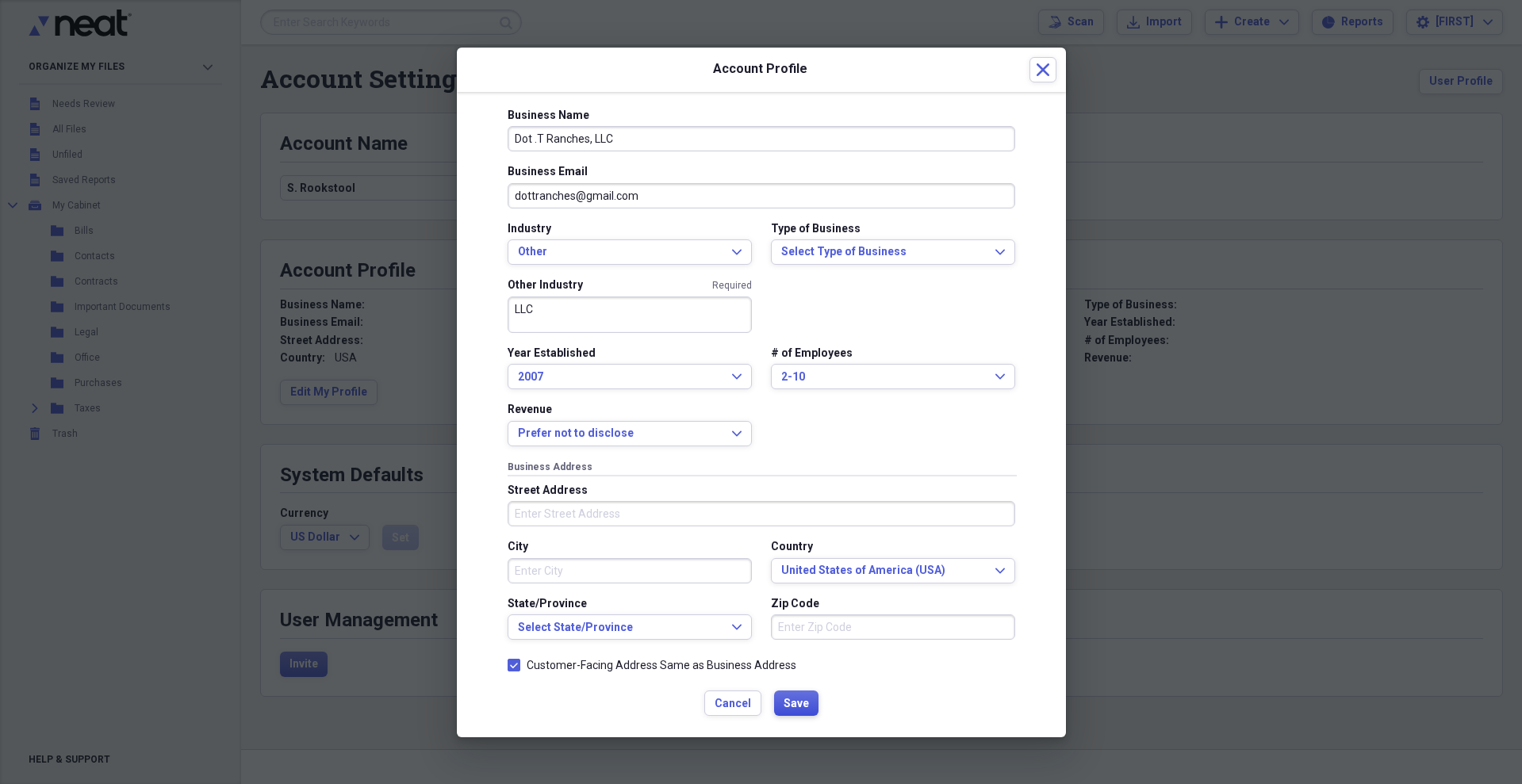 click on "Save" at bounding box center (796, 704) 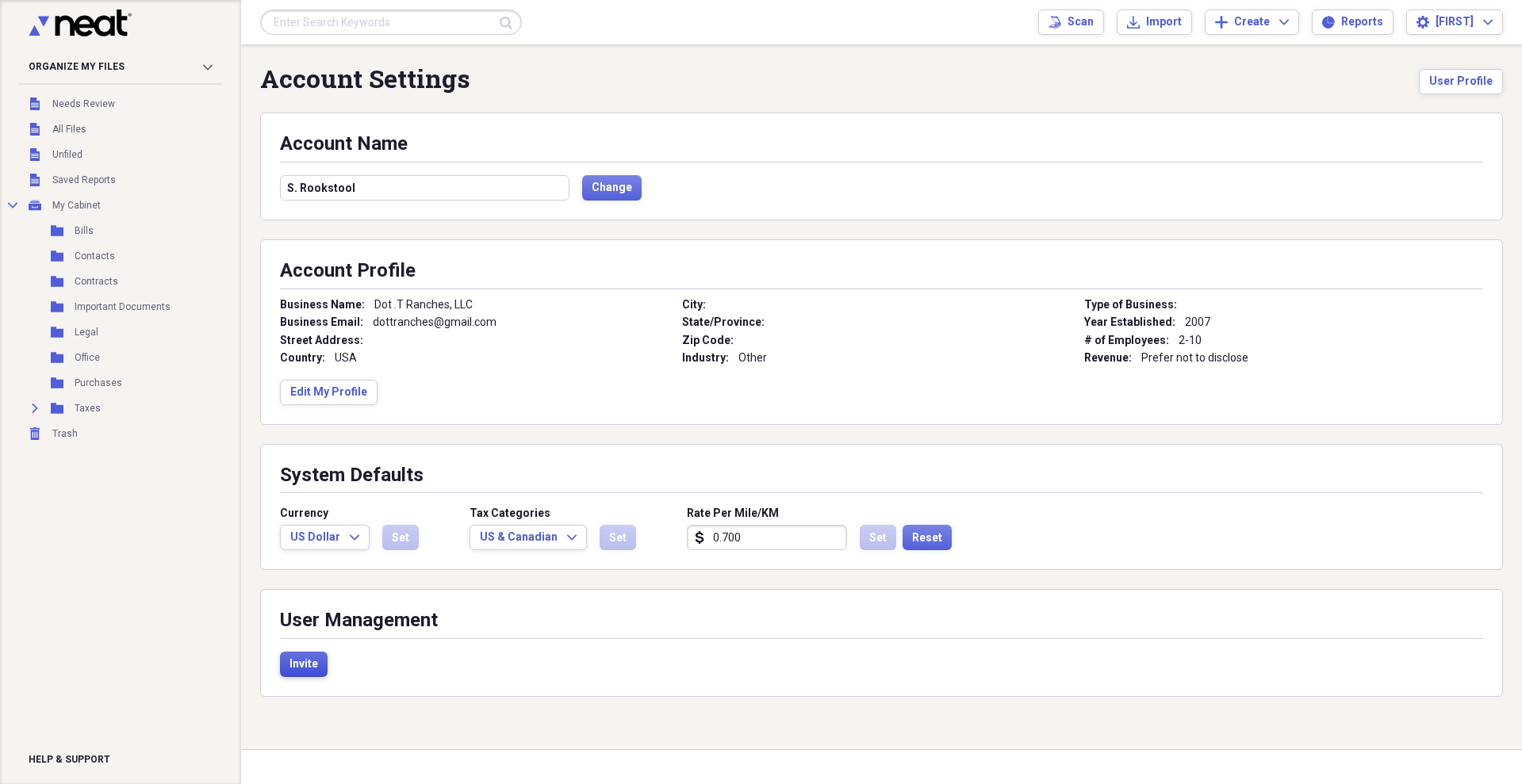 click on "Invite" at bounding box center [304, 664] 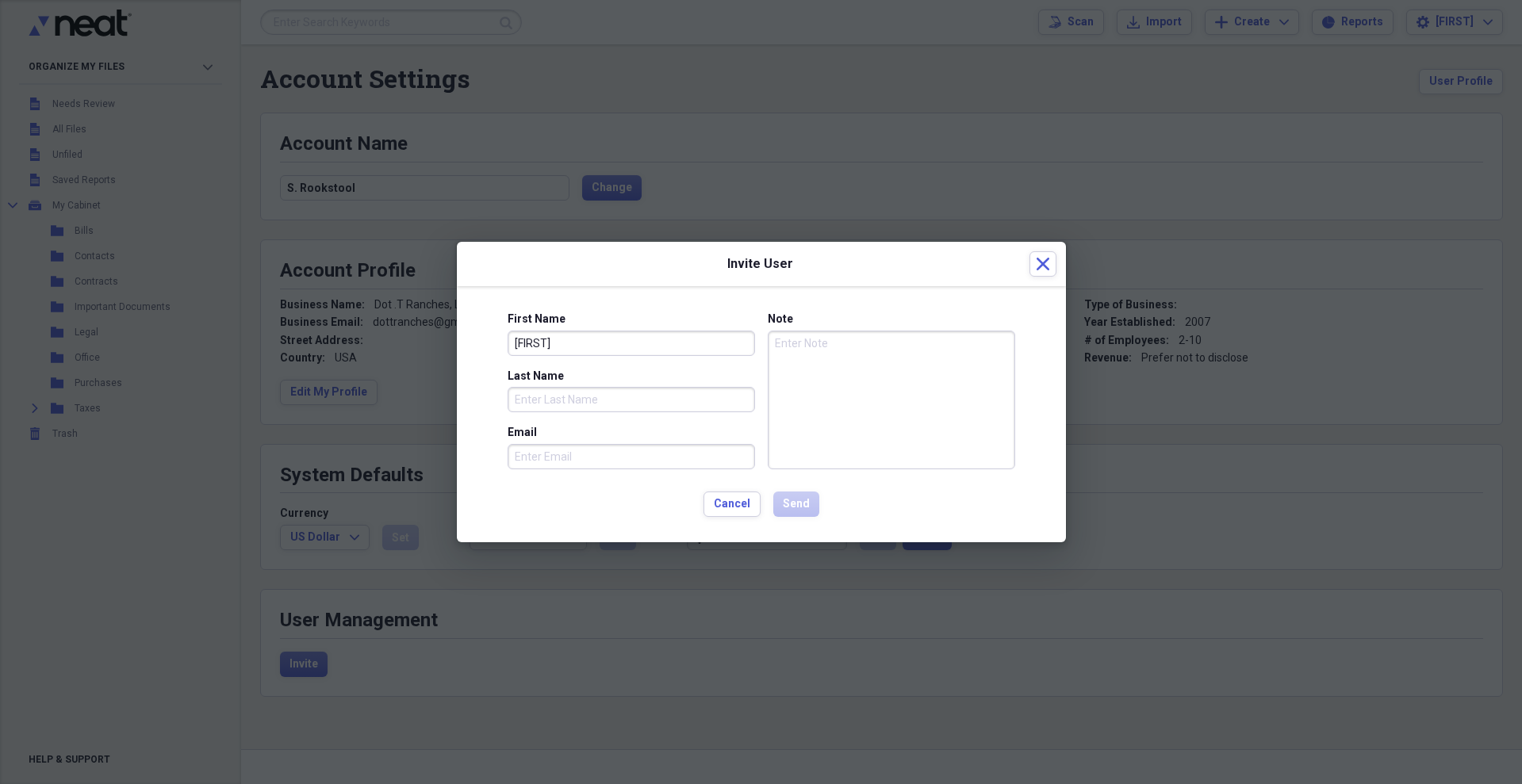 type on "[FIRST]" 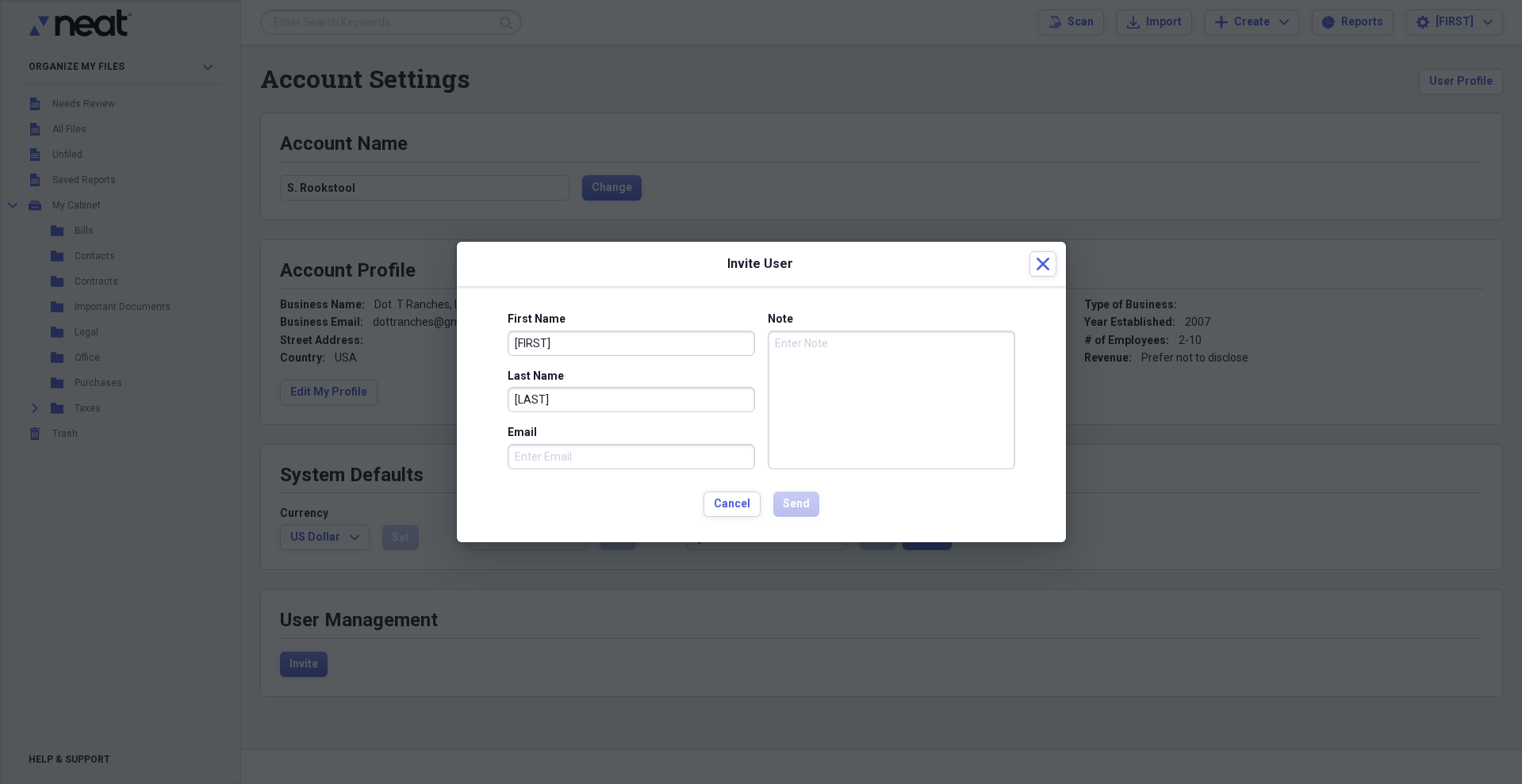 type on "[LAST]" 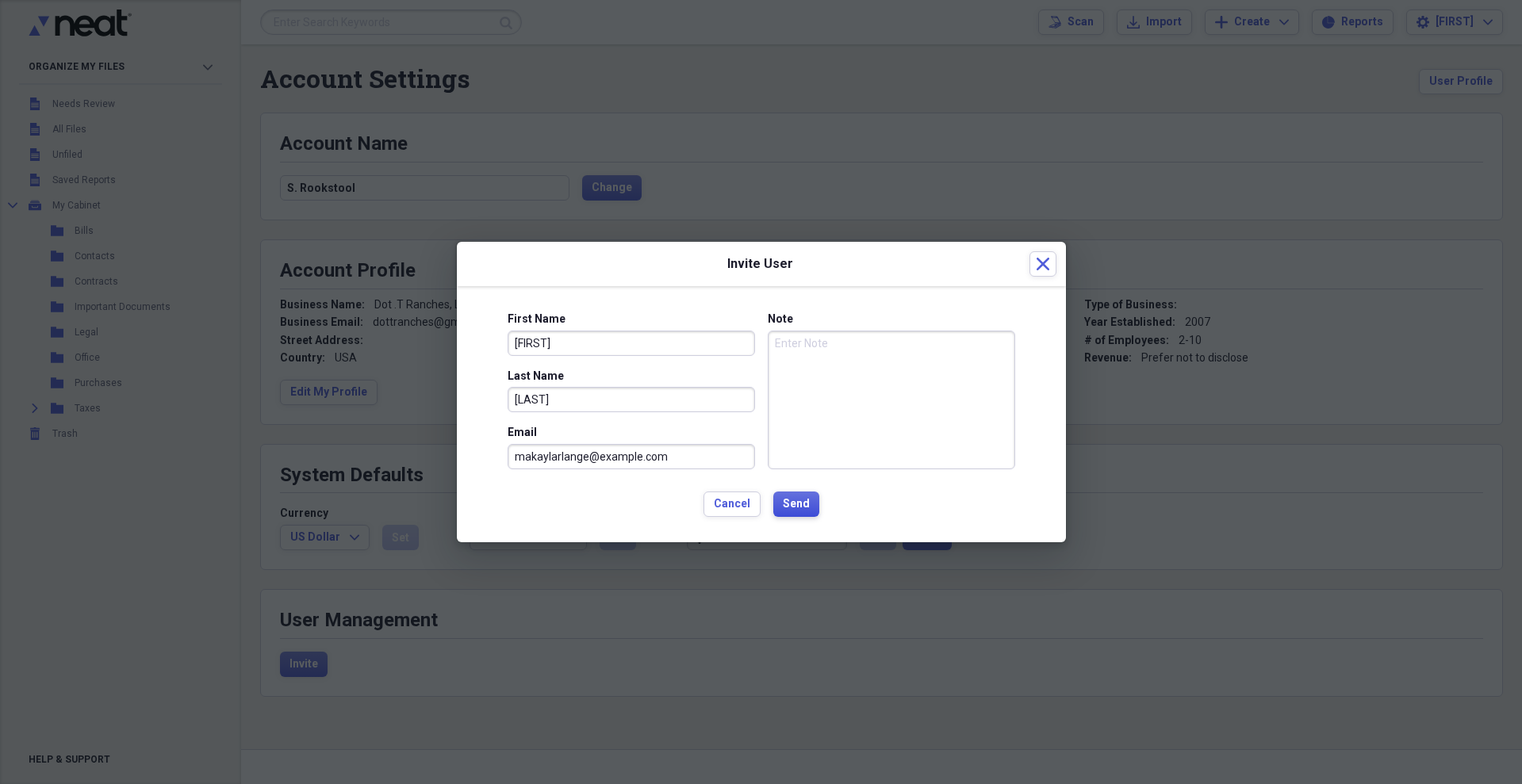 type on "makaylarlange@example.com" 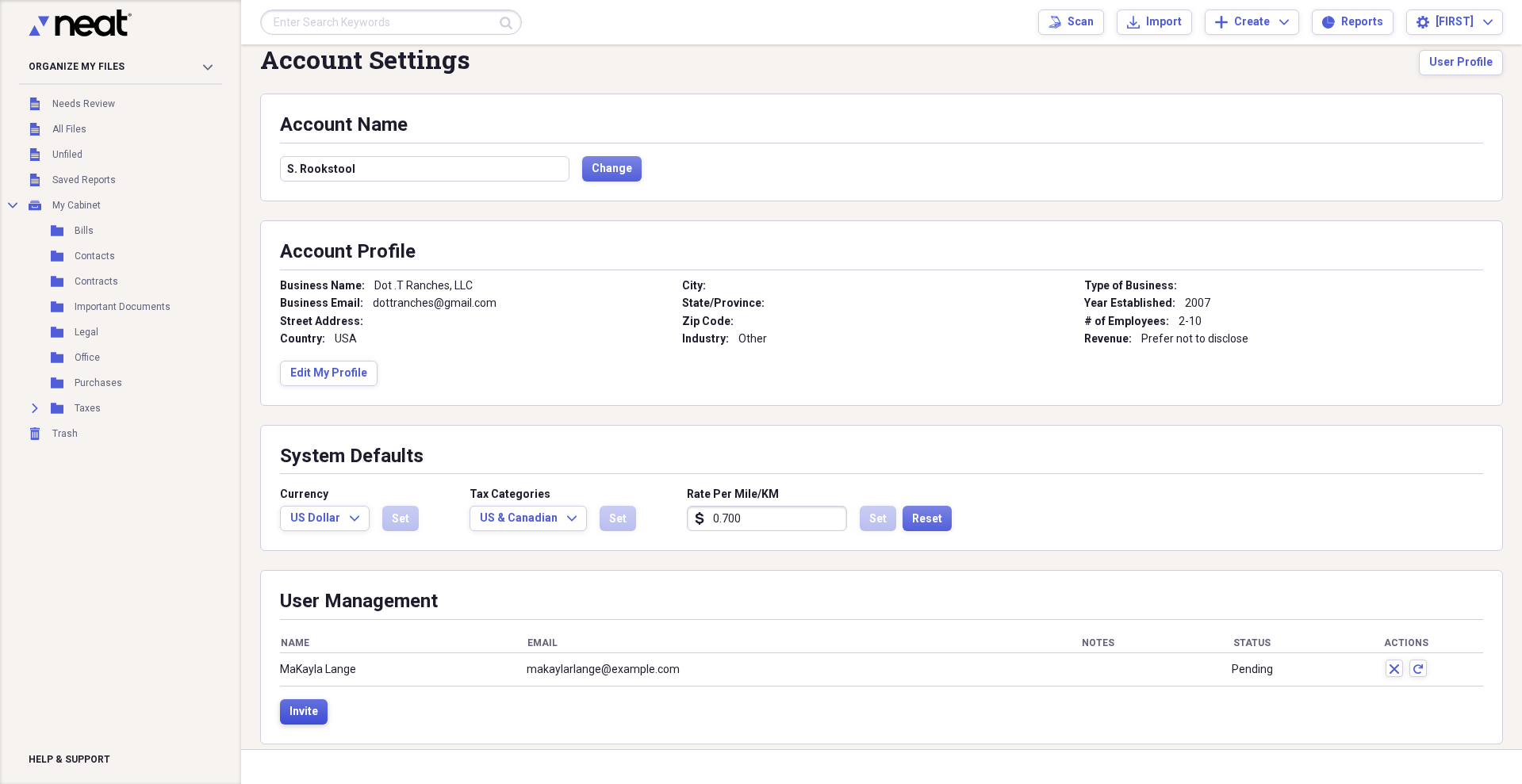 scroll, scrollTop: 0, scrollLeft: 0, axis: both 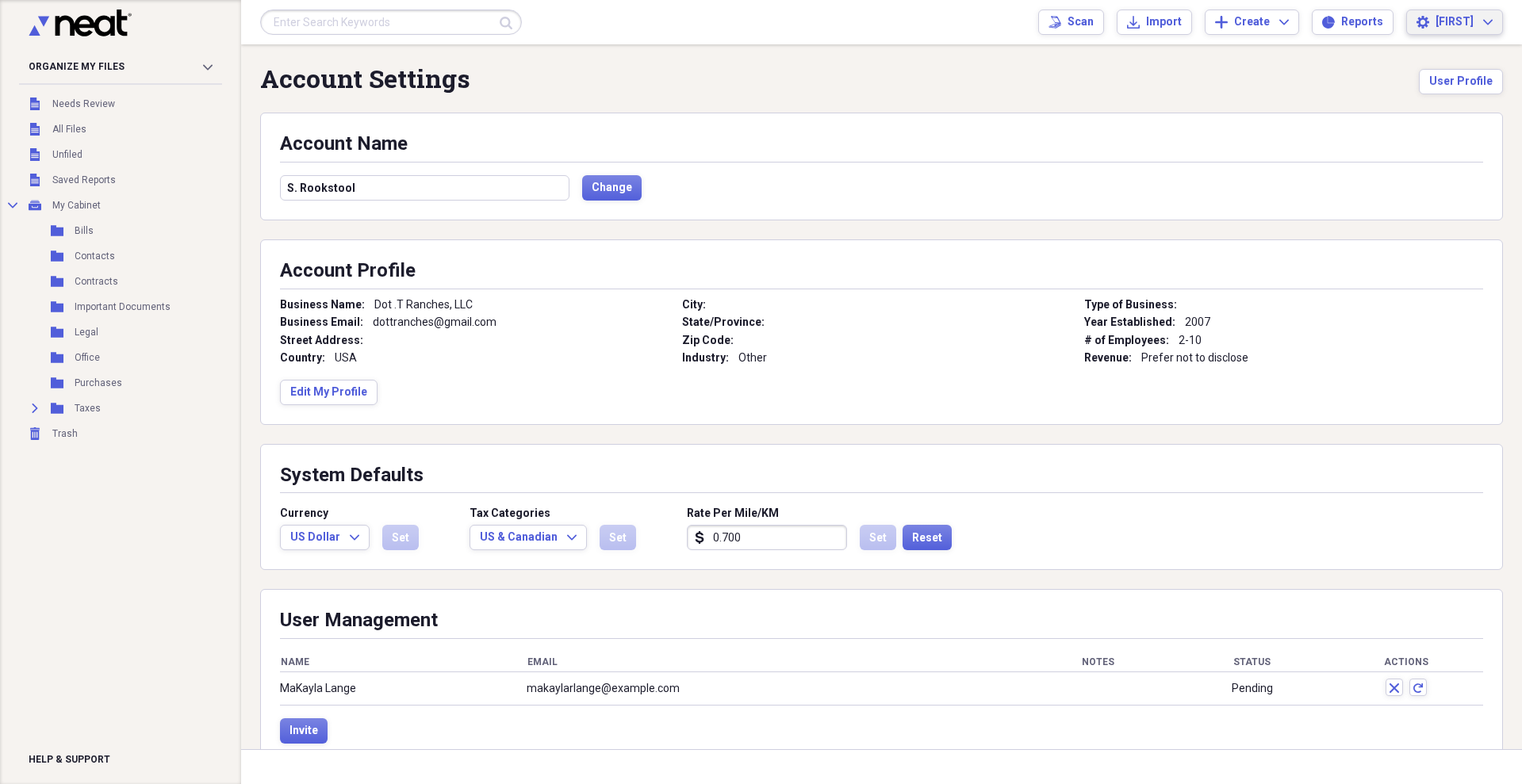 click on "[FIRST]" at bounding box center (1455, 22) 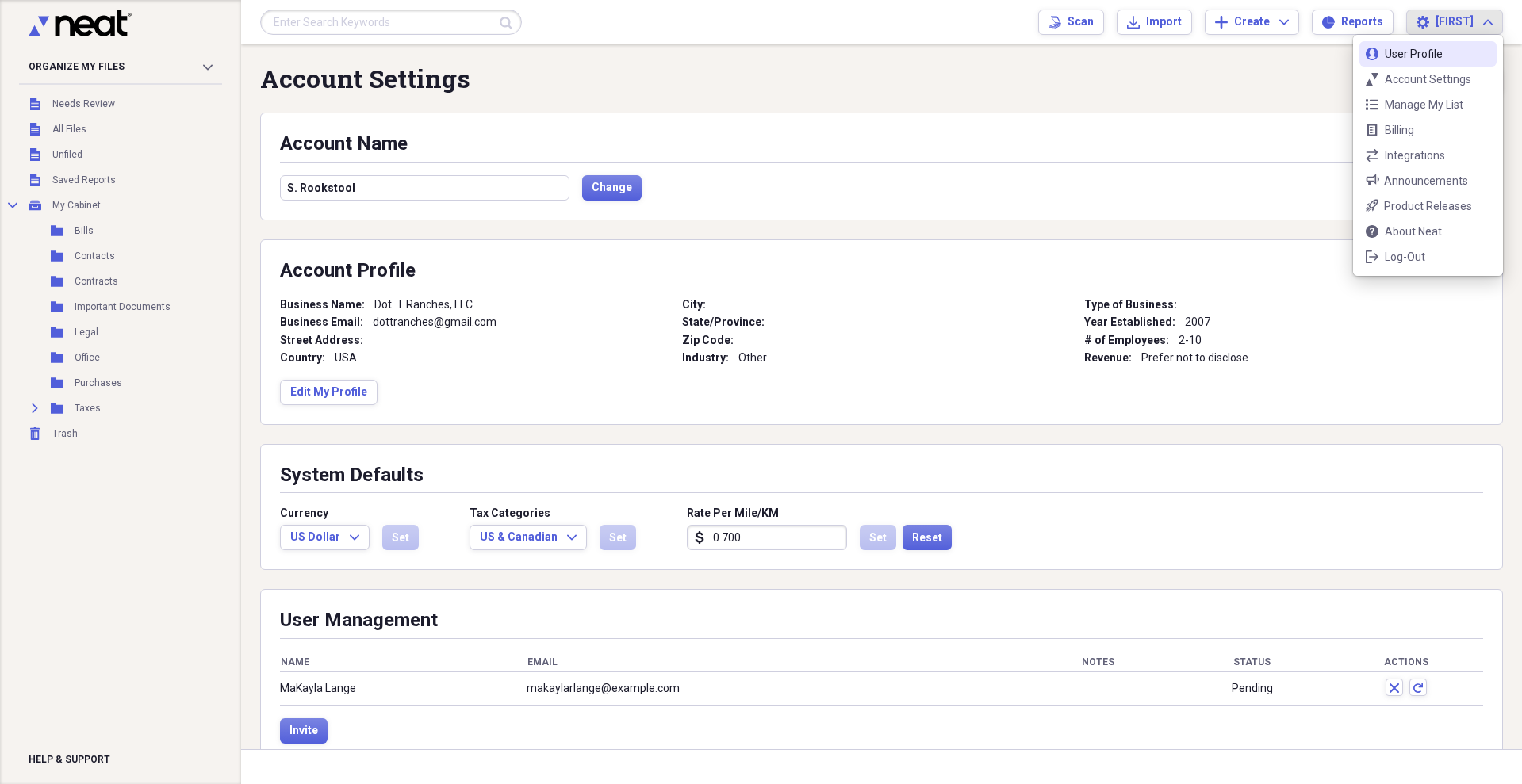 click on "user User Profile" at bounding box center [1428, 54] 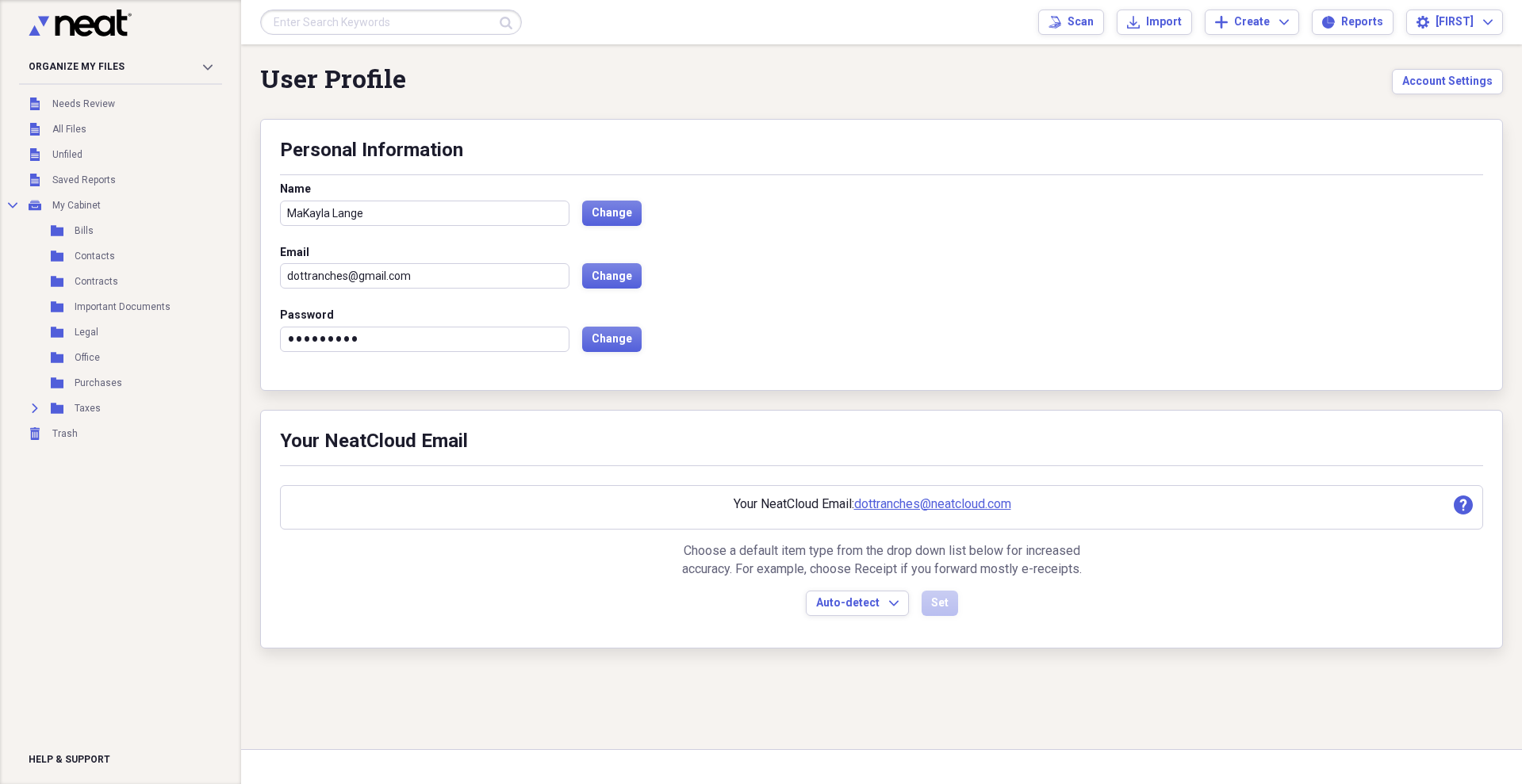 drag, startPoint x: 378, startPoint y: 208, endPoint x: 274, endPoint y: 225, distance: 105.38026 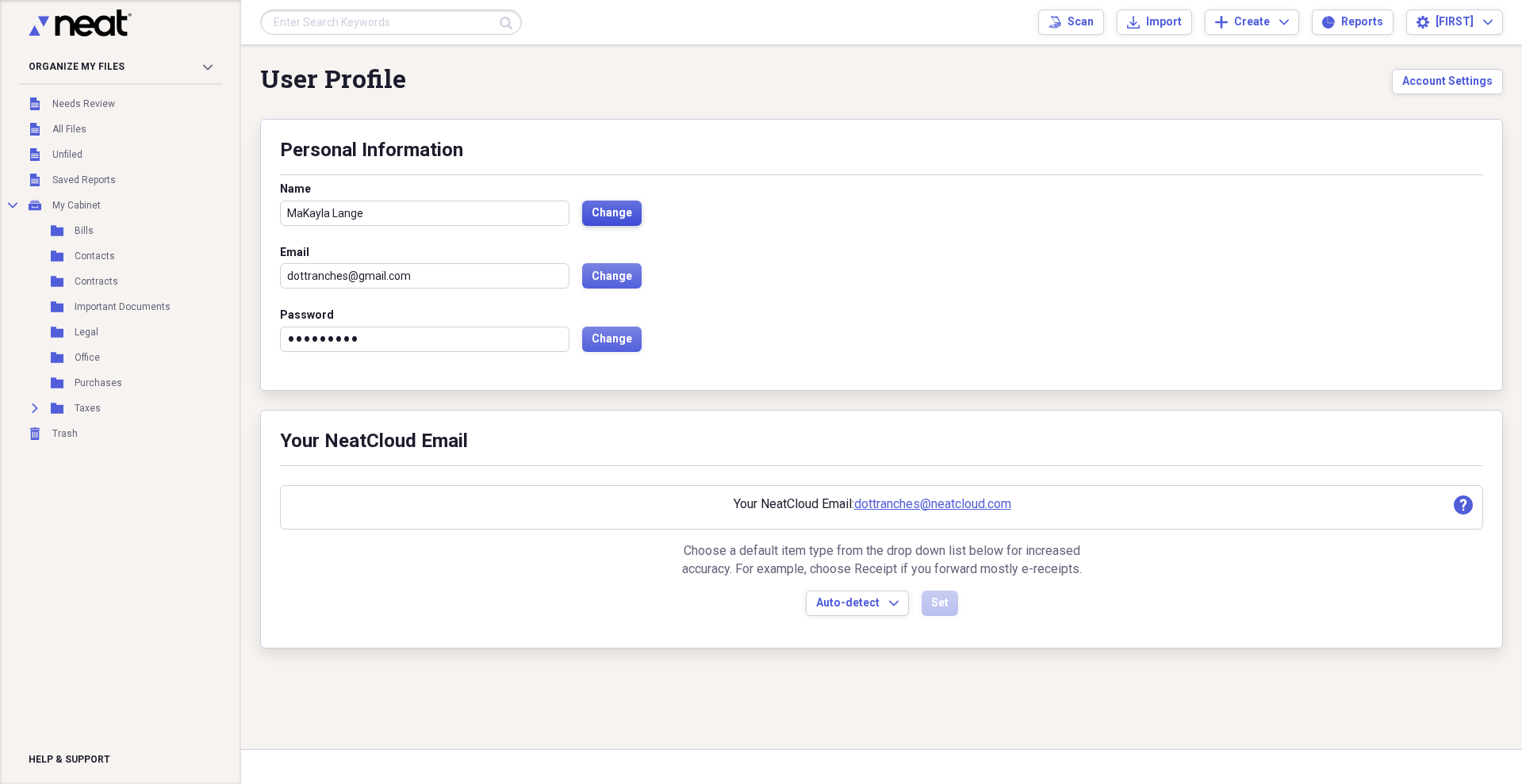 click on "Change" at bounding box center (611, 213) 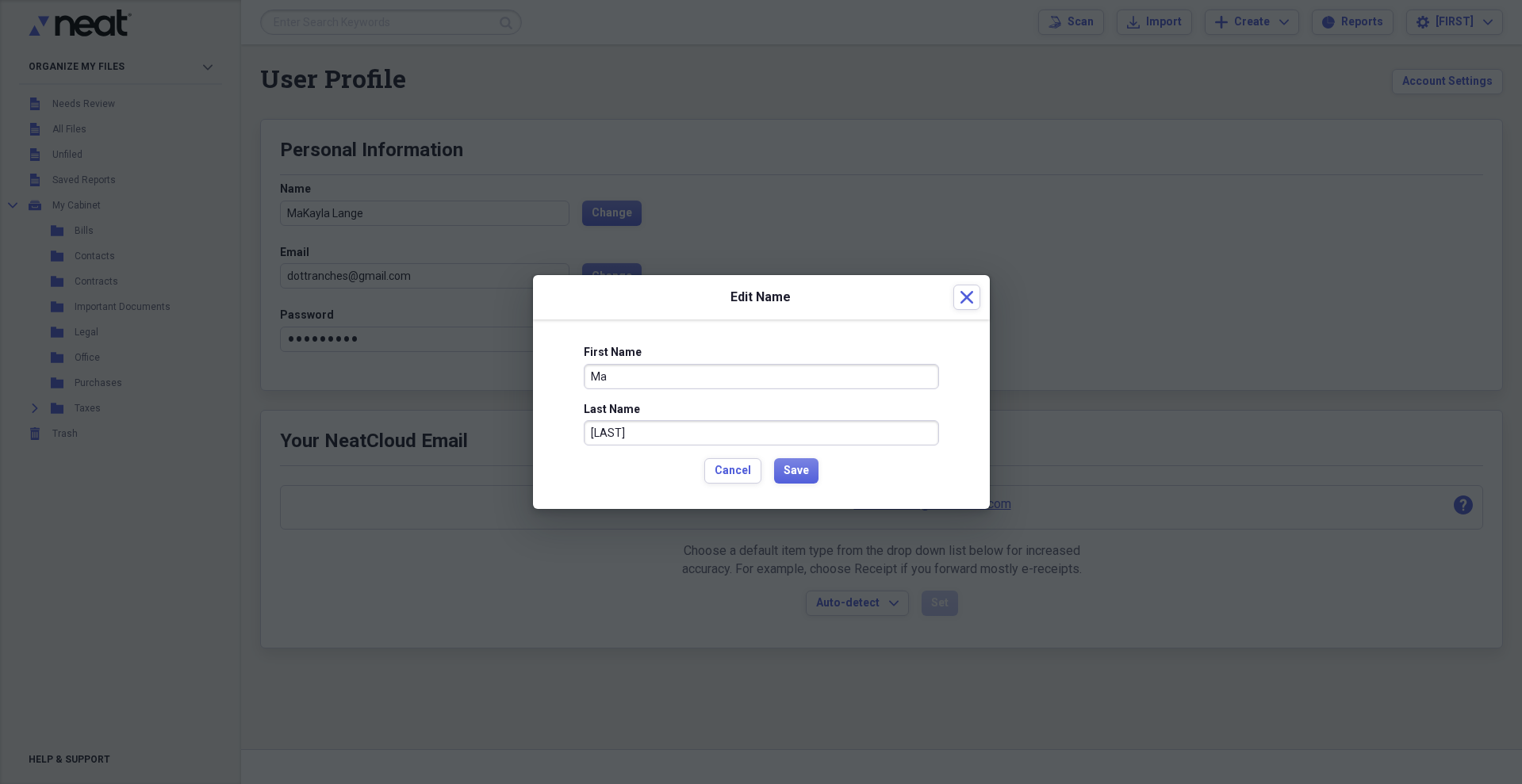 type on "M" 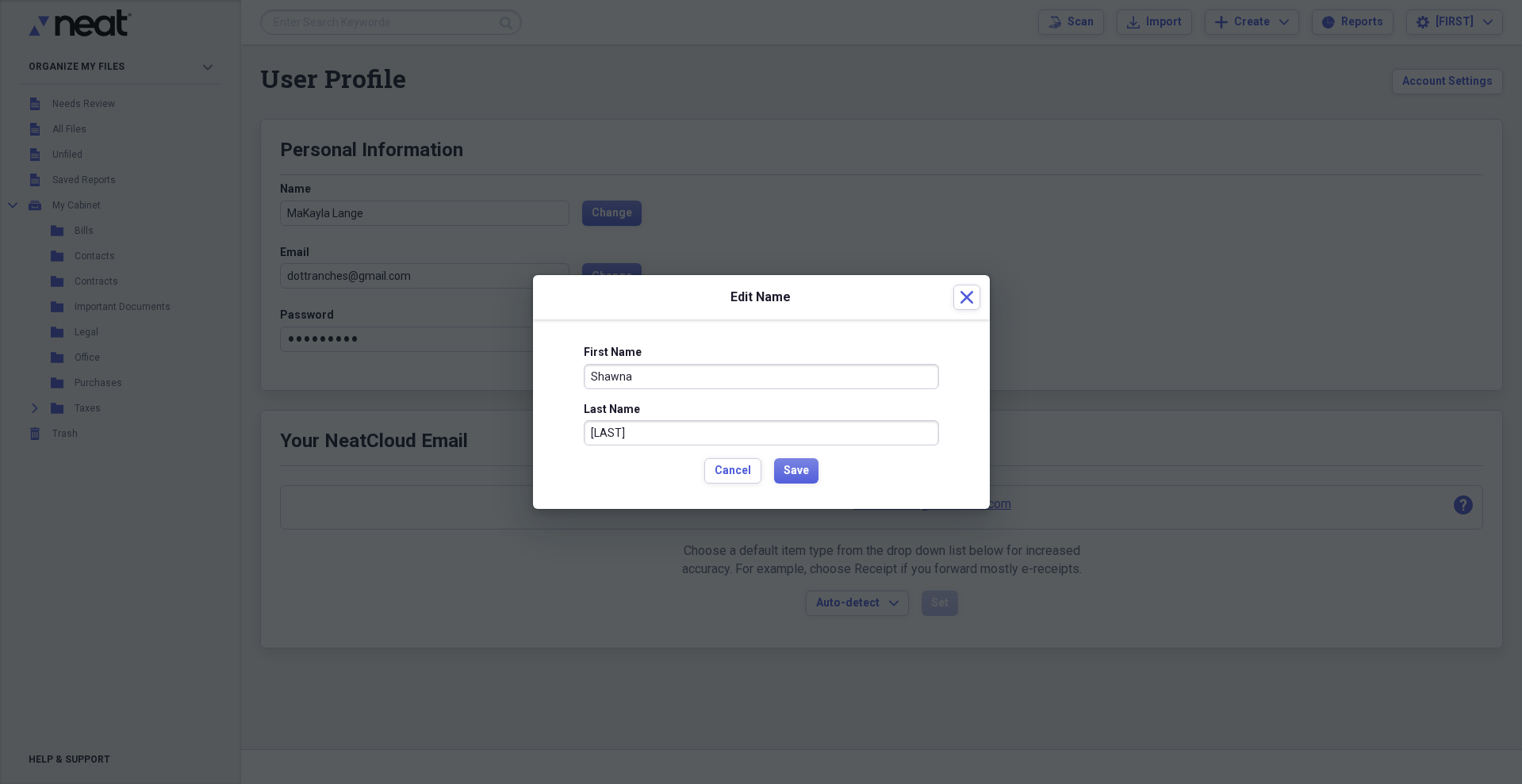 type on "Shawna" 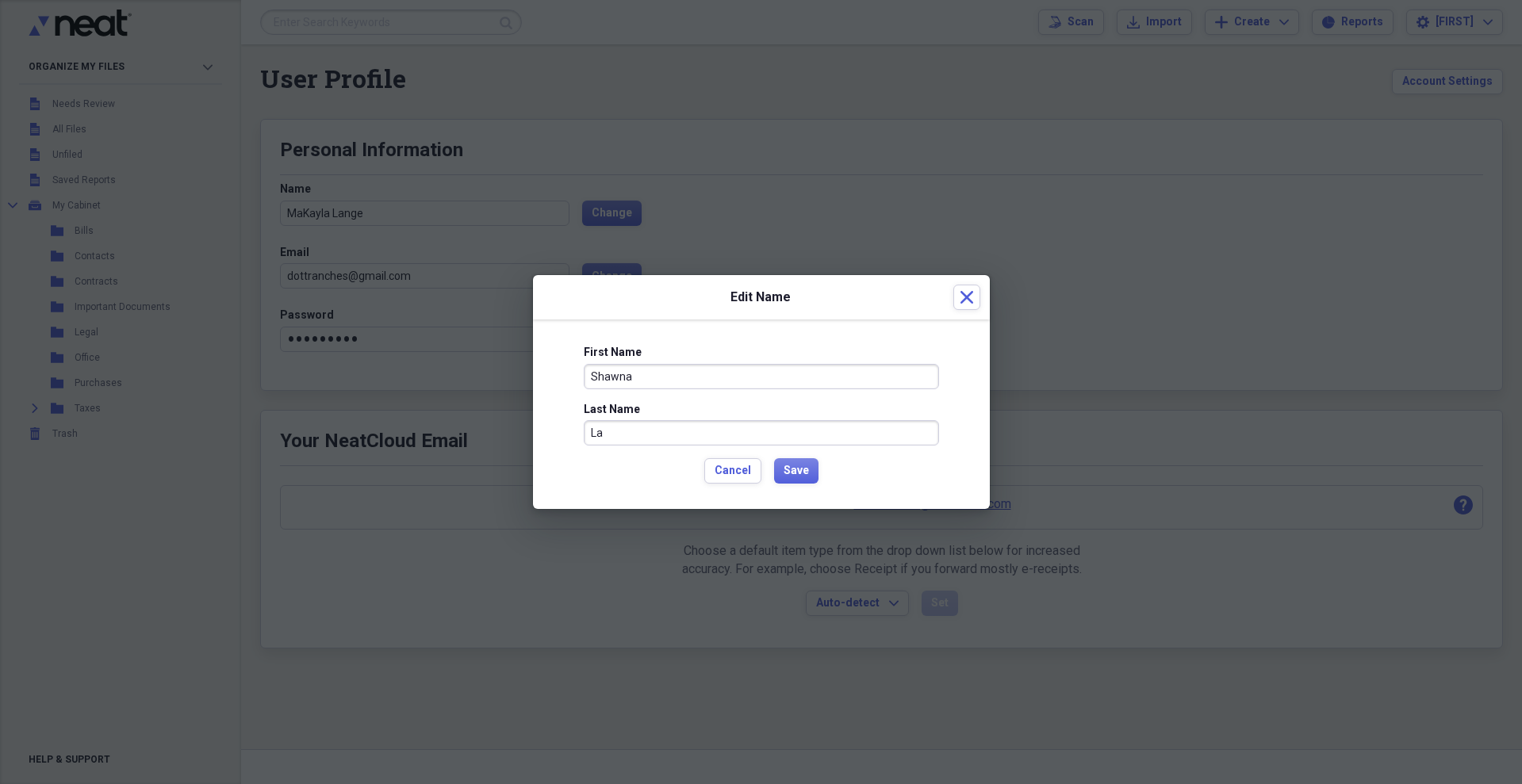 type on "L" 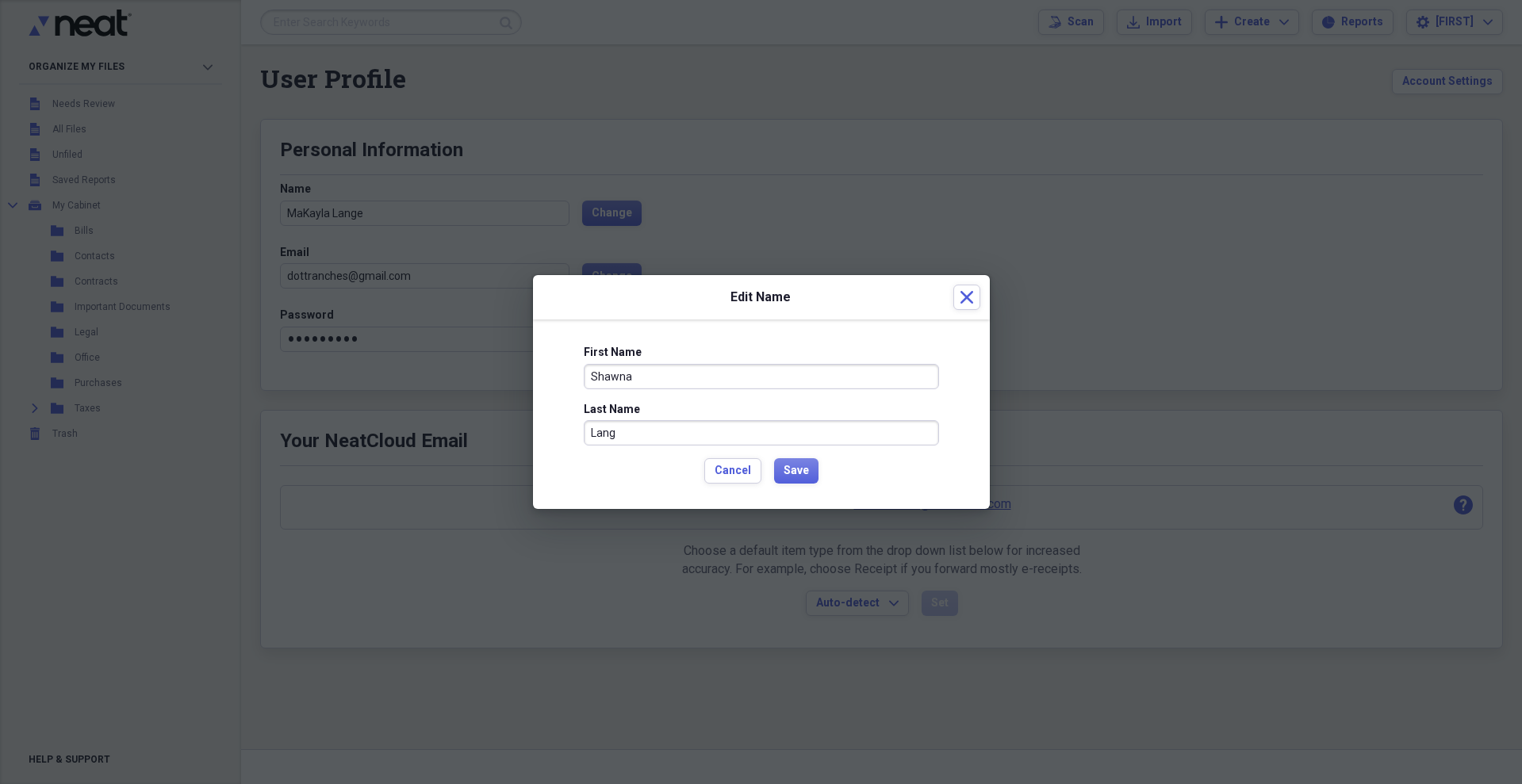 type on "[LAST]" 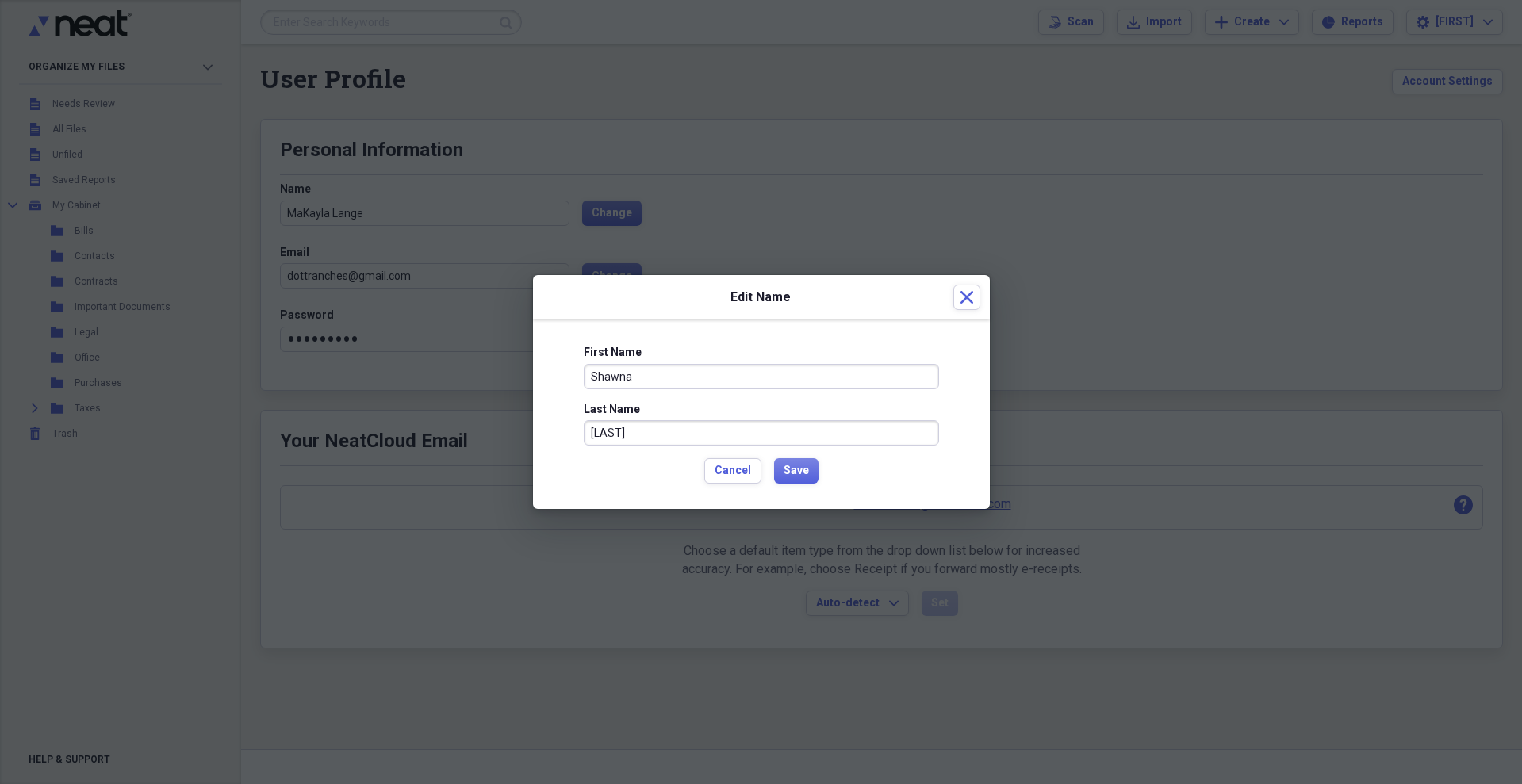 drag, startPoint x: 654, startPoint y: 380, endPoint x: 533, endPoint y: 384, distance: 121.0661 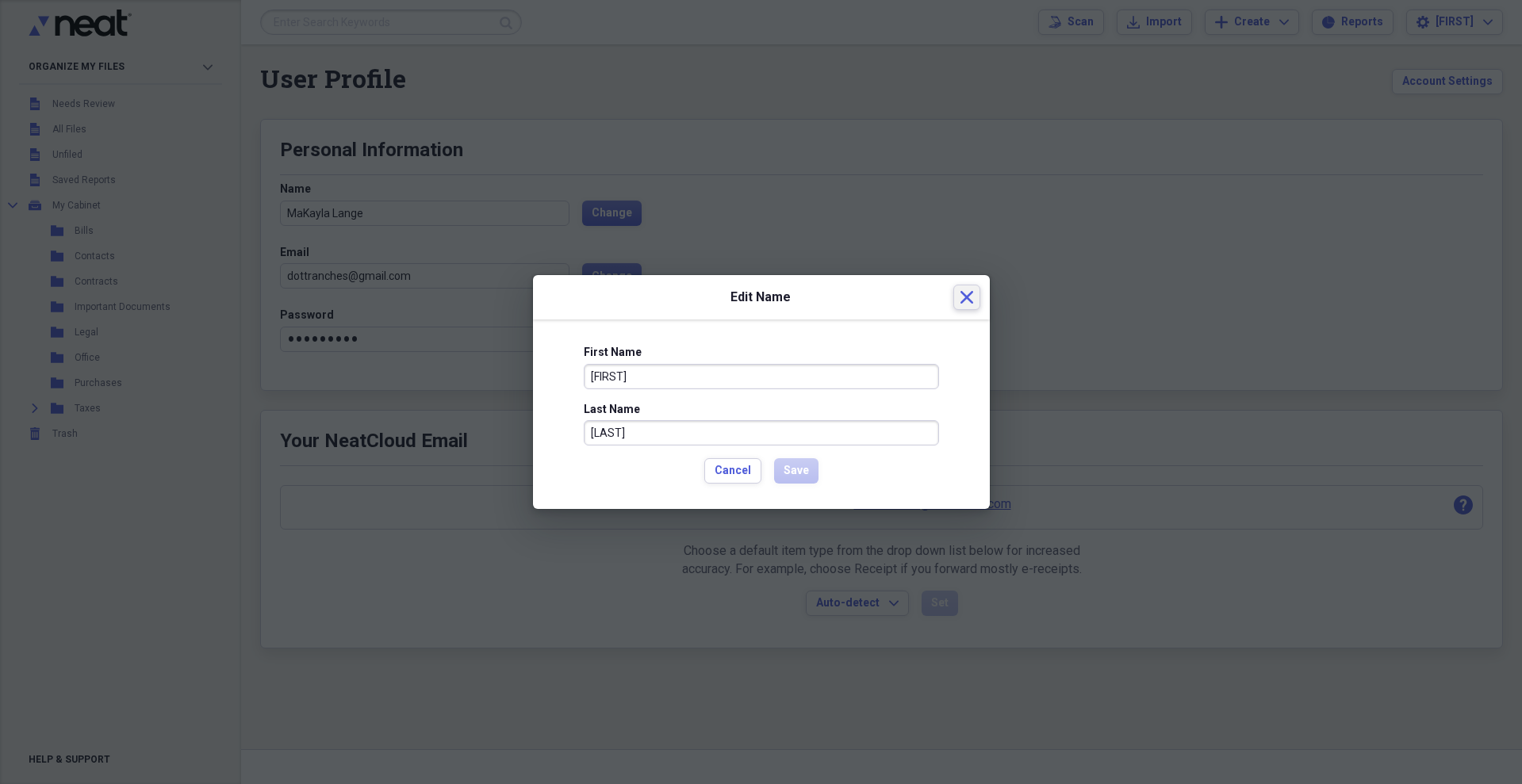 type on "[FIRST]" 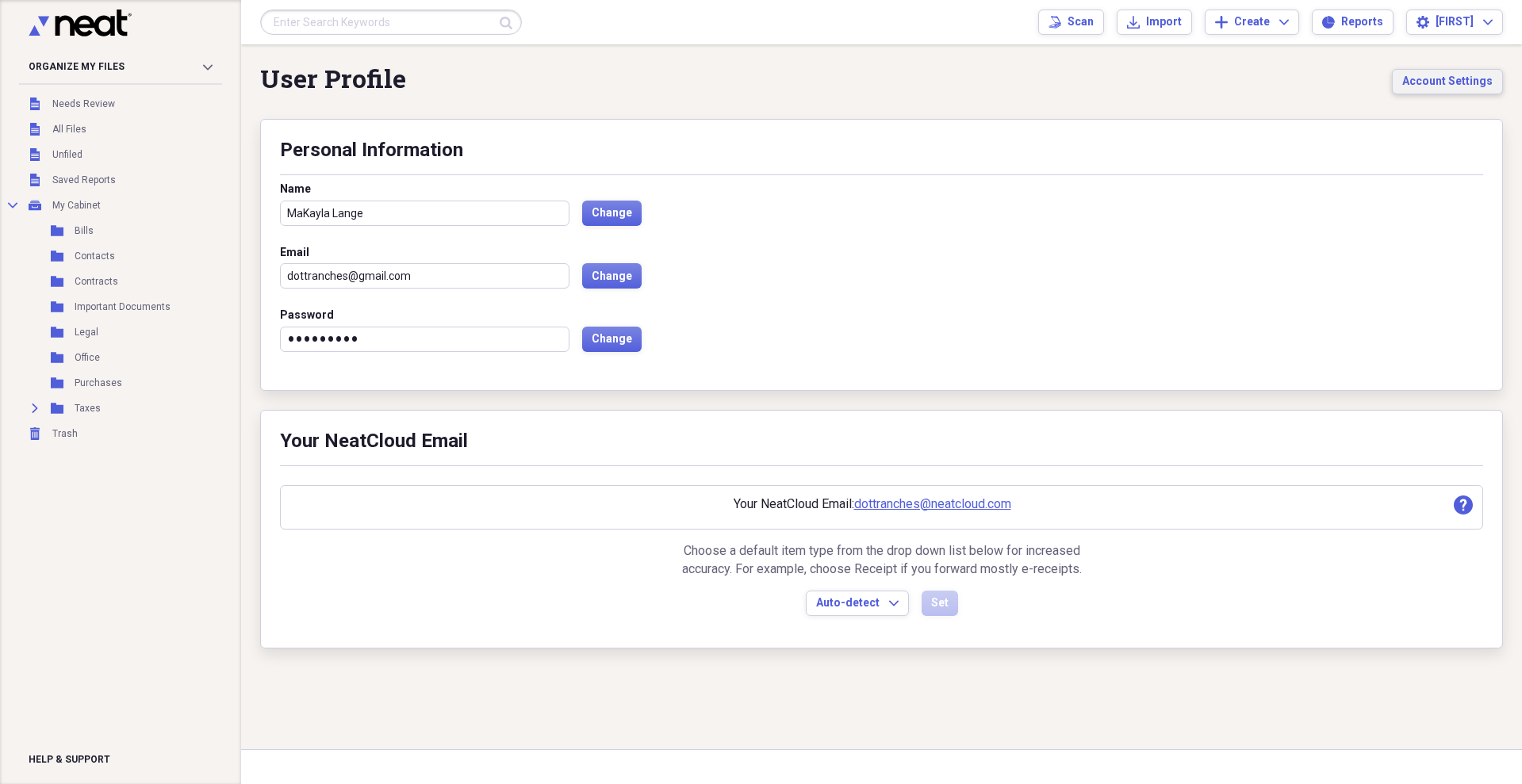 click on "Account Settings" at bounding box center (1447, 82) 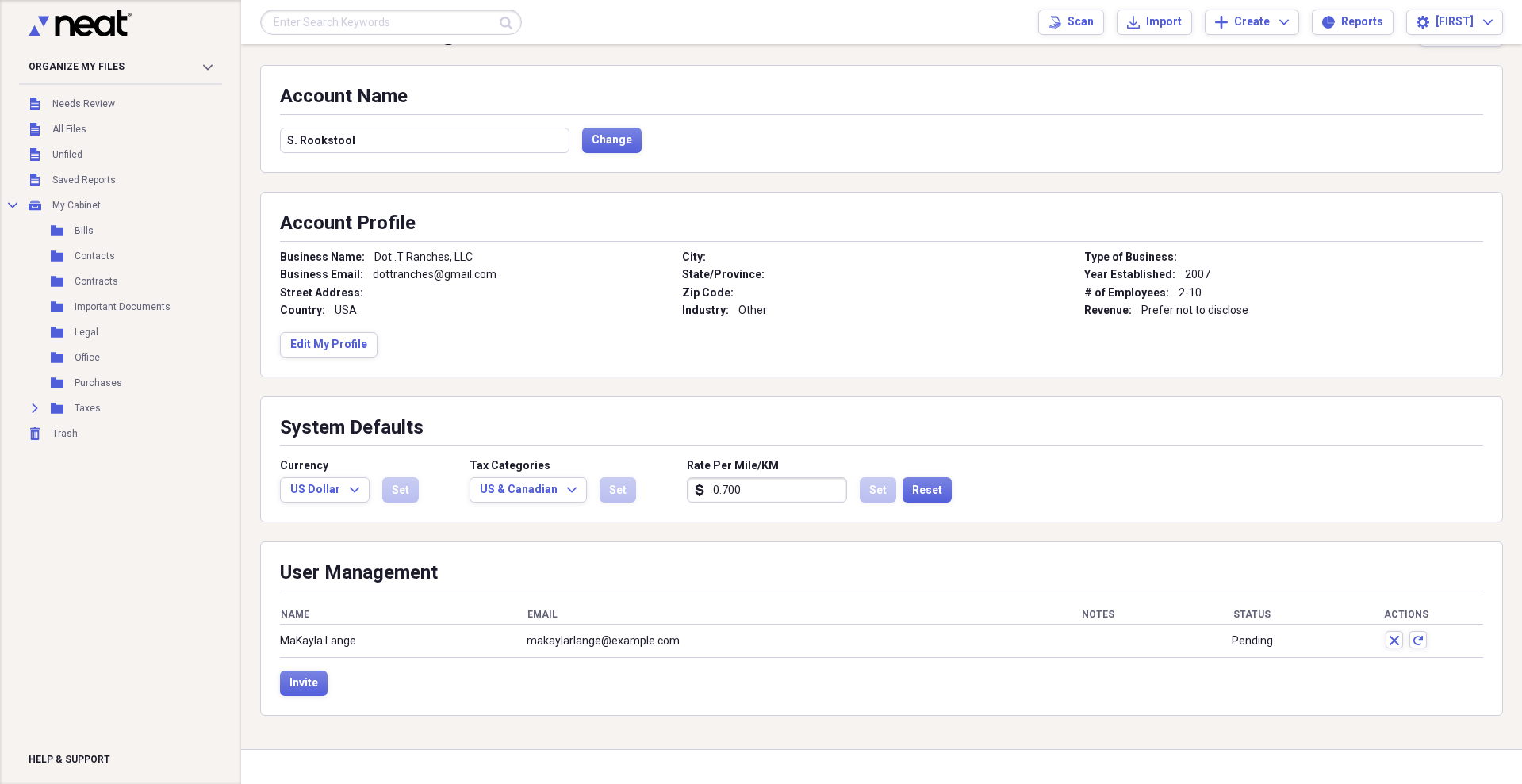 scroll, scrollTop: 0, scrollLeft: 0, axis: both 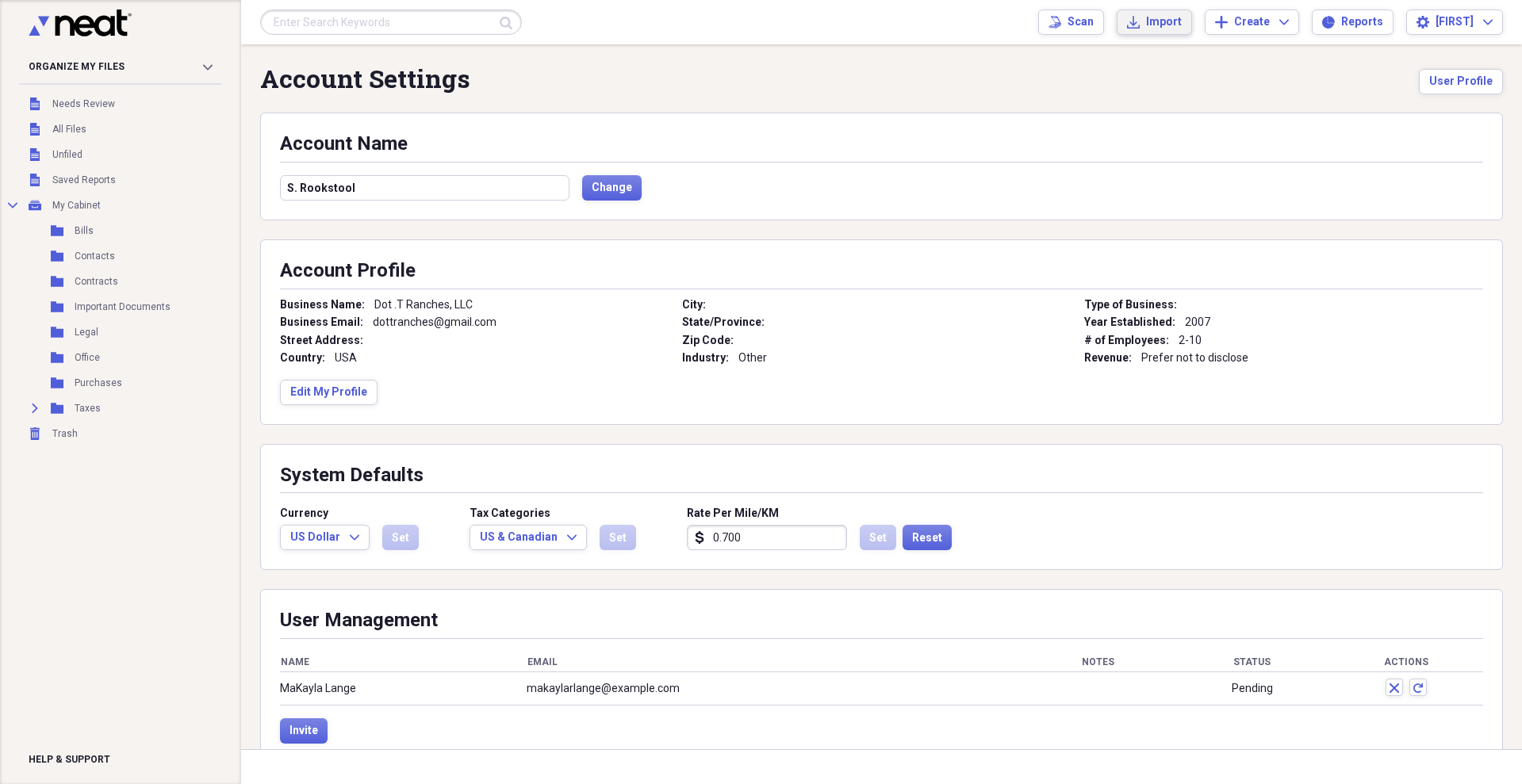 click on "Import" at bounding box center (1164, 22) 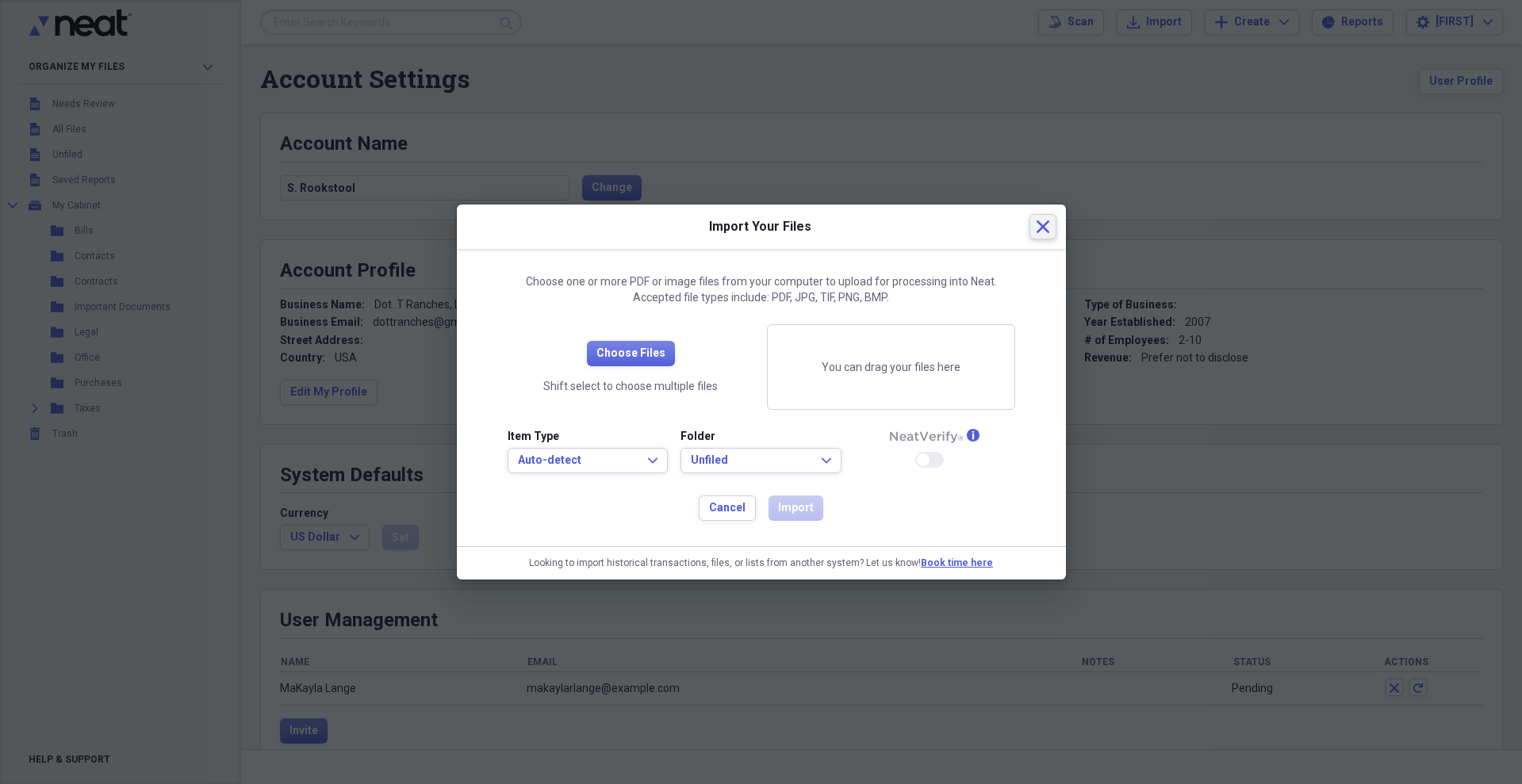 click 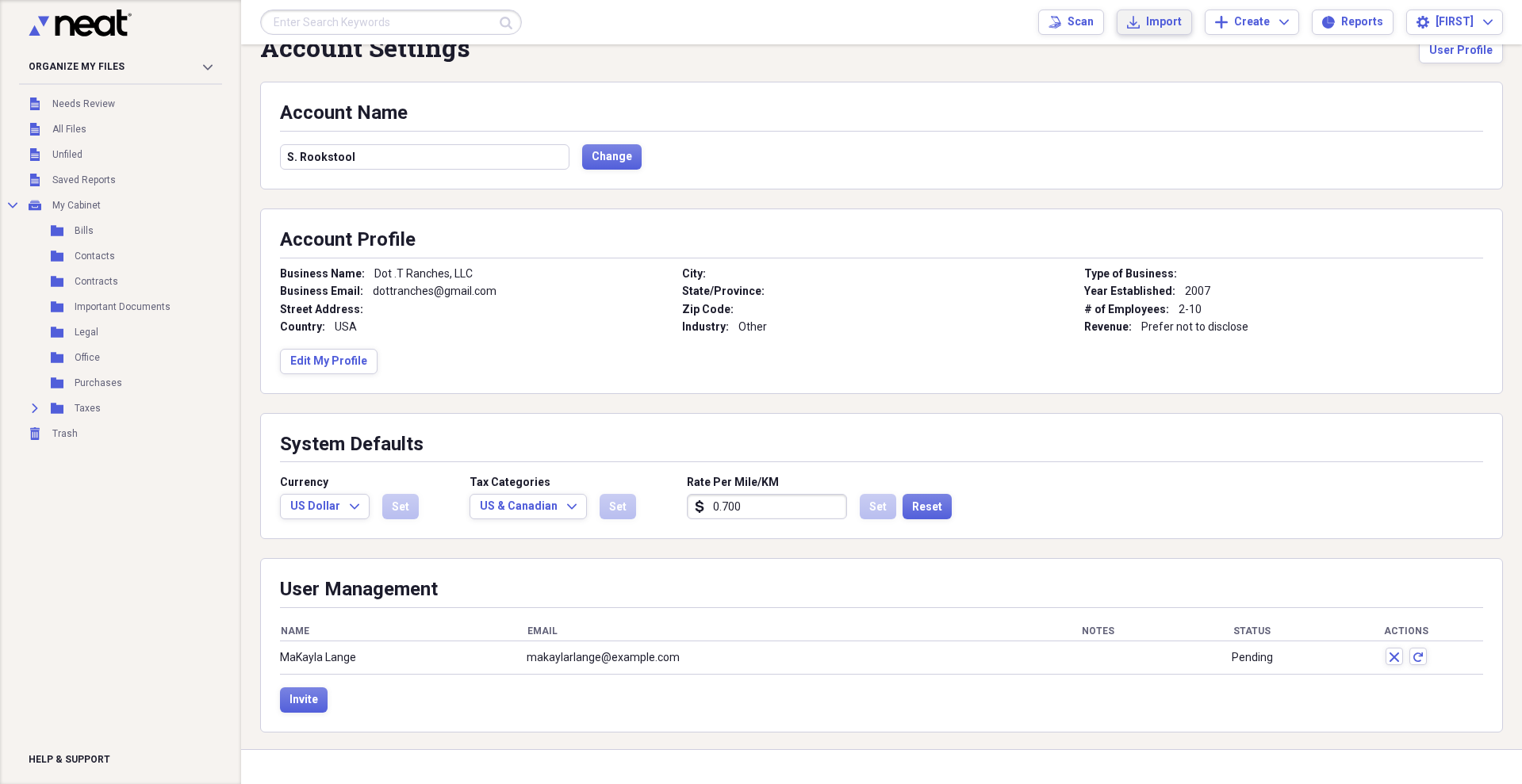 scroll, scrollTop: 48, scrollLeft: 0, axis: vertical 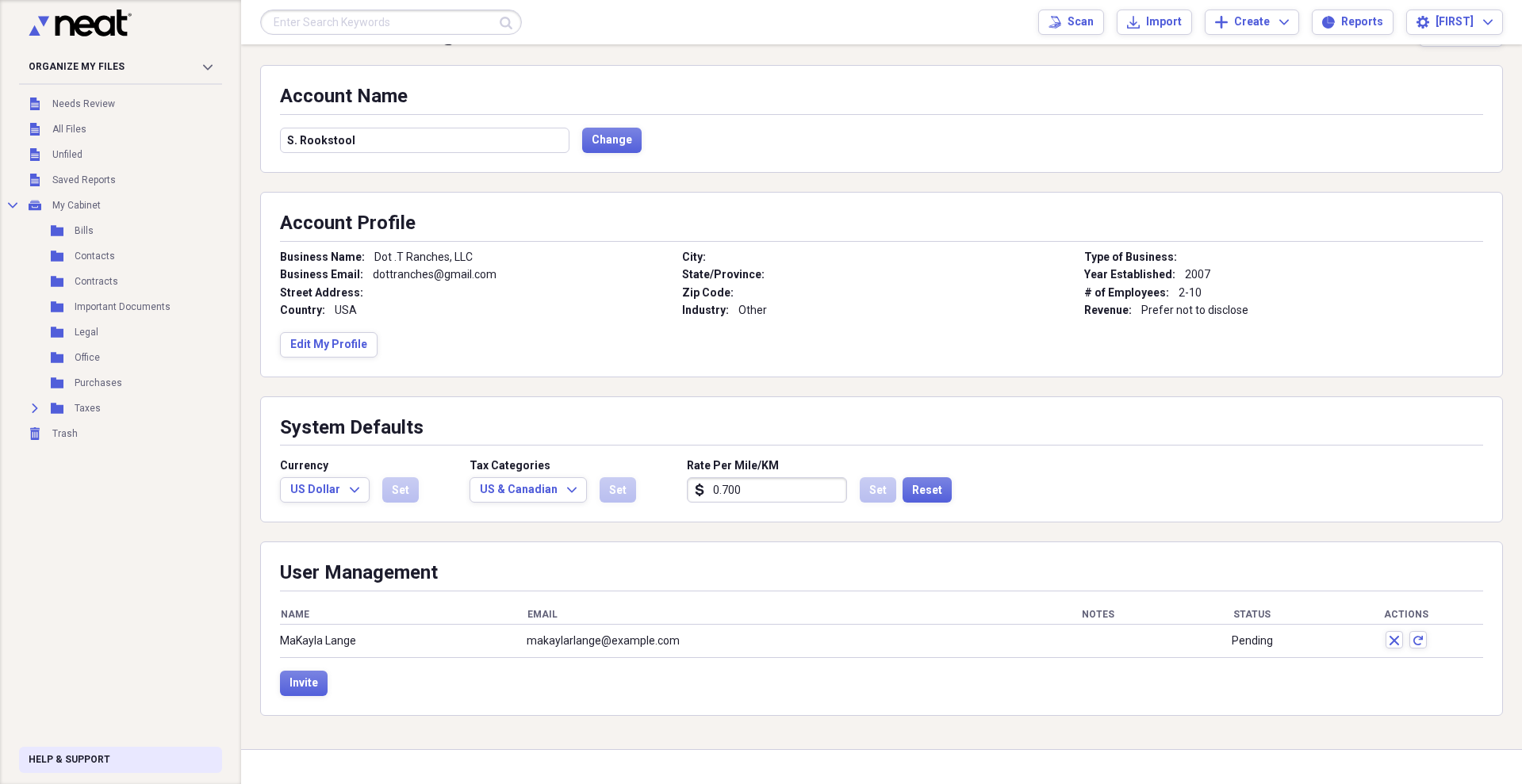 click on "Help & Support" at bounding box center (69, 759) 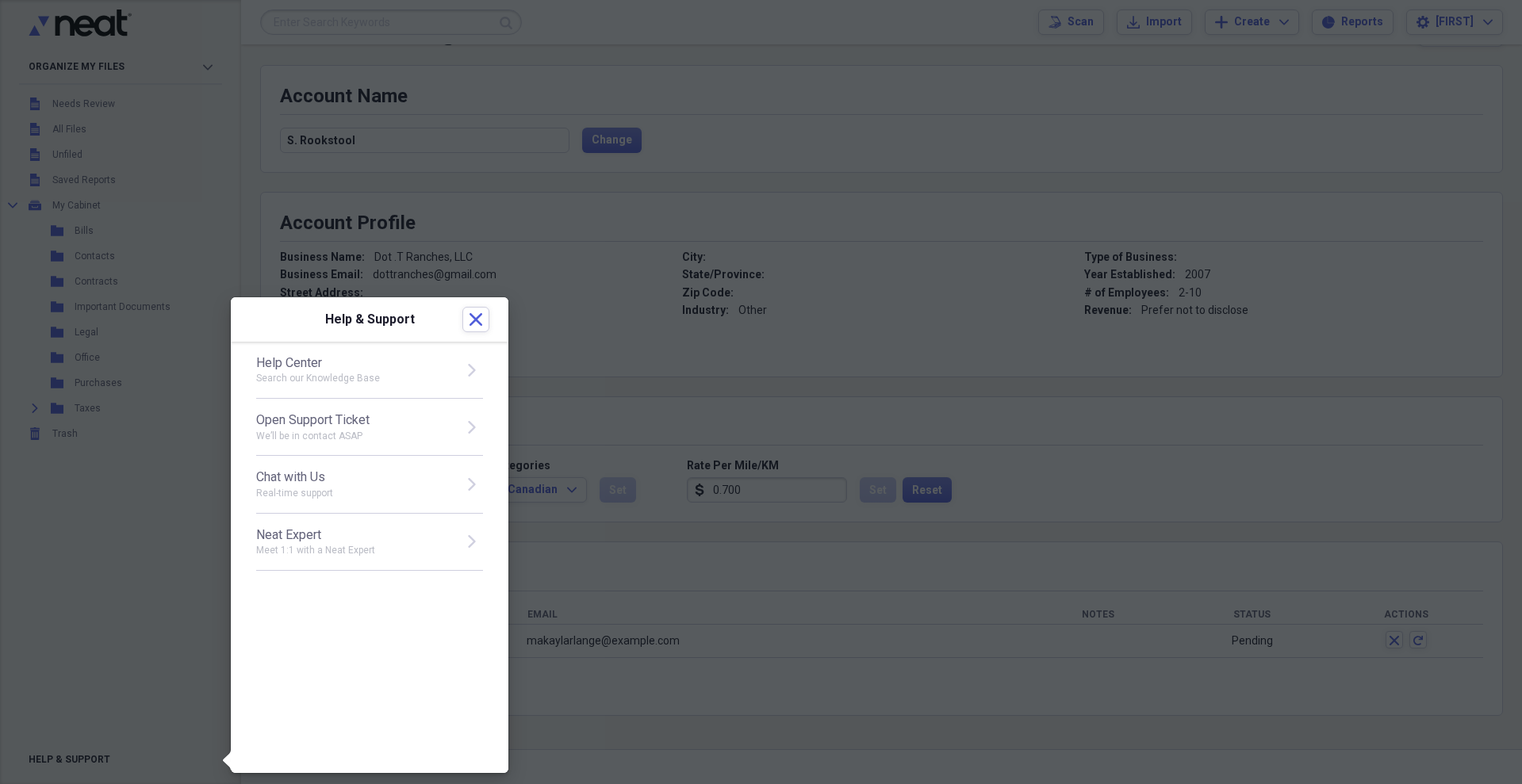 click on "Chat with Us" at bounding box center (355, 477) 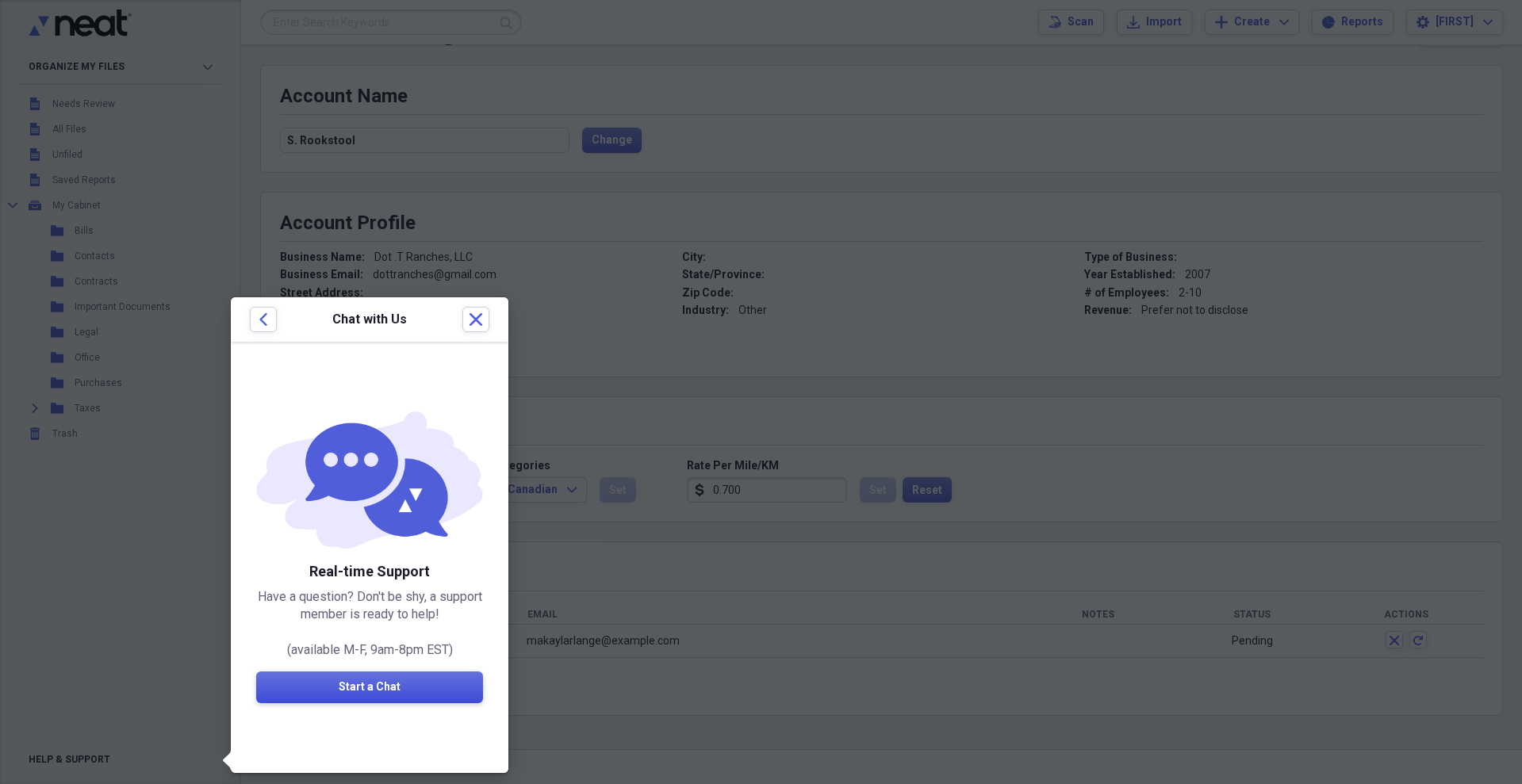 click on "Start a Chat" at bounding box center (370, 687) 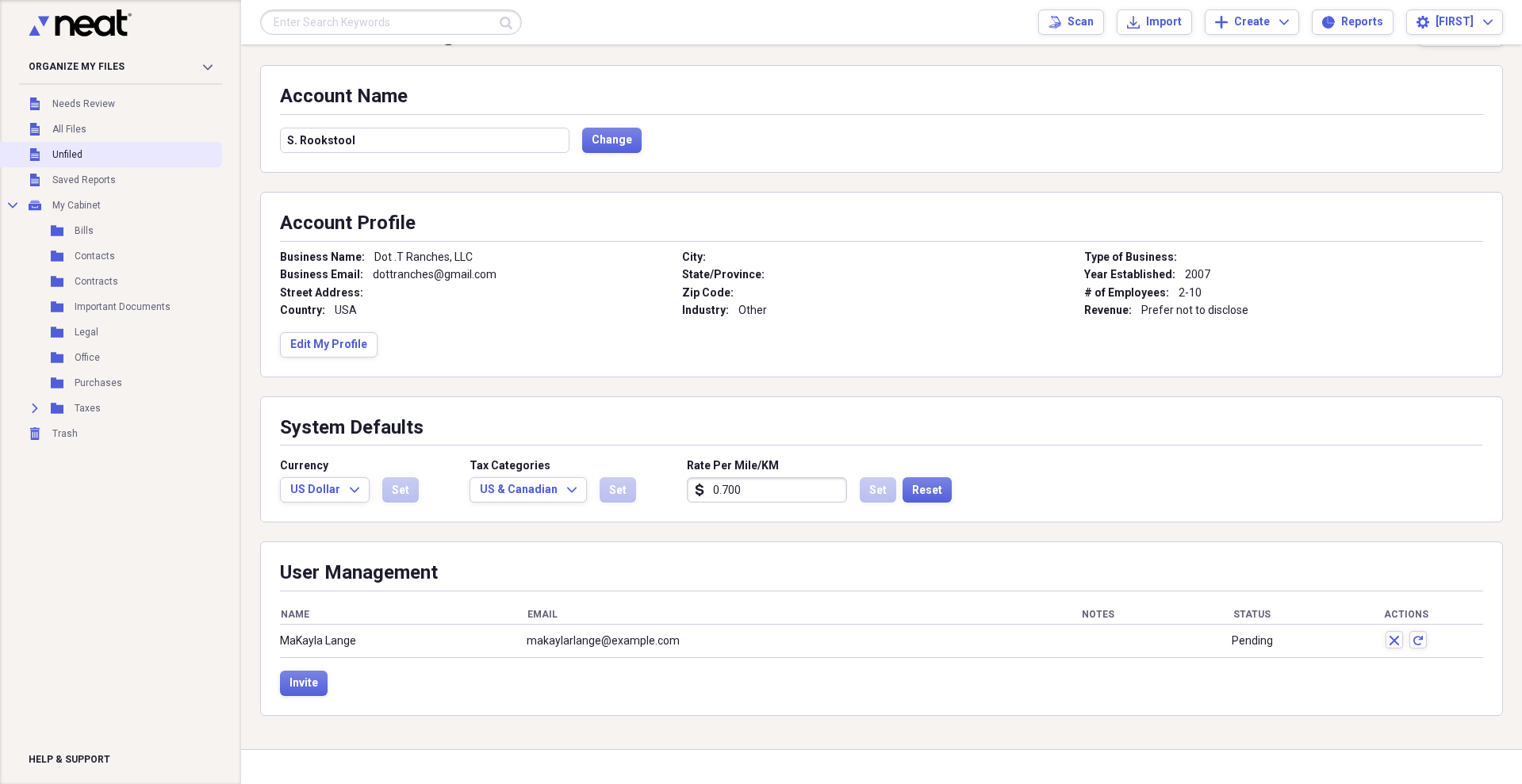 click on "Unfiled" at bounding box center [67, 155] 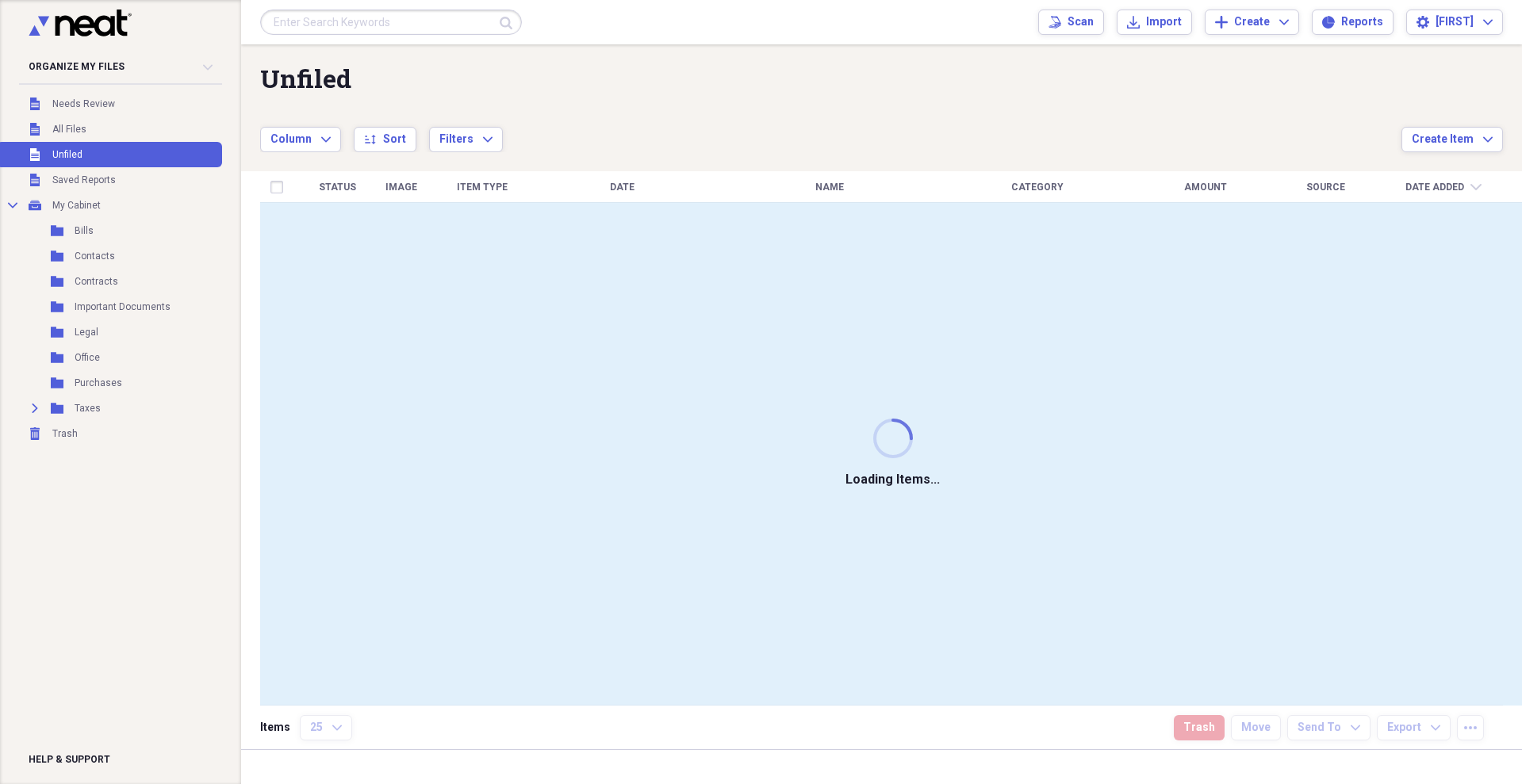 scroll, scrollTop: 0, scrollLeft: 0, axis: both 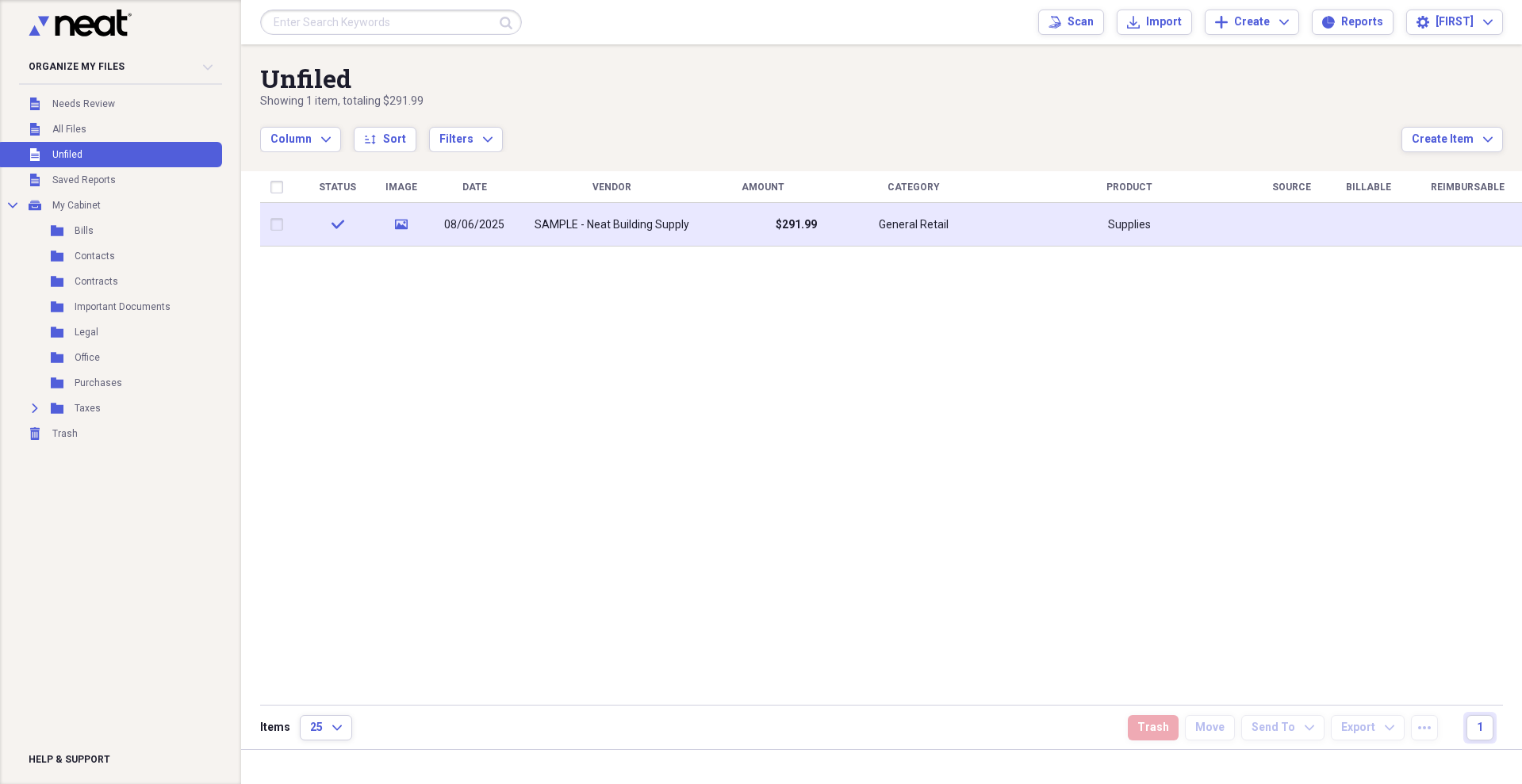click at bounding box center [280, 224] 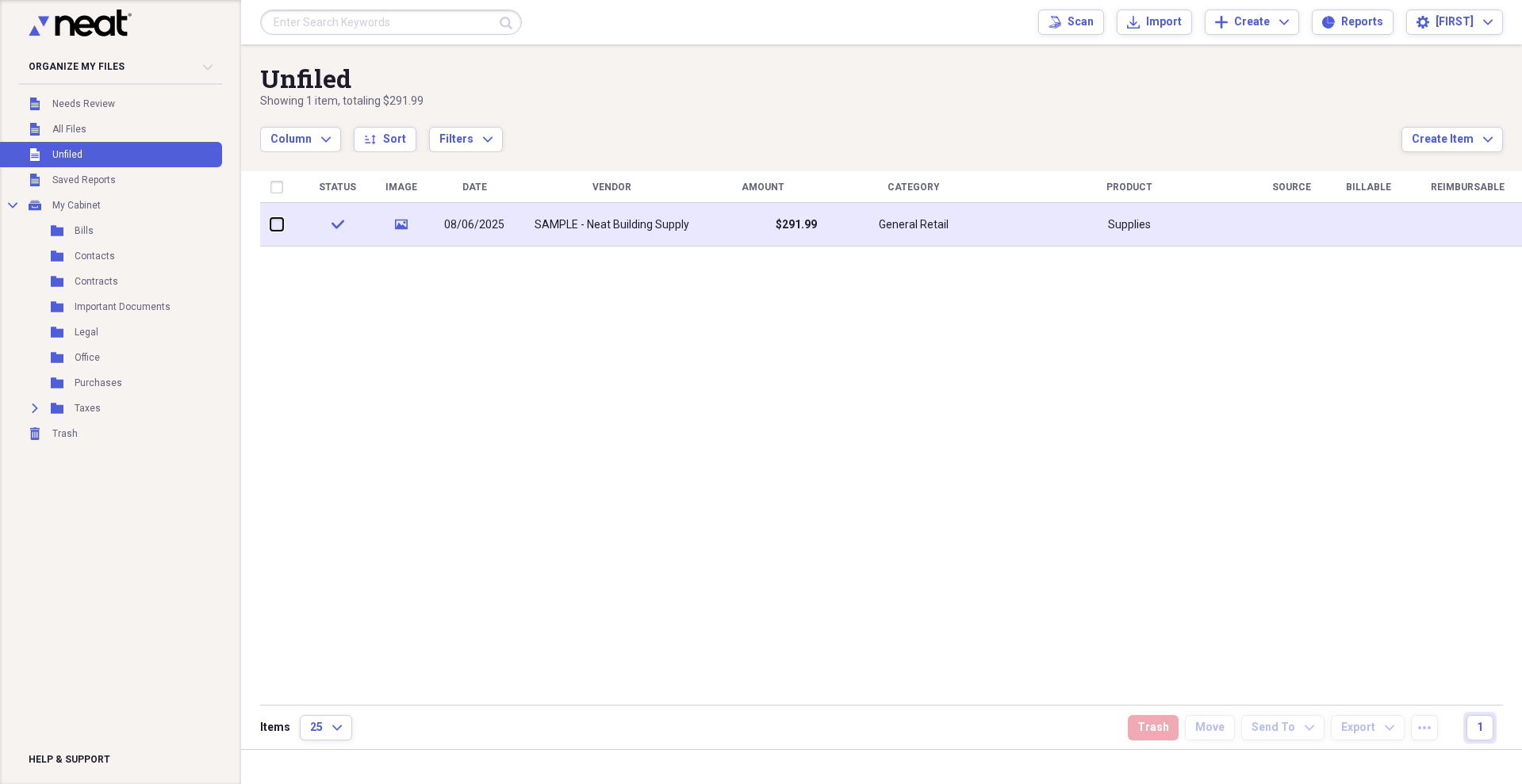 click at bounding box center [270, 224] 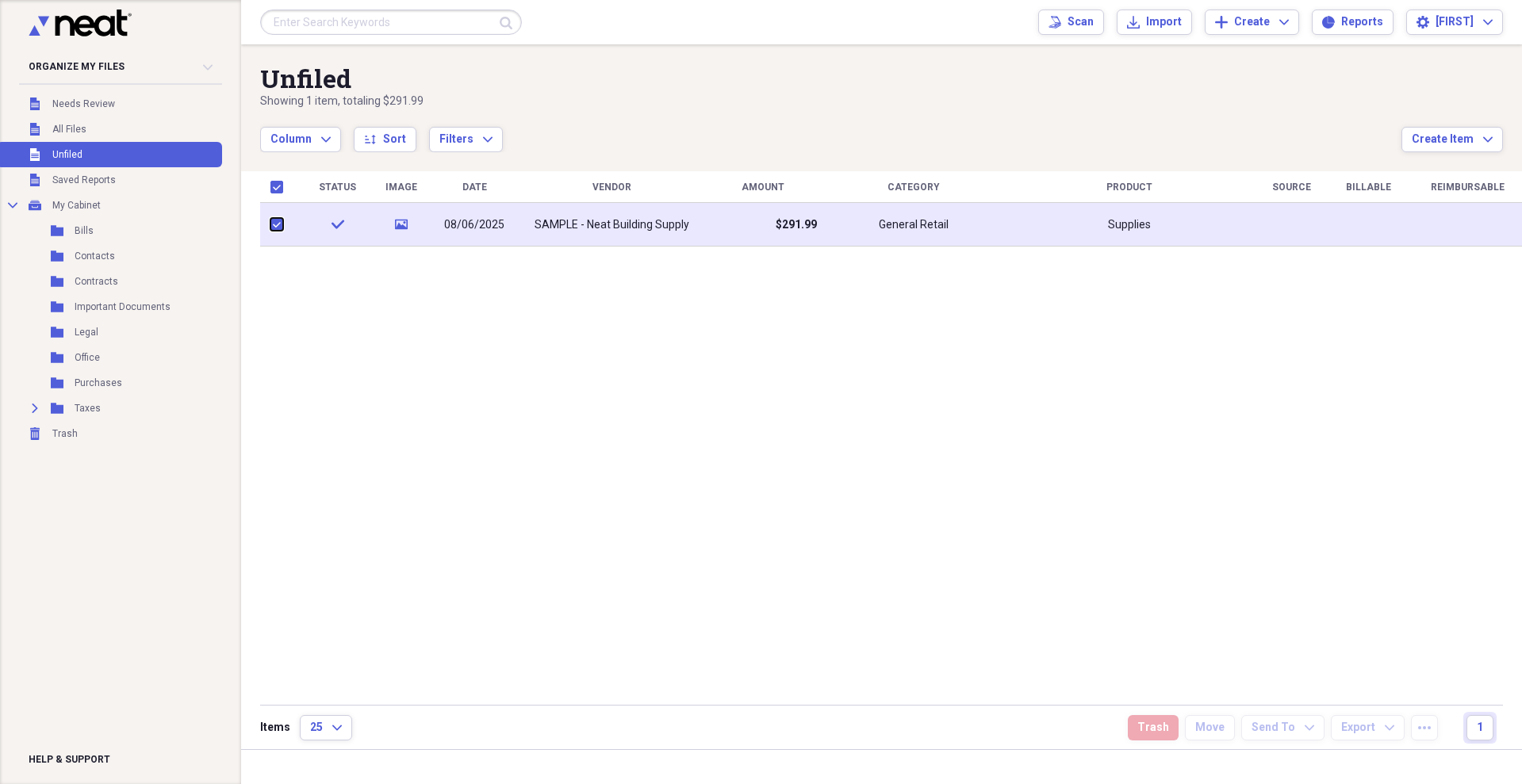 checkbox on "true" 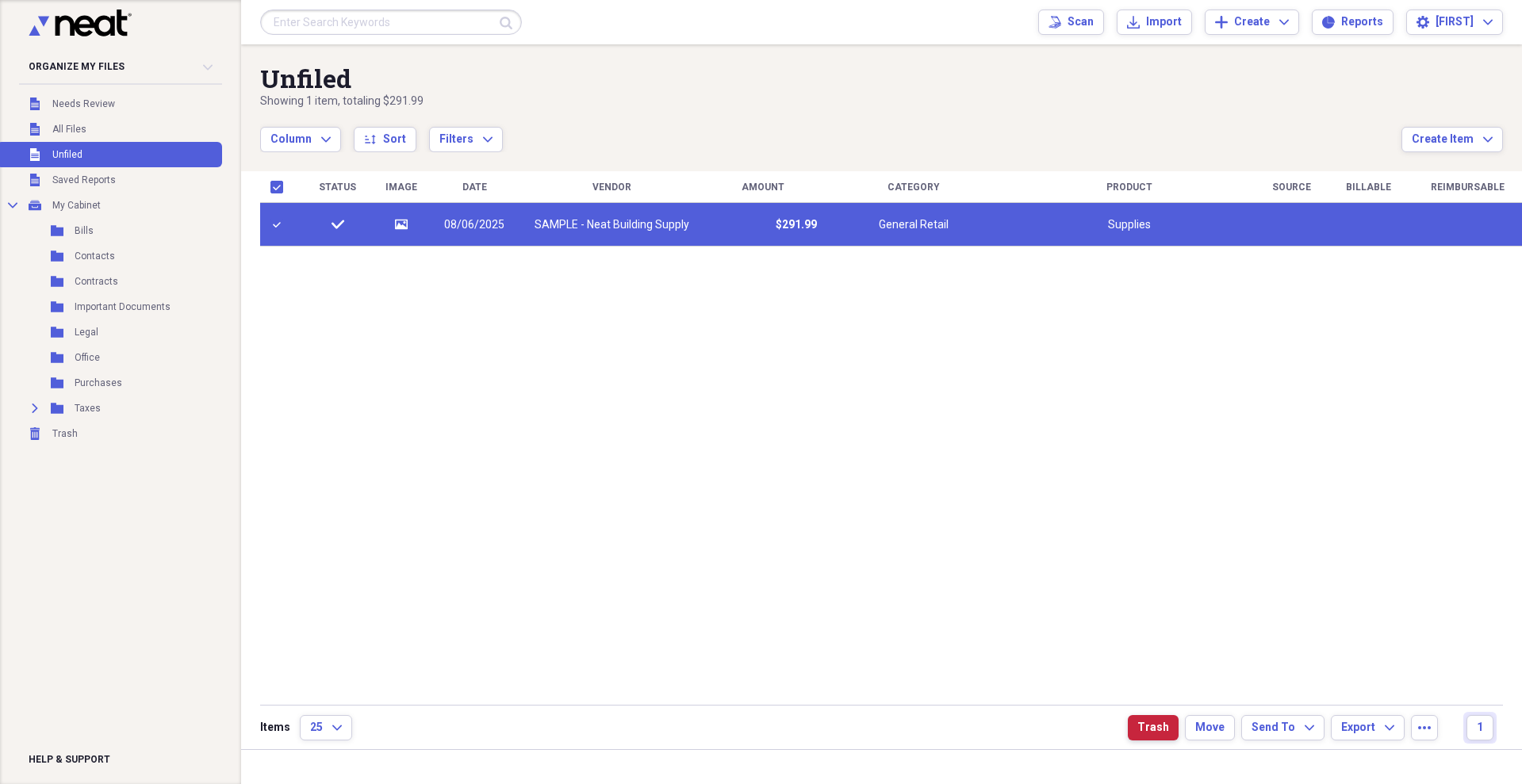 click on "Trash" at bounding box center (1153, 728) 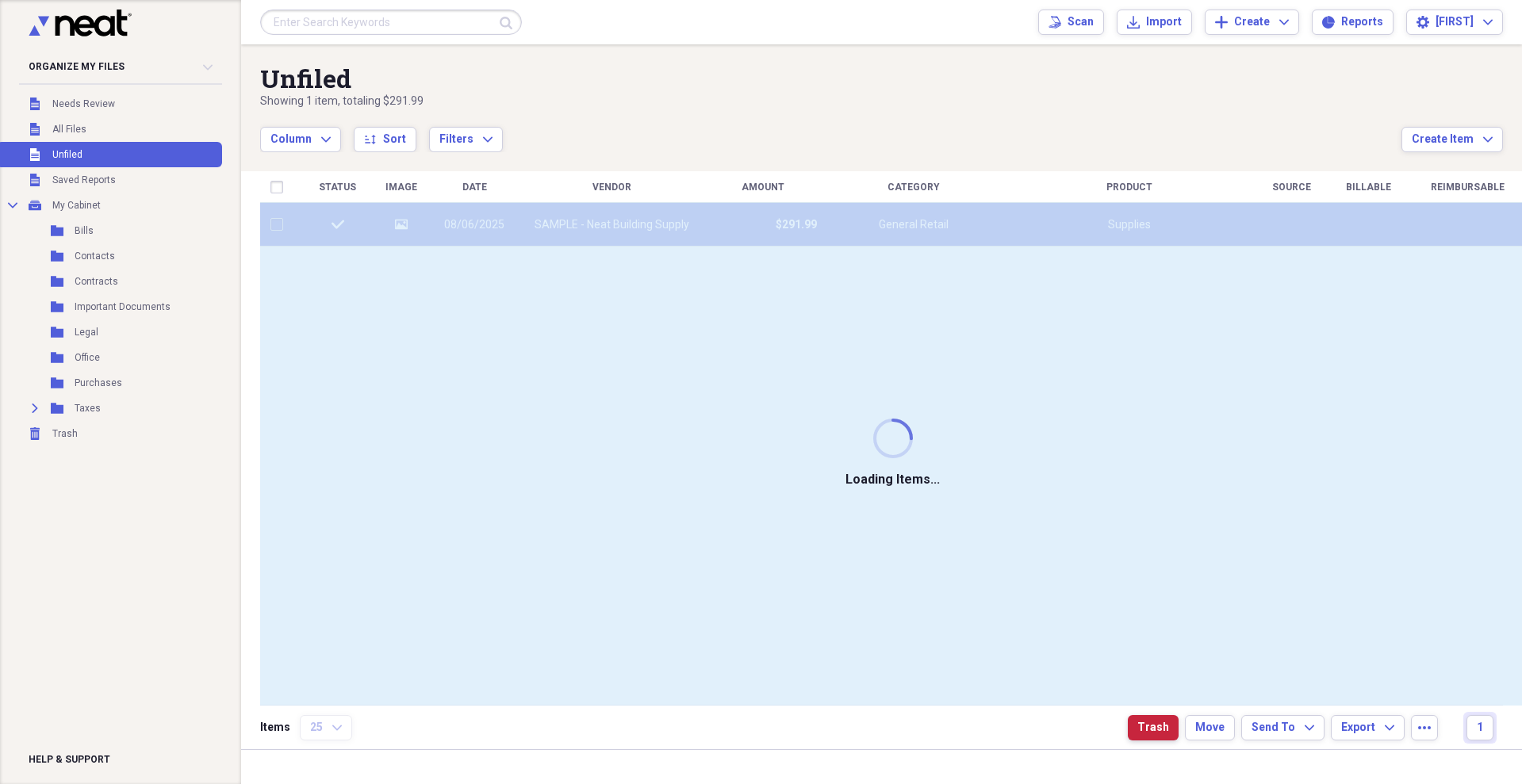 checkbox on "false" 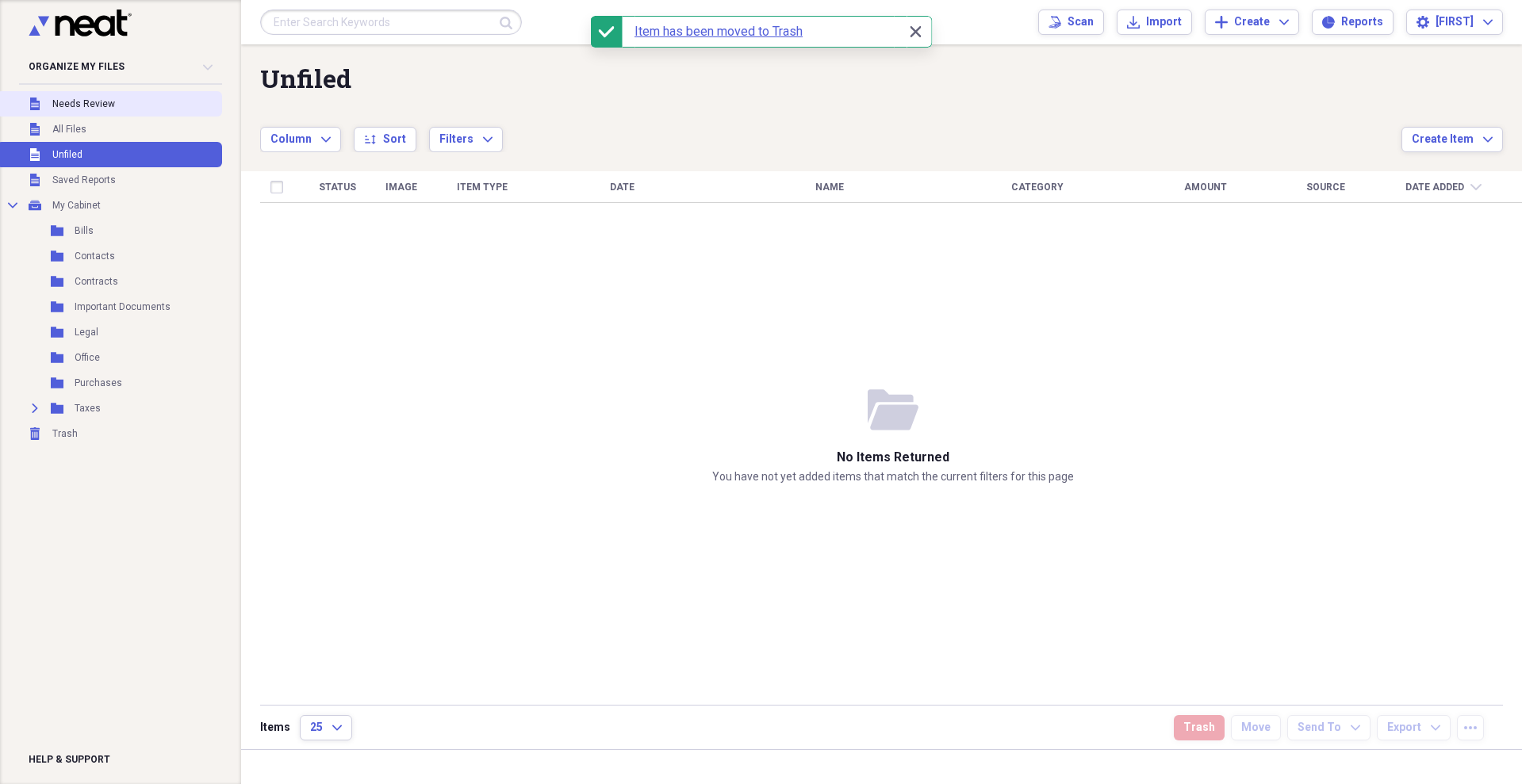 click on "Unfiled Needs Review" at bounding box center (109, 104) 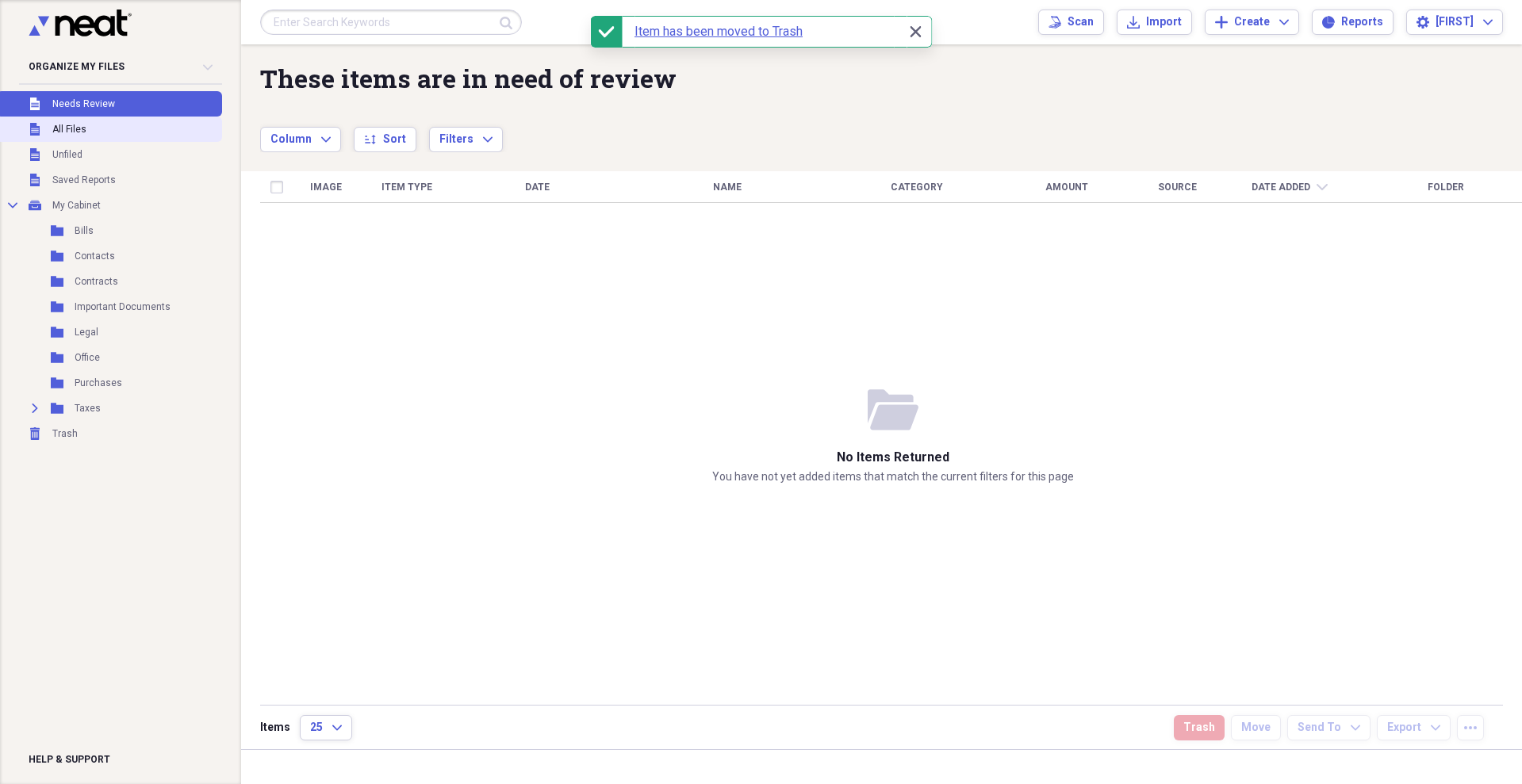 click on "All Files" at bounding box center (69, 129) 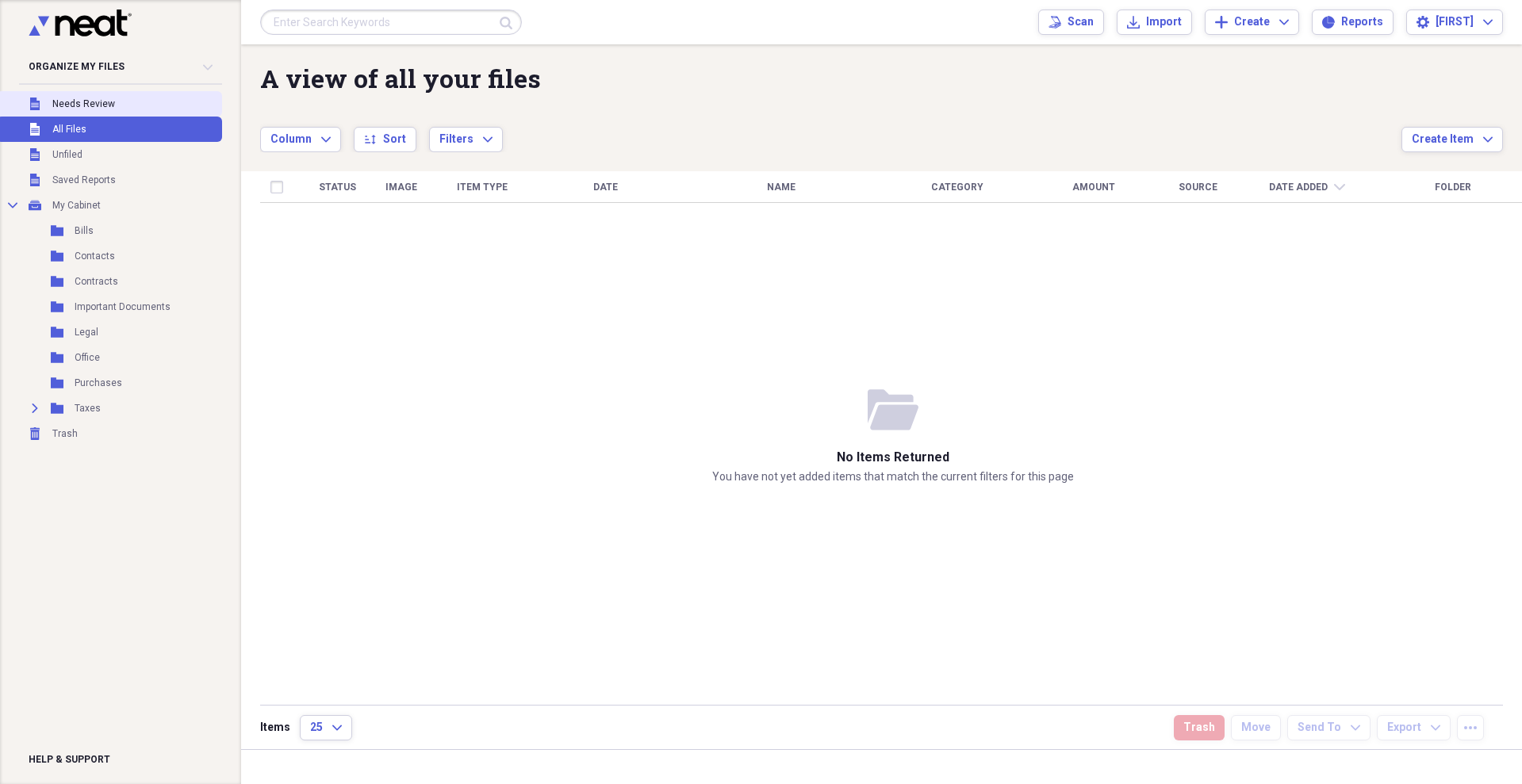 click on "Needs Review" at bounding box center [83, 104] 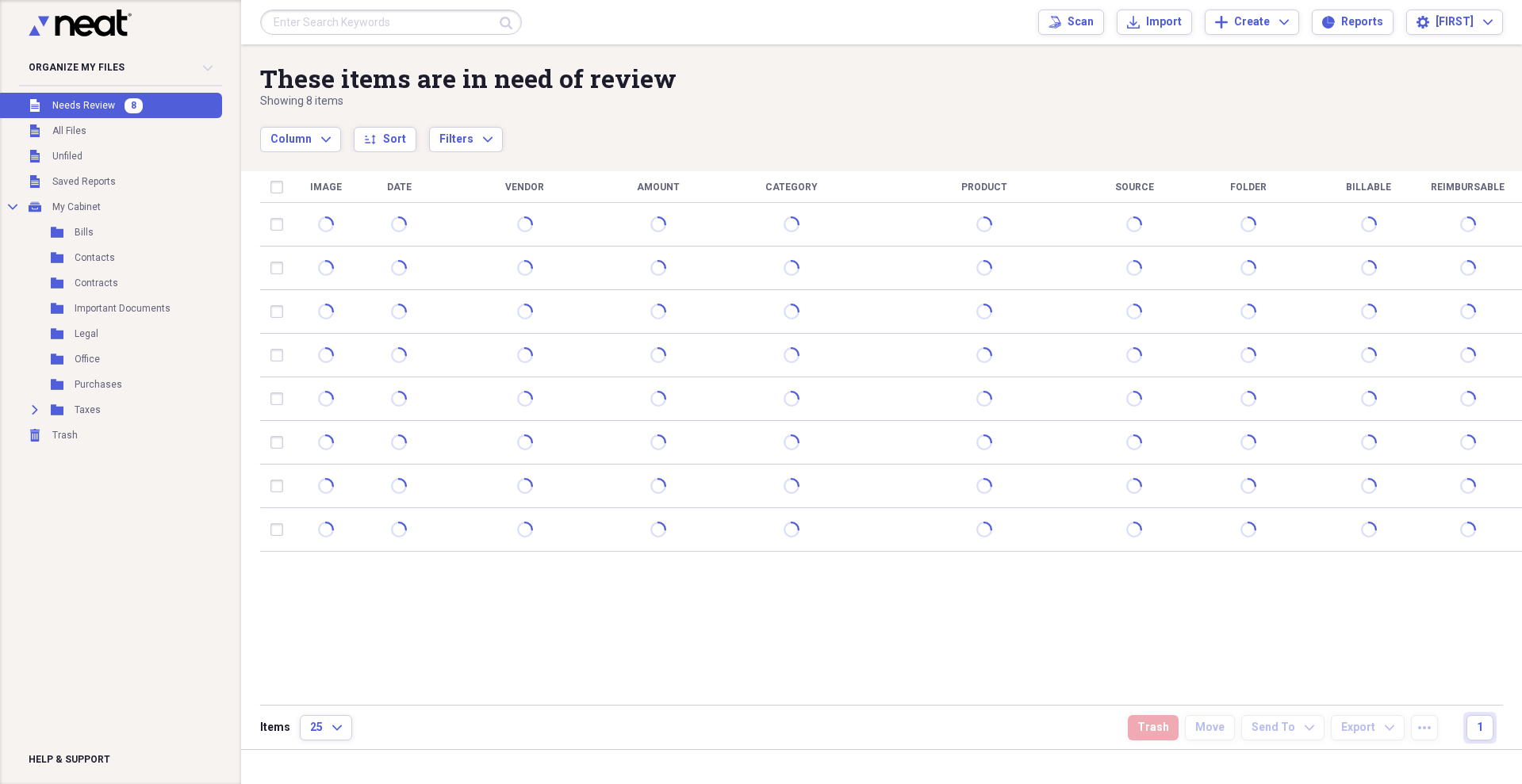 click on "Organize My Files 8 Collapse Unfiled Needs Review 8 Unfiled All Files Unfiled Unfiled Unfiled Saved Reports Collapse My Cabinet My Cabinet Add Folder Folder Bills Add Folder Folder Contacts Add Folder Folder Contracts Add Folder Folder Important Documents Add Folder Folder Legal Add Folder Folder Office Add Folder Folder Purchases Add Folder Expand Folder Taxes Add Folder Trash Trash Help & Support" at bounding box center (121, 392) 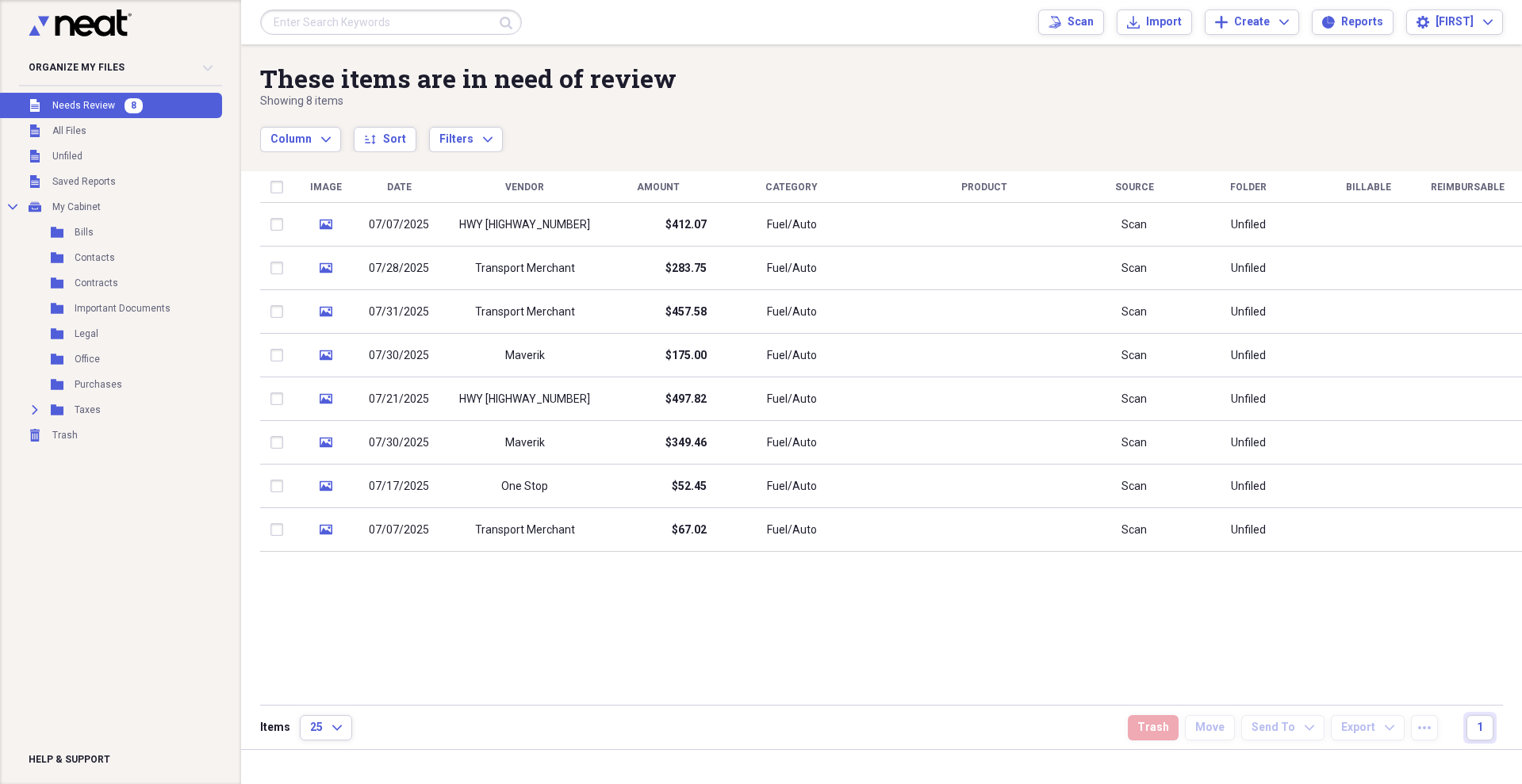 click on "Image Date Vendor Amount Category Product Source Folder Billable Reimbursable media 07/07/2025 HWY 97 $412.07 Fuel/Auto Scan Unfiled media 07/28/2025 Transport Merchant $283.75 Fuel/Auto Scan Unfiled media 07/31/2025 Transport Merchant $457.58 Fuel/Auto Scan Unfiled media 07/30/2025 Maverik $175.00 Fuel/Auto Scan Unfiled media 07/21/2025 HWY 97 $497.82 Fuel/Auto Scan Unfiled media 07/30/2025 Maverik $349.46 Fuel/Auto Scan Unfiled media 07/17/2025 One Stop $52.45 Fuel/Auto Scan Unfiled media 07/07/2025 Transport Merchant $67.02 Fuel/Auto Scan Unfiled" at bounding box center [892, 438] 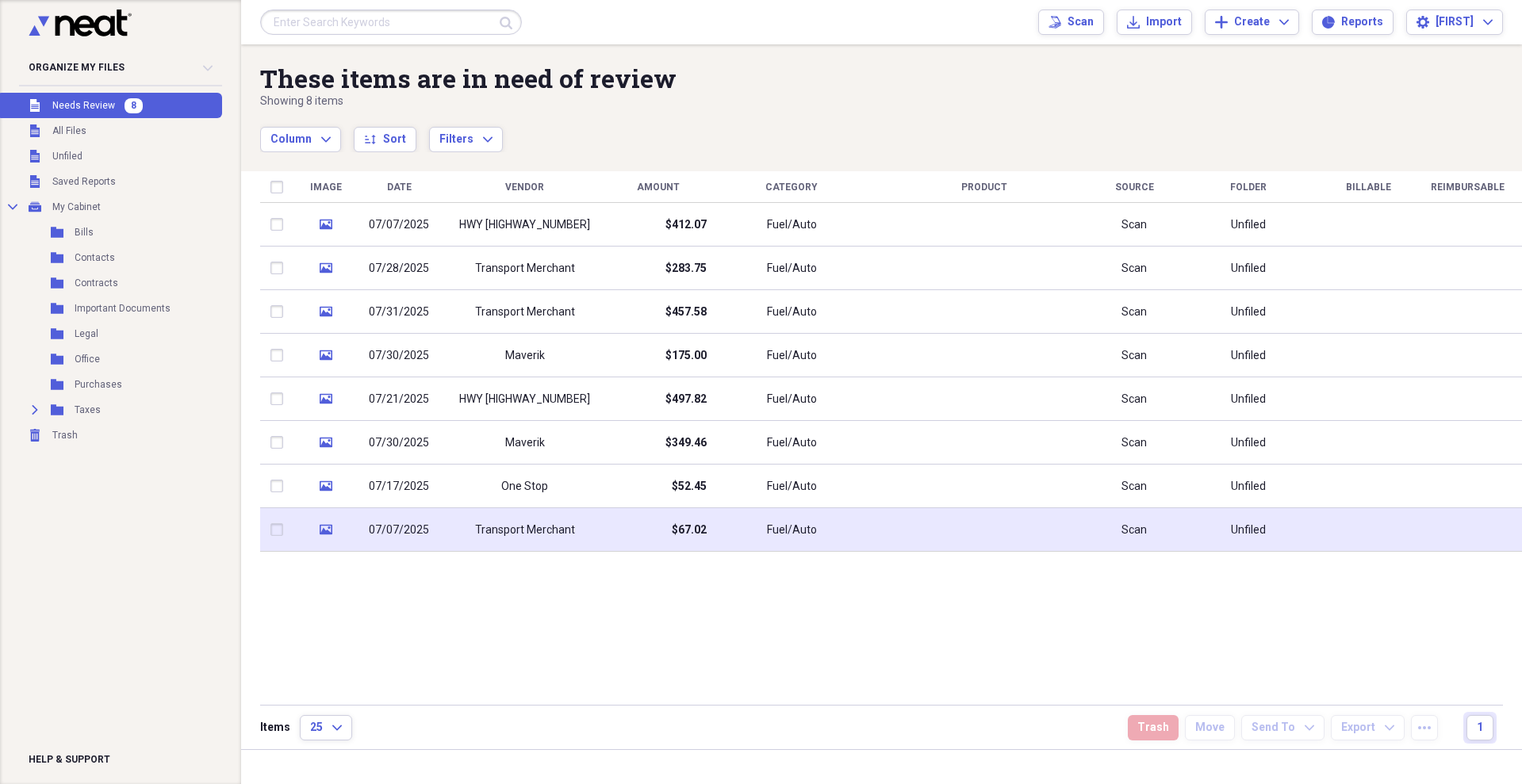 click on "Transport Merchant" at bounding box center [525, 530] 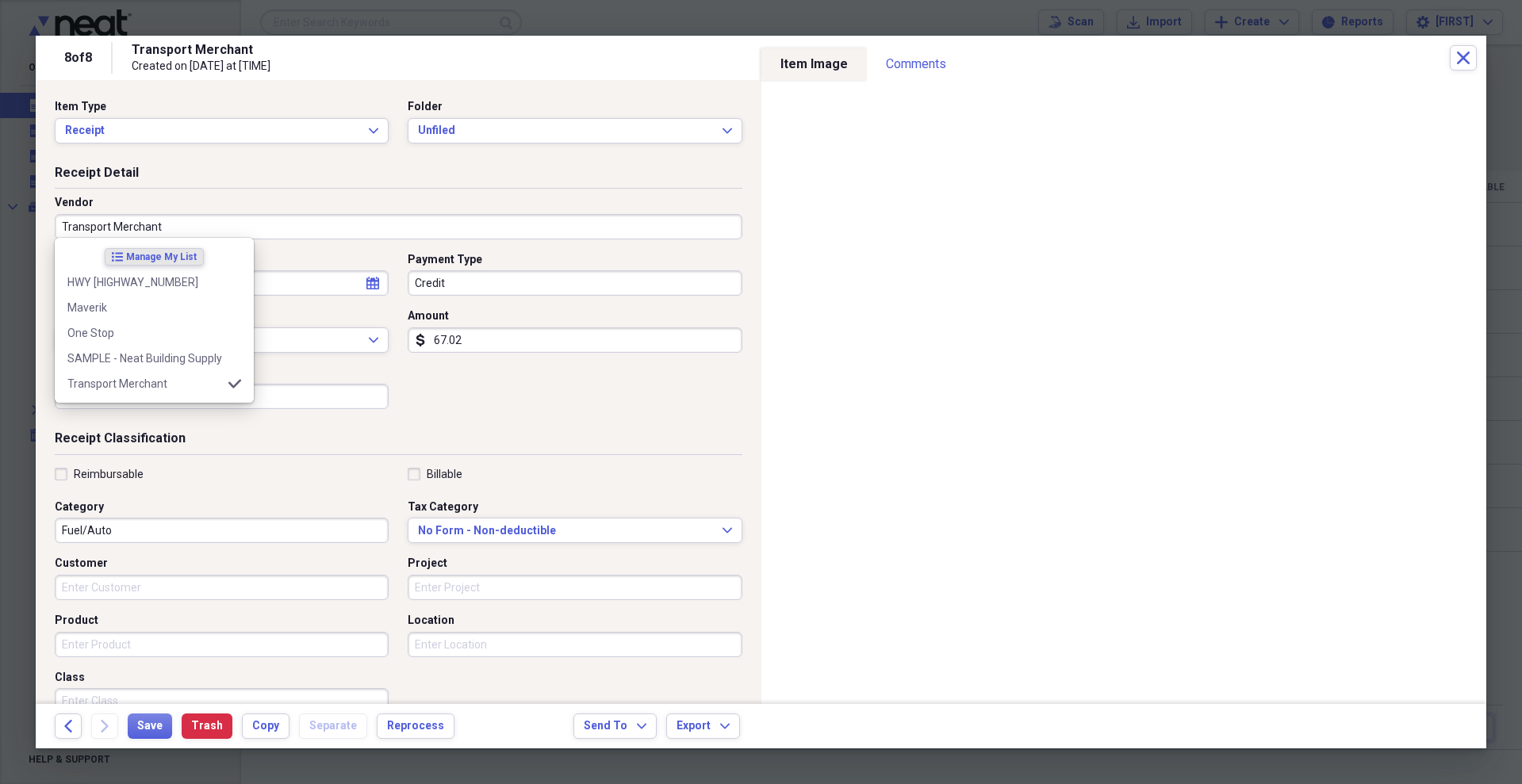 click on "Transport Merchant" at bounding box center (398, 227) 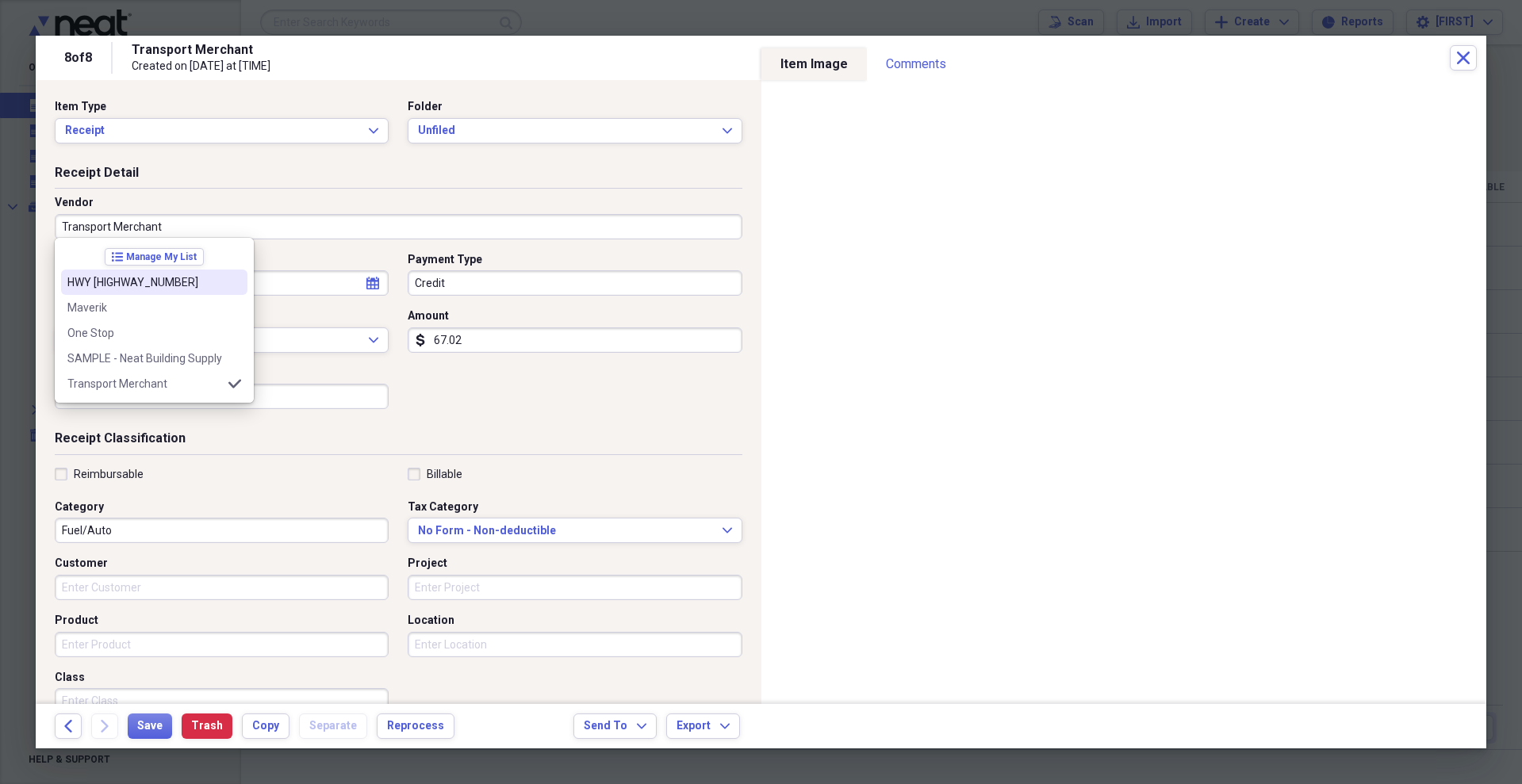 click on "HWY [HIGHWAY_NUMBER]" at bounding box center [154, 282] 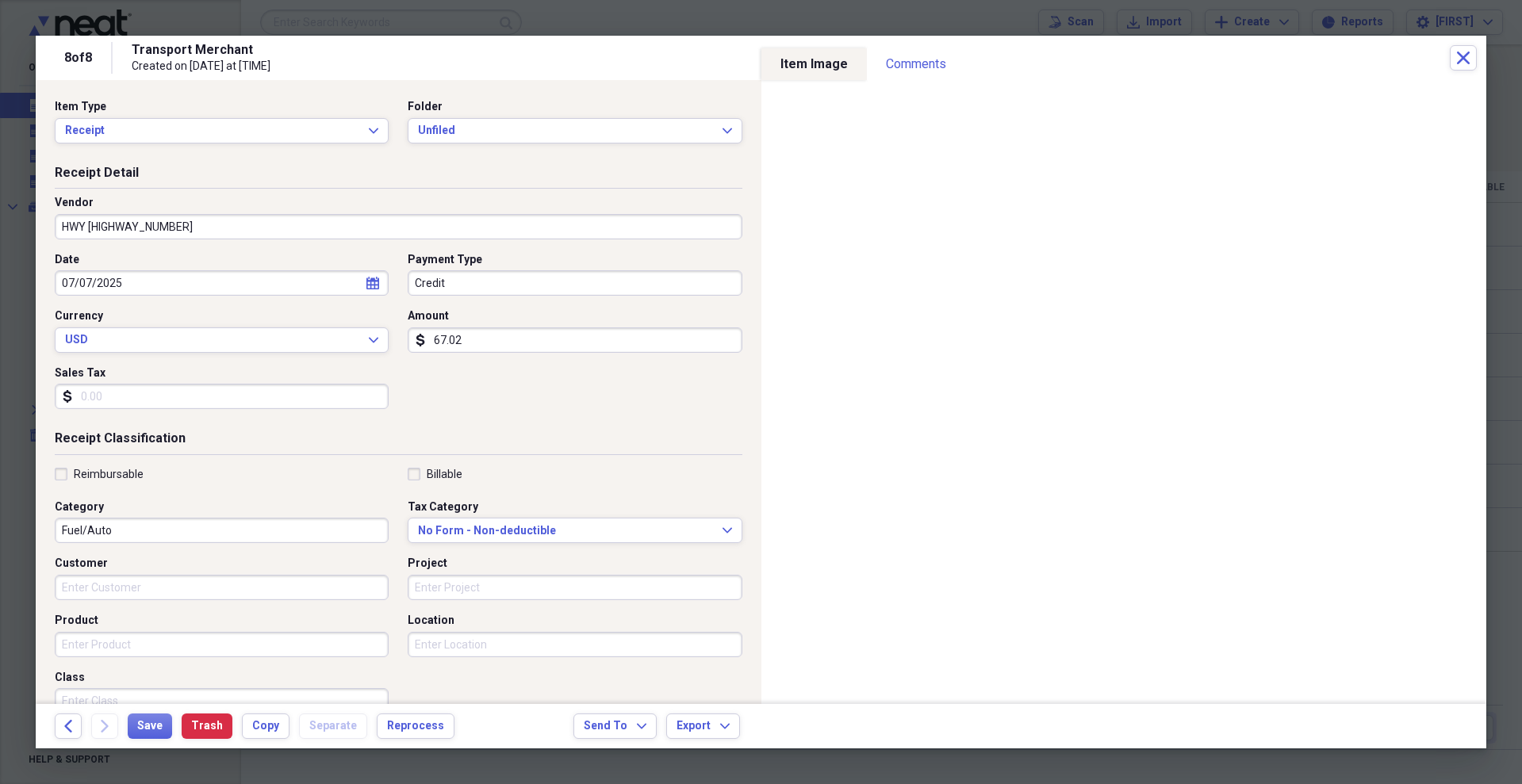 click on "Credit" at bounding box center [574, 283] 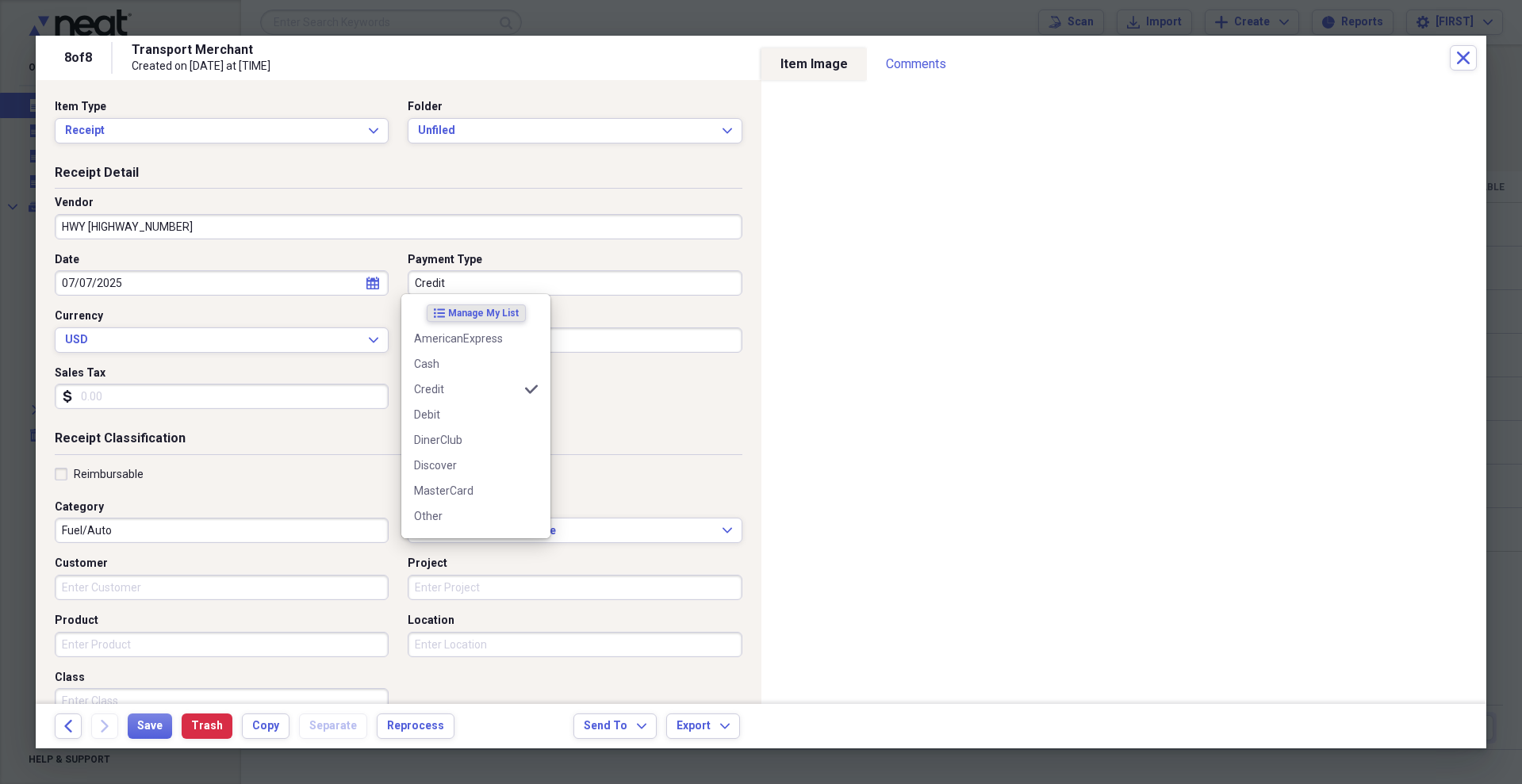 click on "Credit" at bounding box center [574, 283] 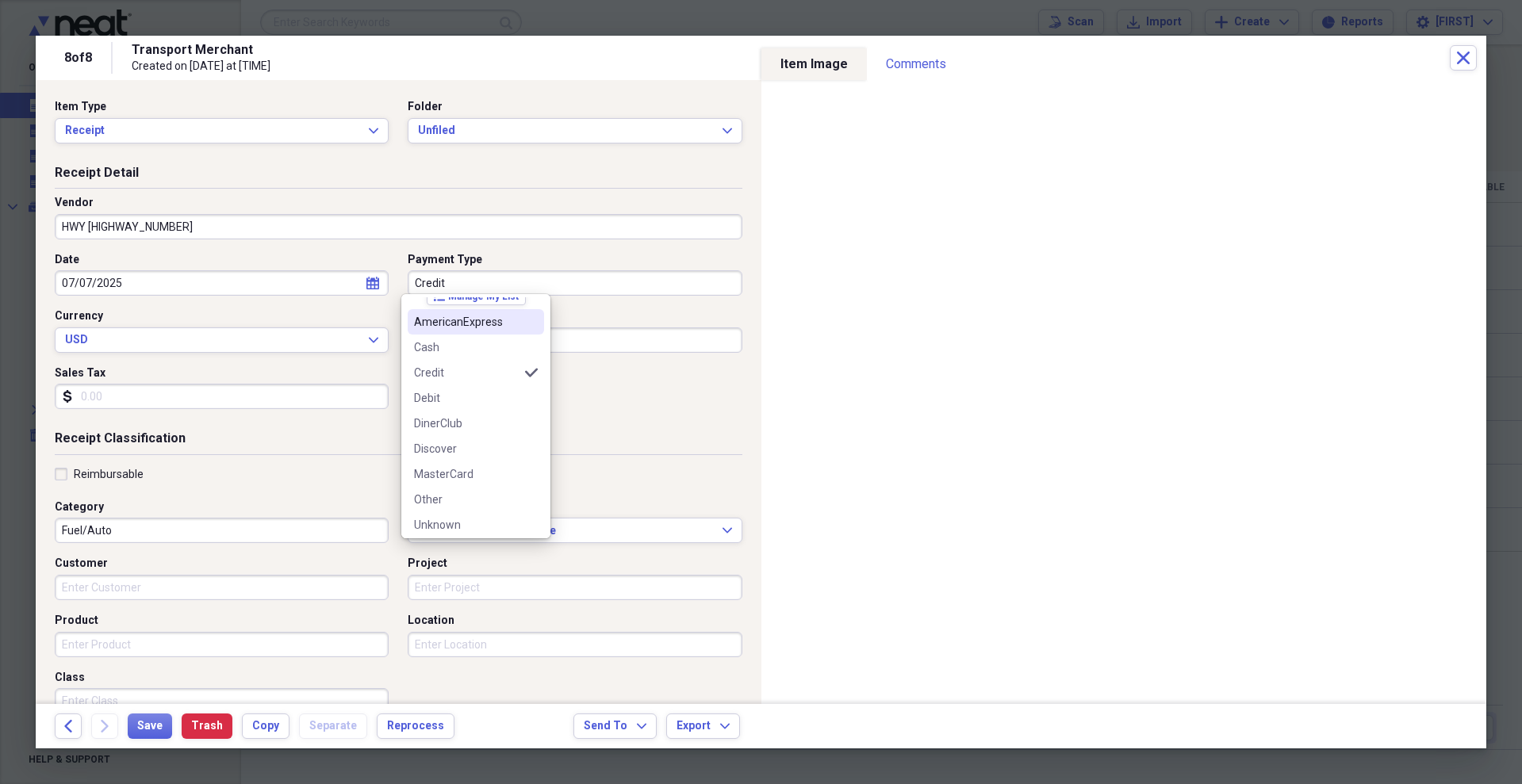scroll, scrollTop: 0, scrollLeft: 0, axis: both 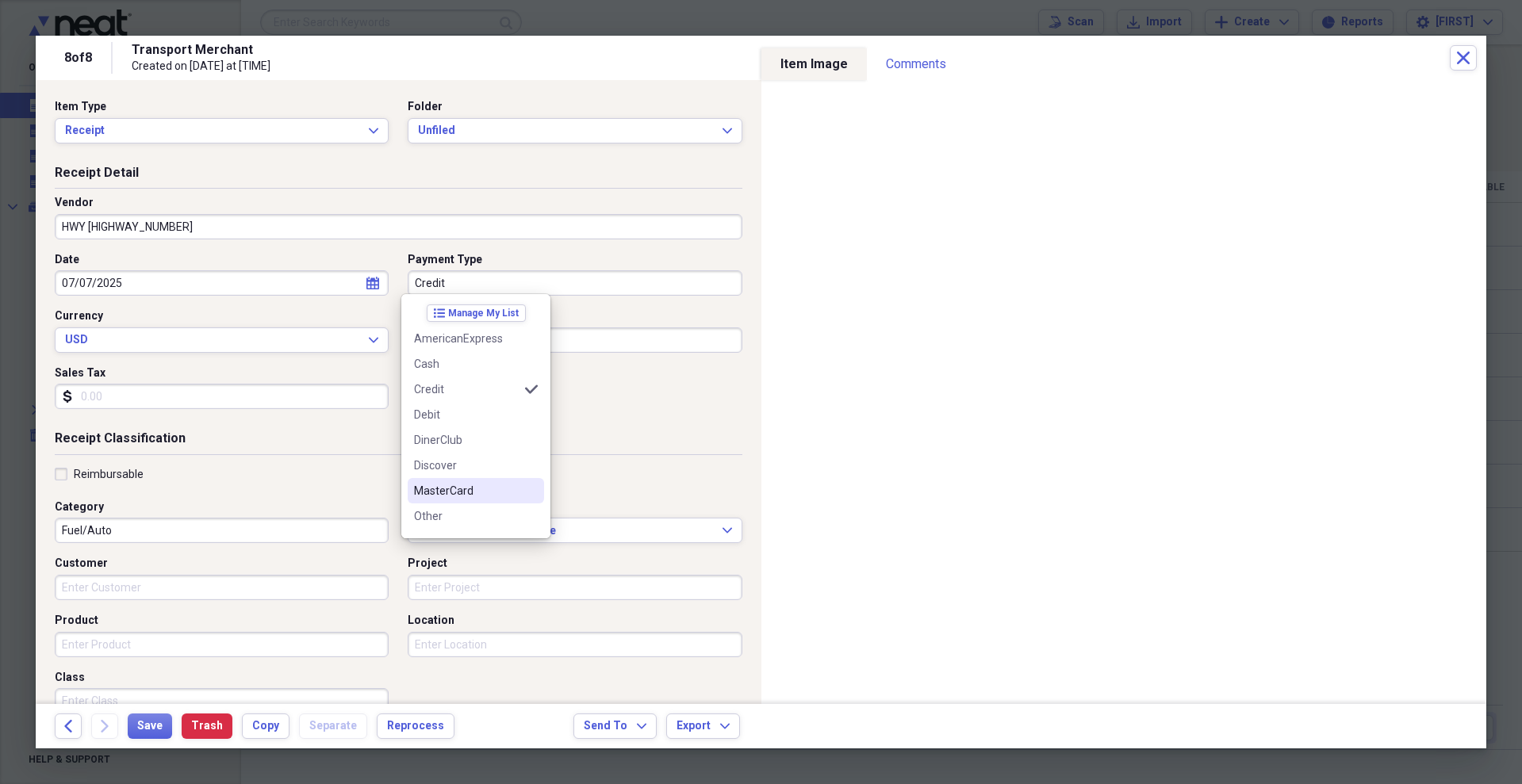click on "MasterCard" at bounding box center (466, 491) 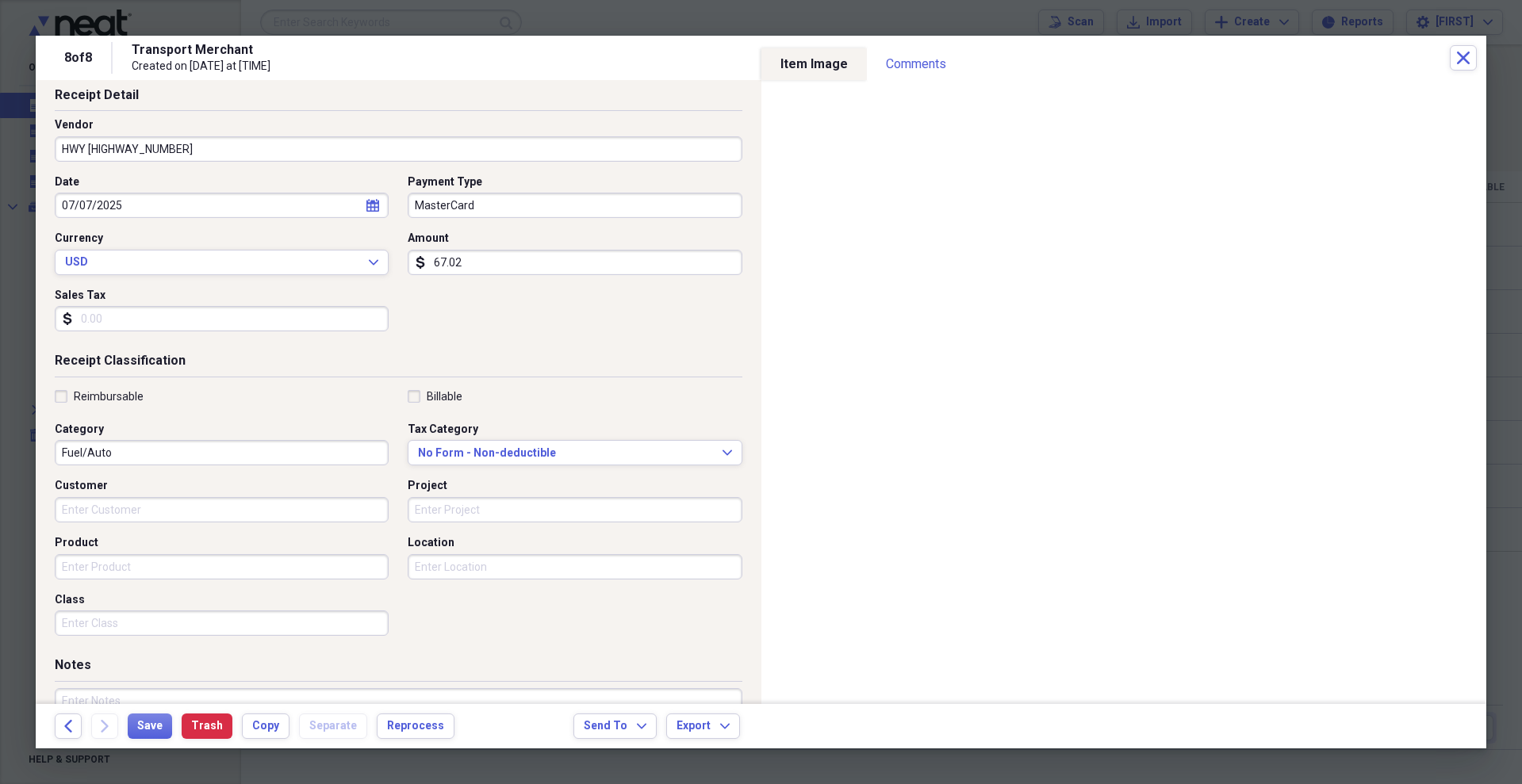 scroll, scrollTop: 180, scrollLeft: 0, axis: vertical 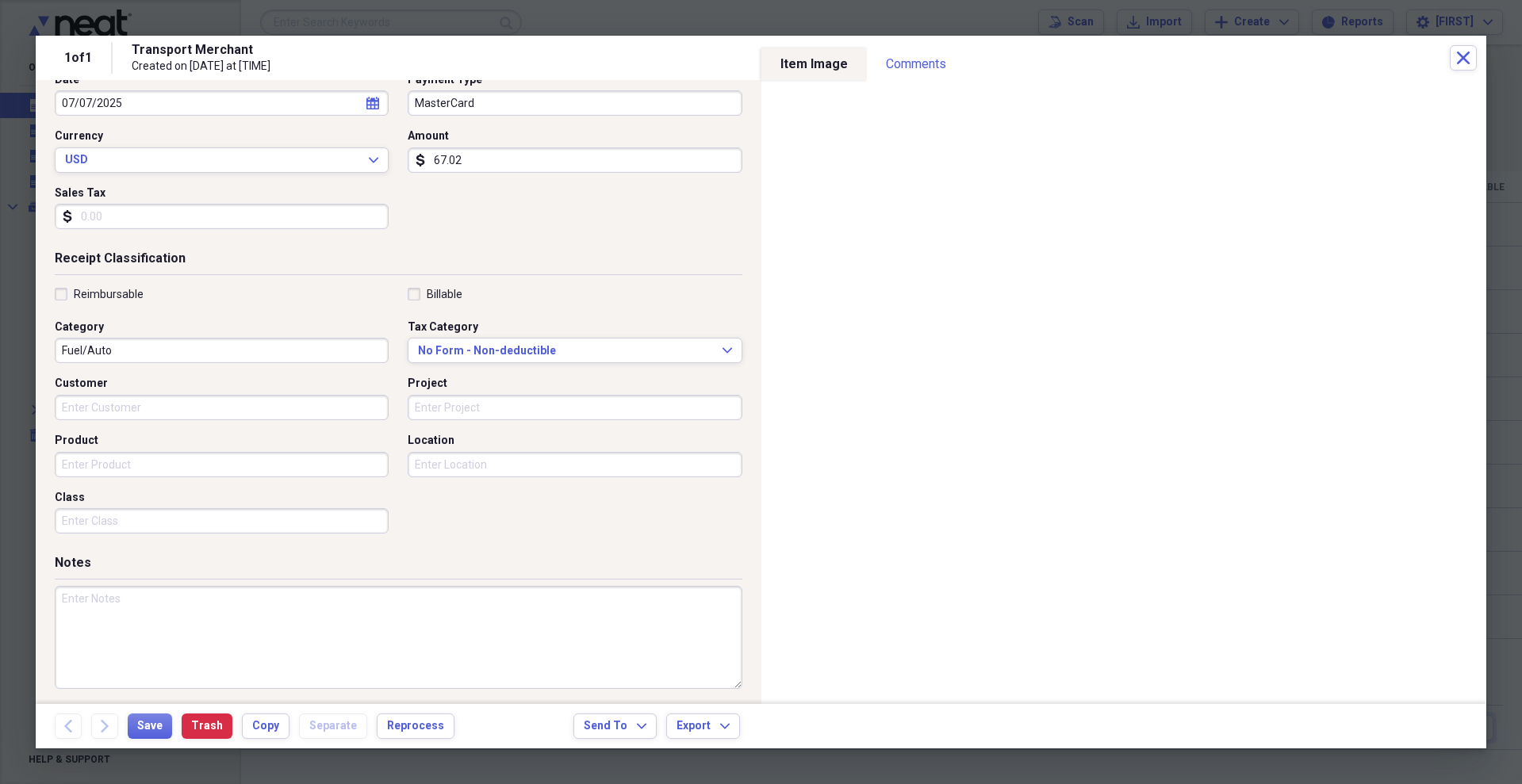 click at bounding box center [398, 637] 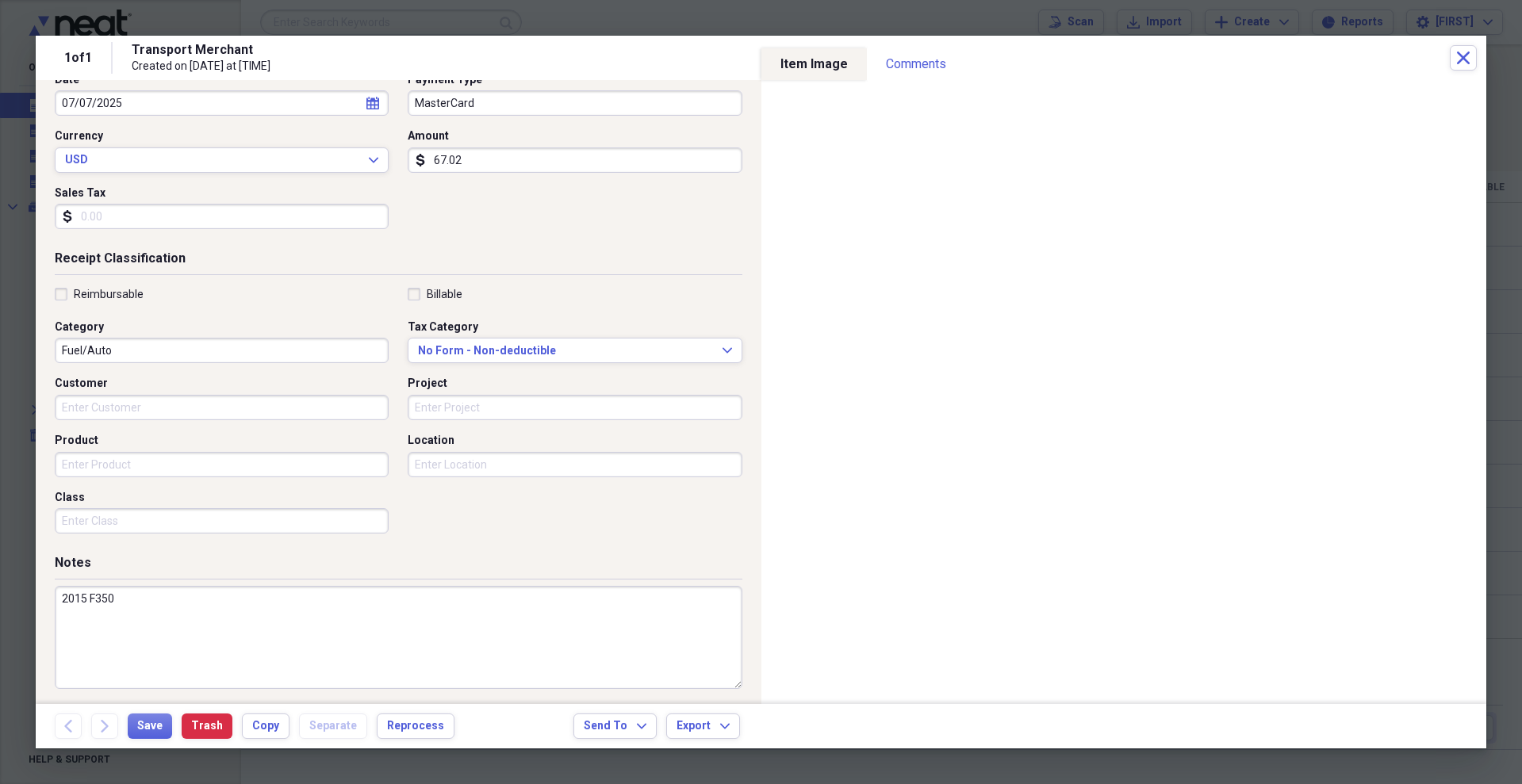 type on "2015 F350" 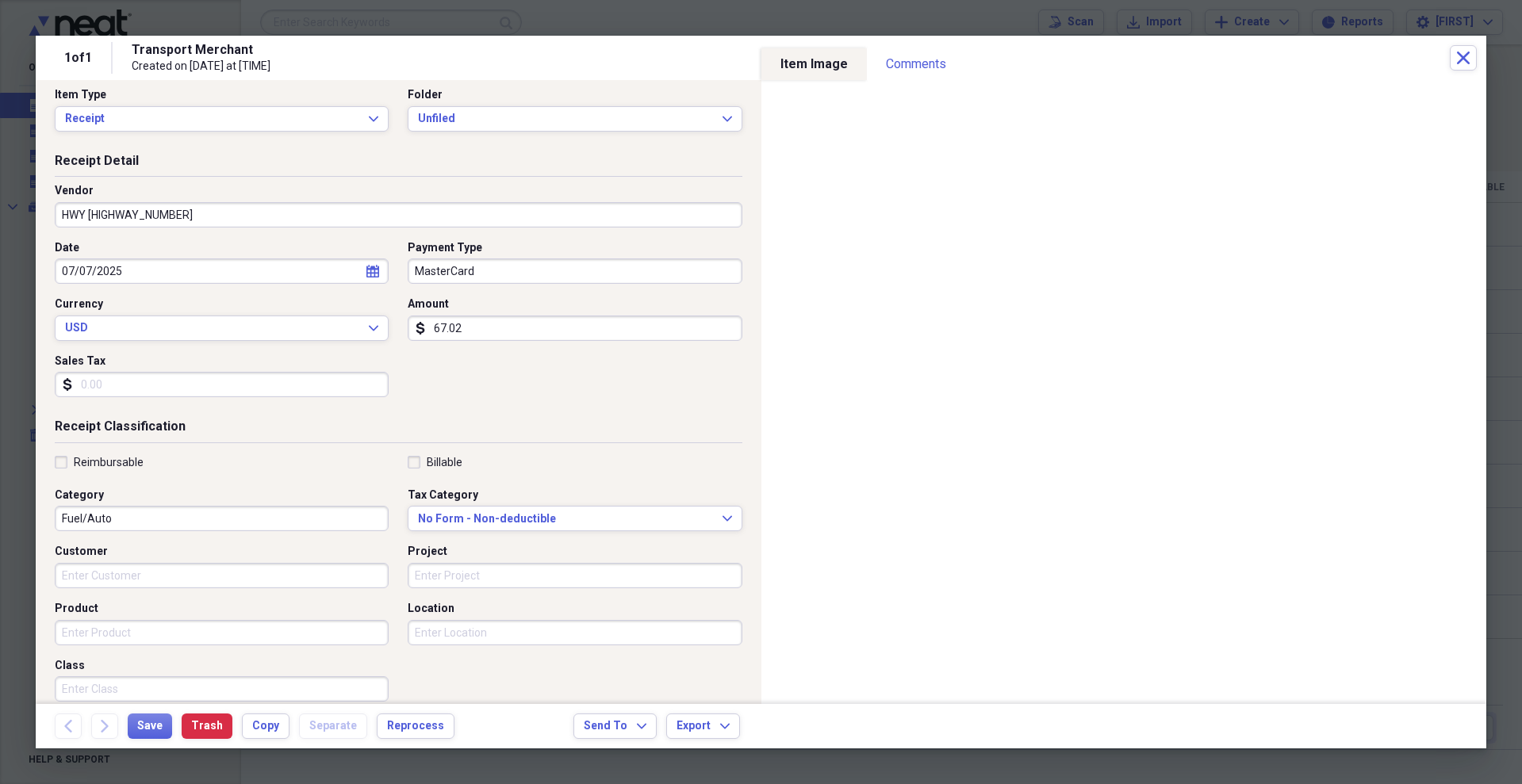 scroll, scrollTop: 0, scrollLeft: 0, axis: both 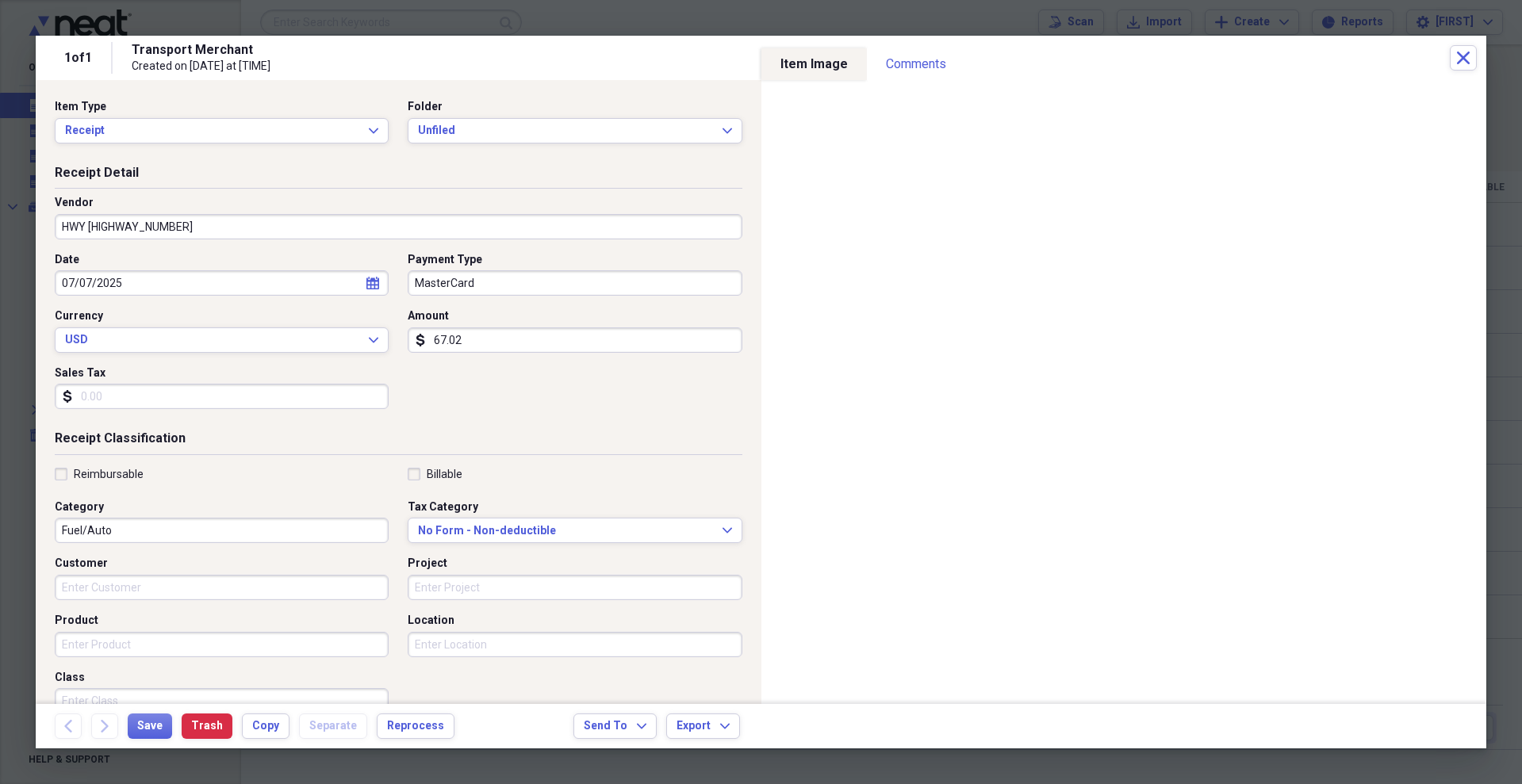 click on "Fuel/Auto" at bounding box center [221, 530] 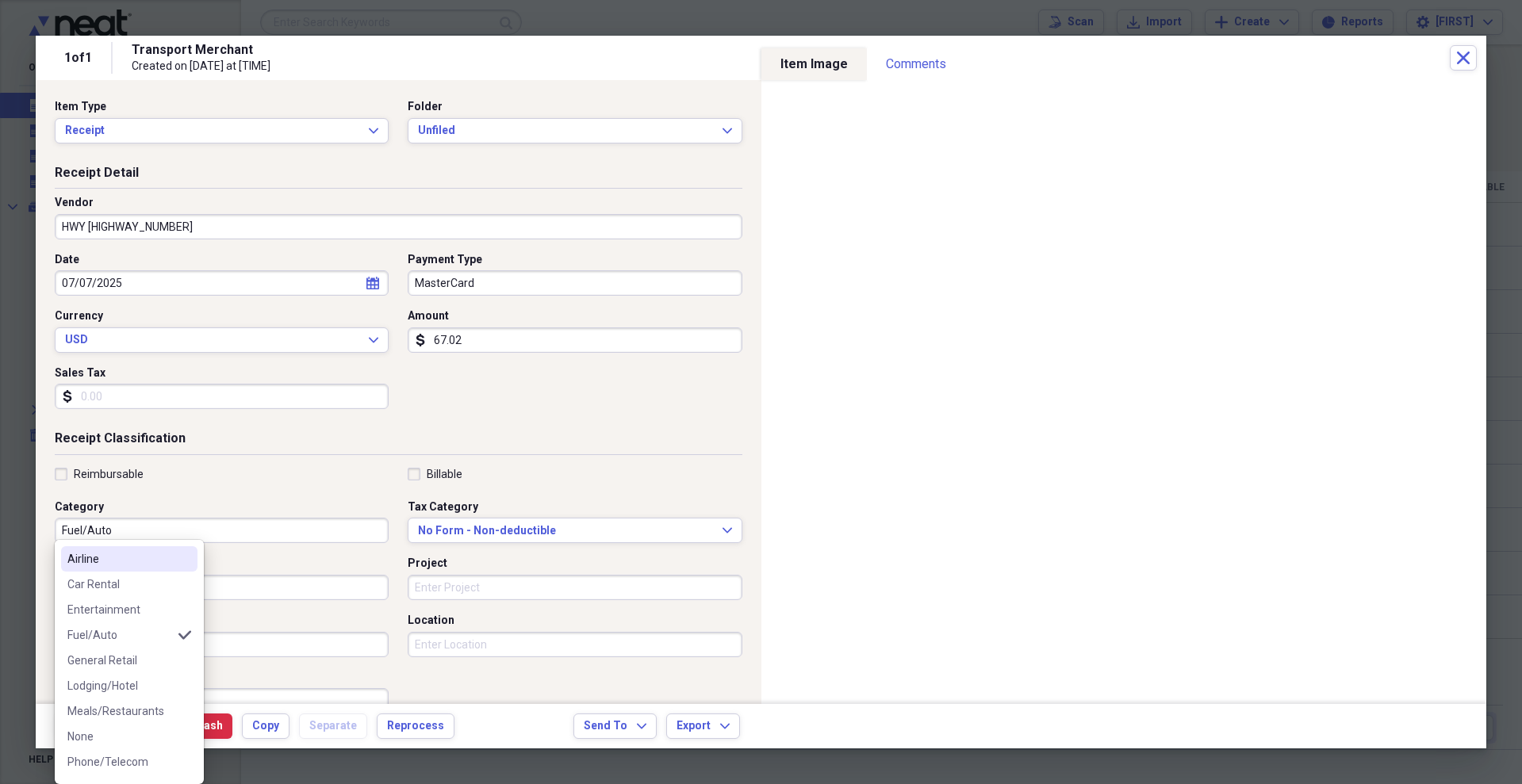 click on "Fuel/Auto" at bounding box center (221, 530) 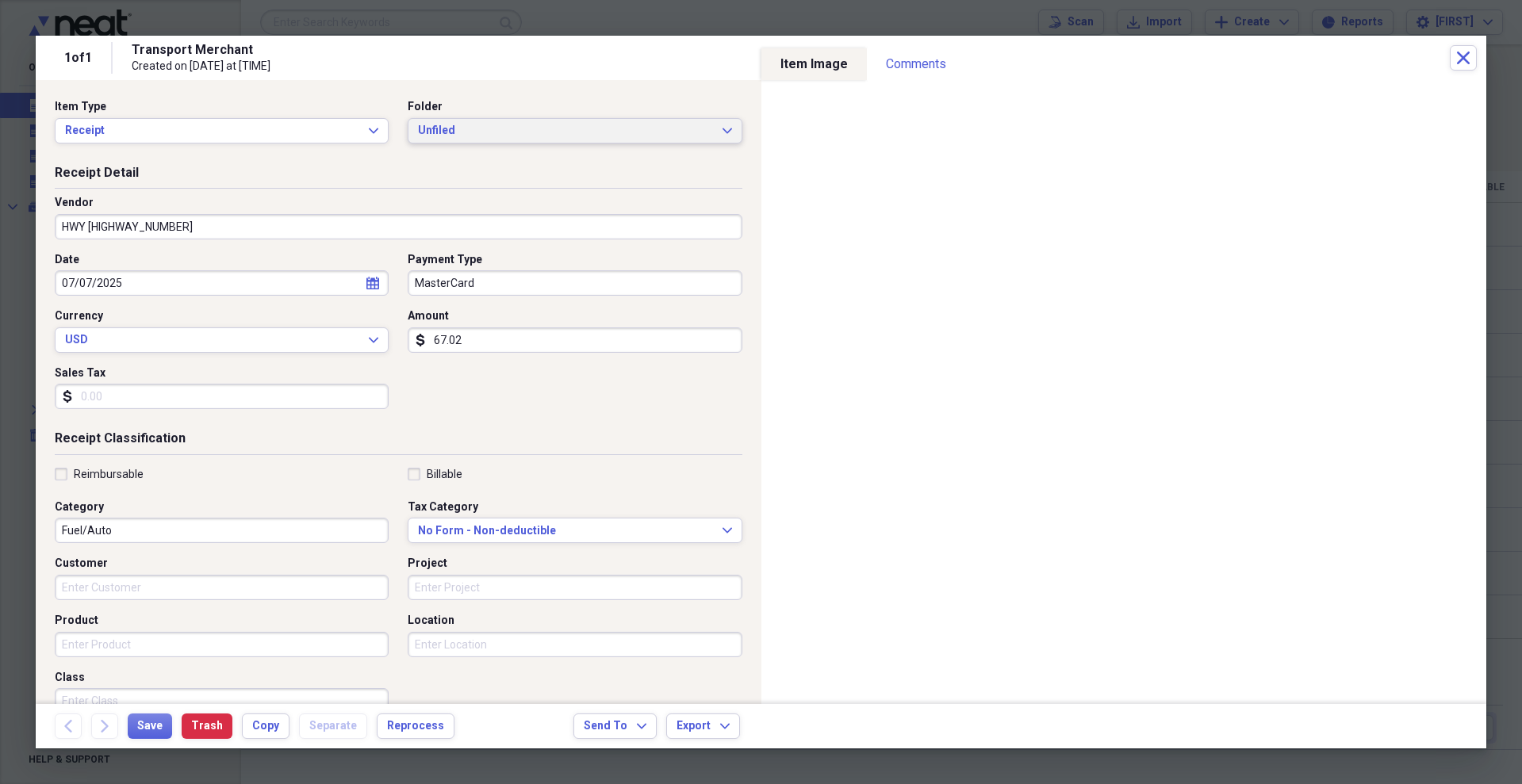 click on "Unfiled" at bounding box center (565, 131) 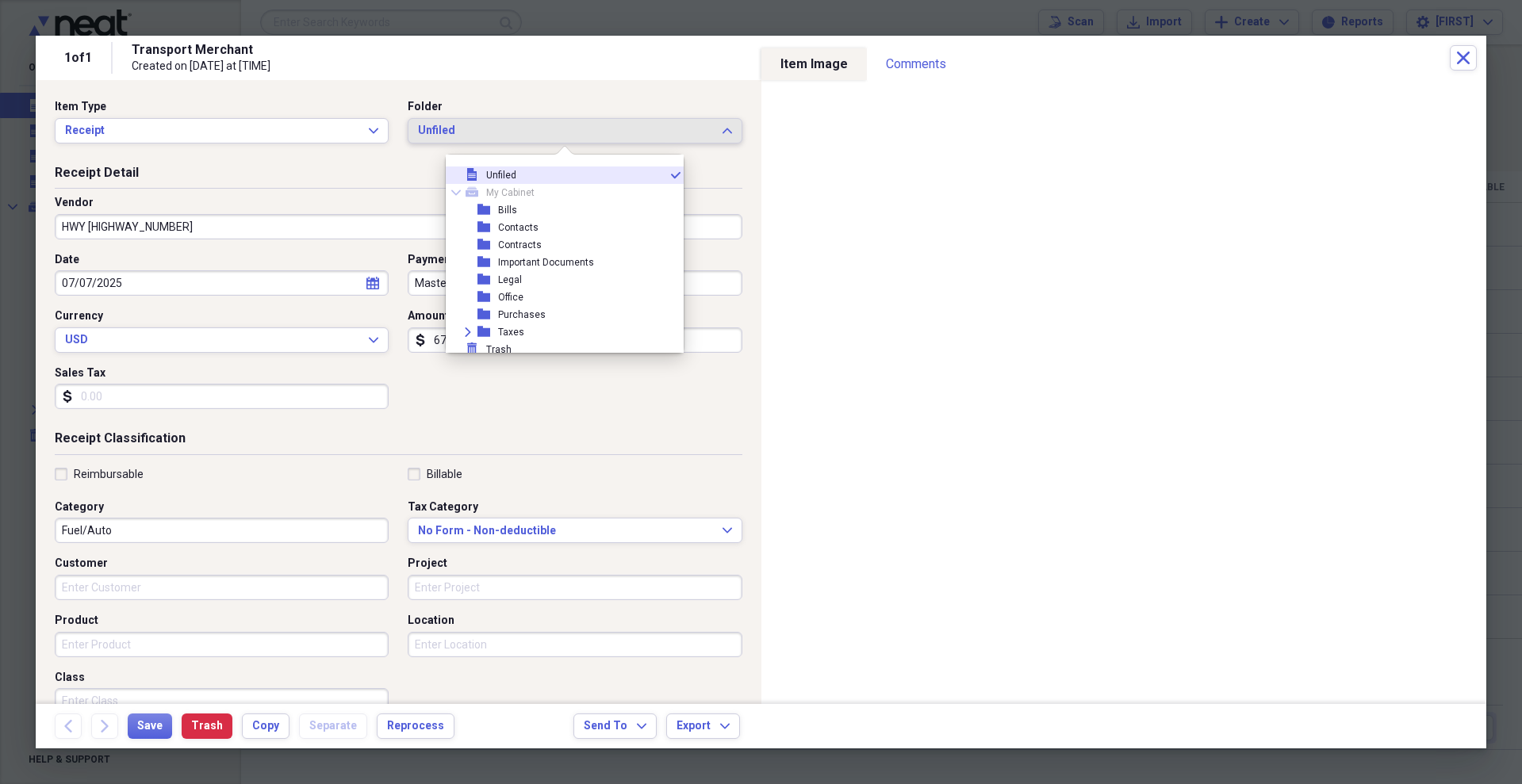 click on "Unfiled" at bounding box center [565, 131] 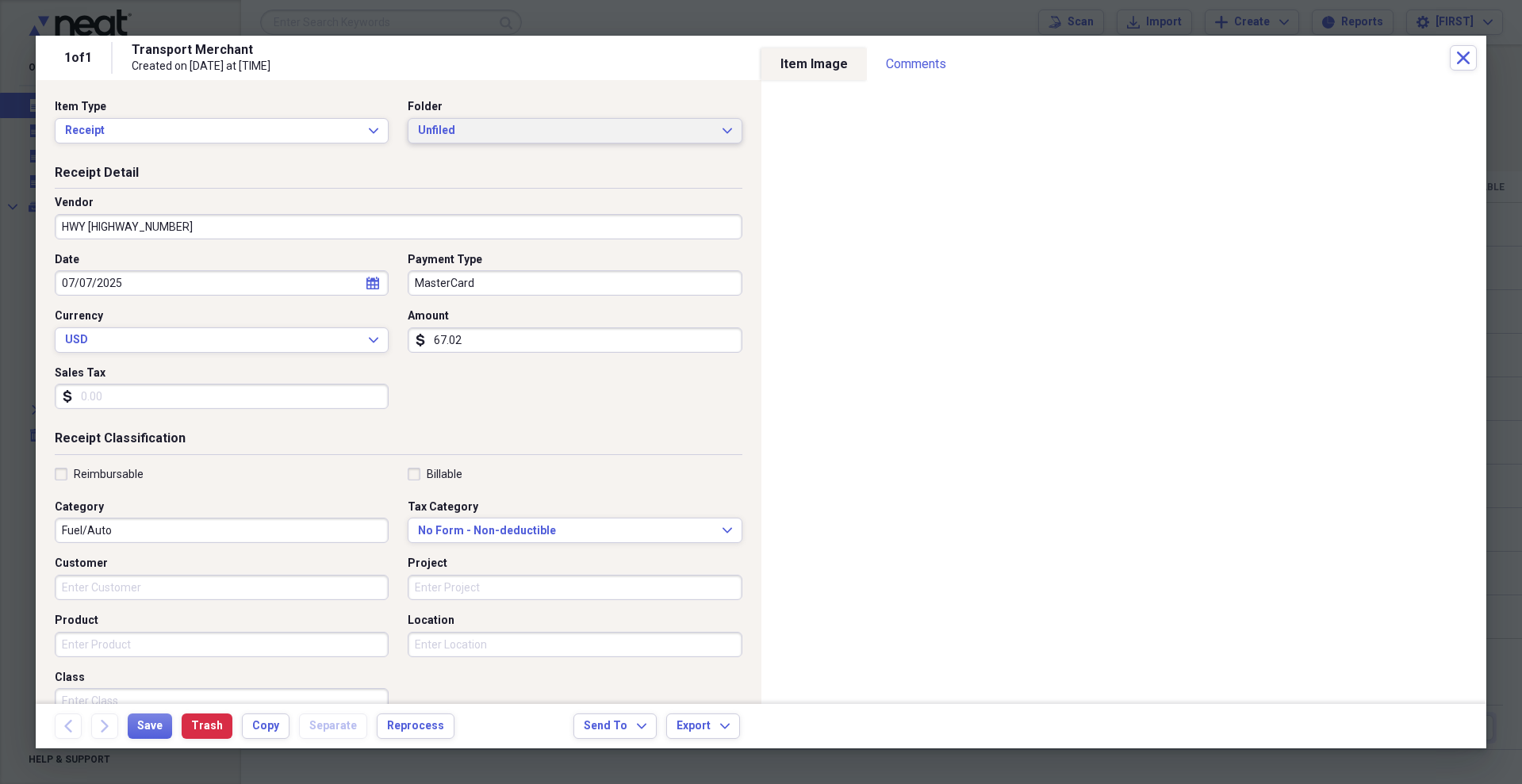 click on "Unfiled" at bounding box center [565, 131] 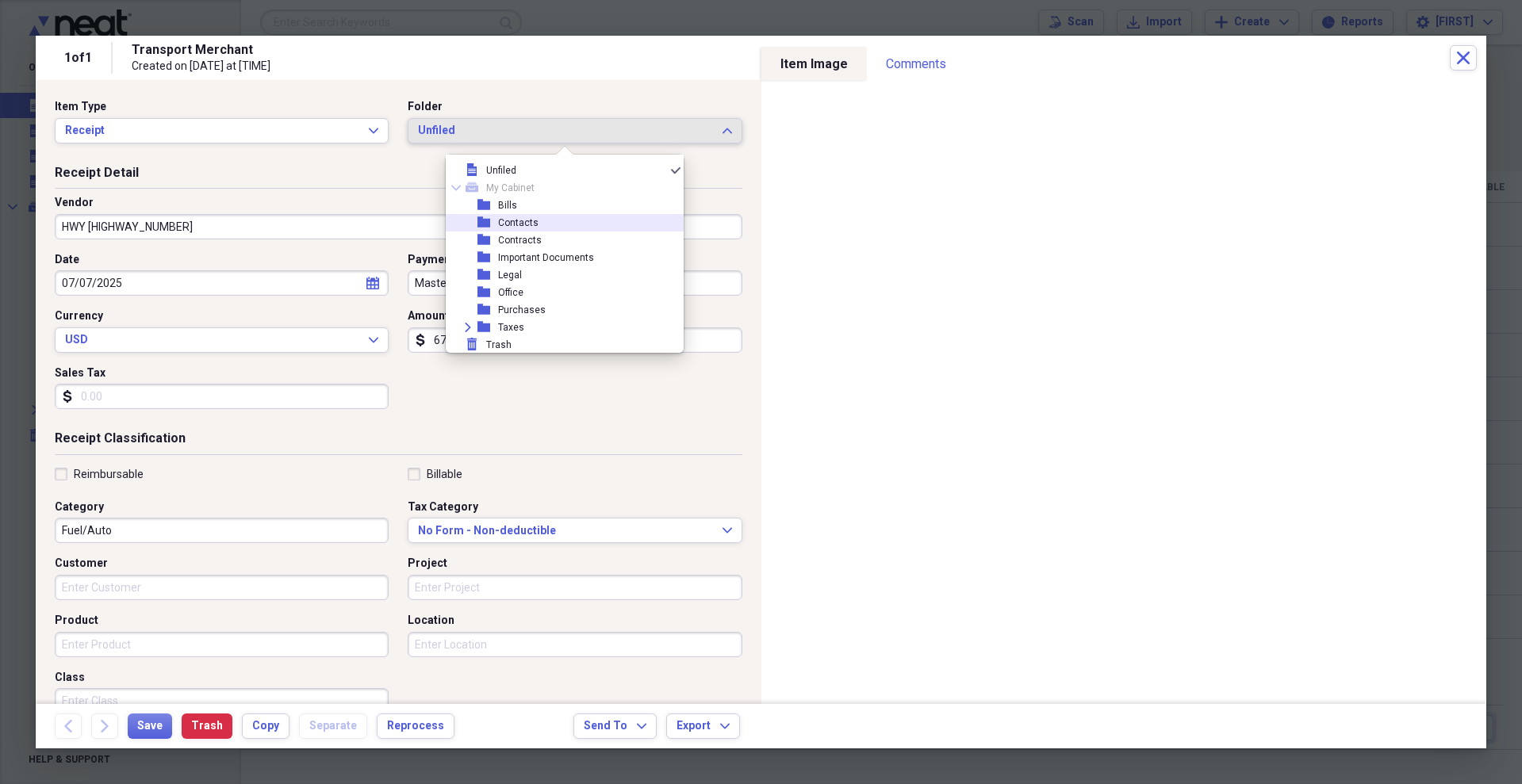 scroll, scrollTop: 6, scrollLeft: 0, axis: vertical 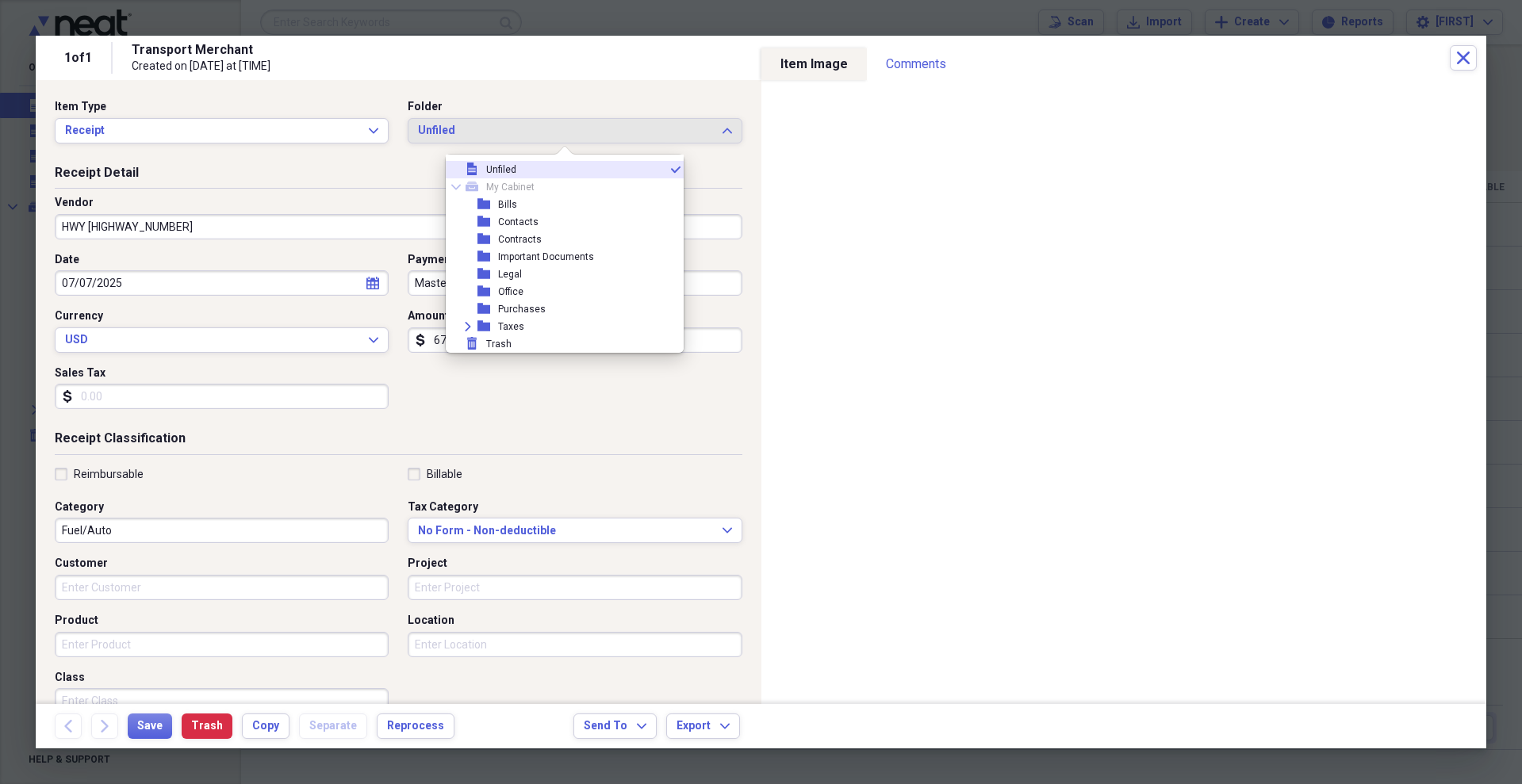 click on "Receipt Detail" at bounding box center (398, 176) 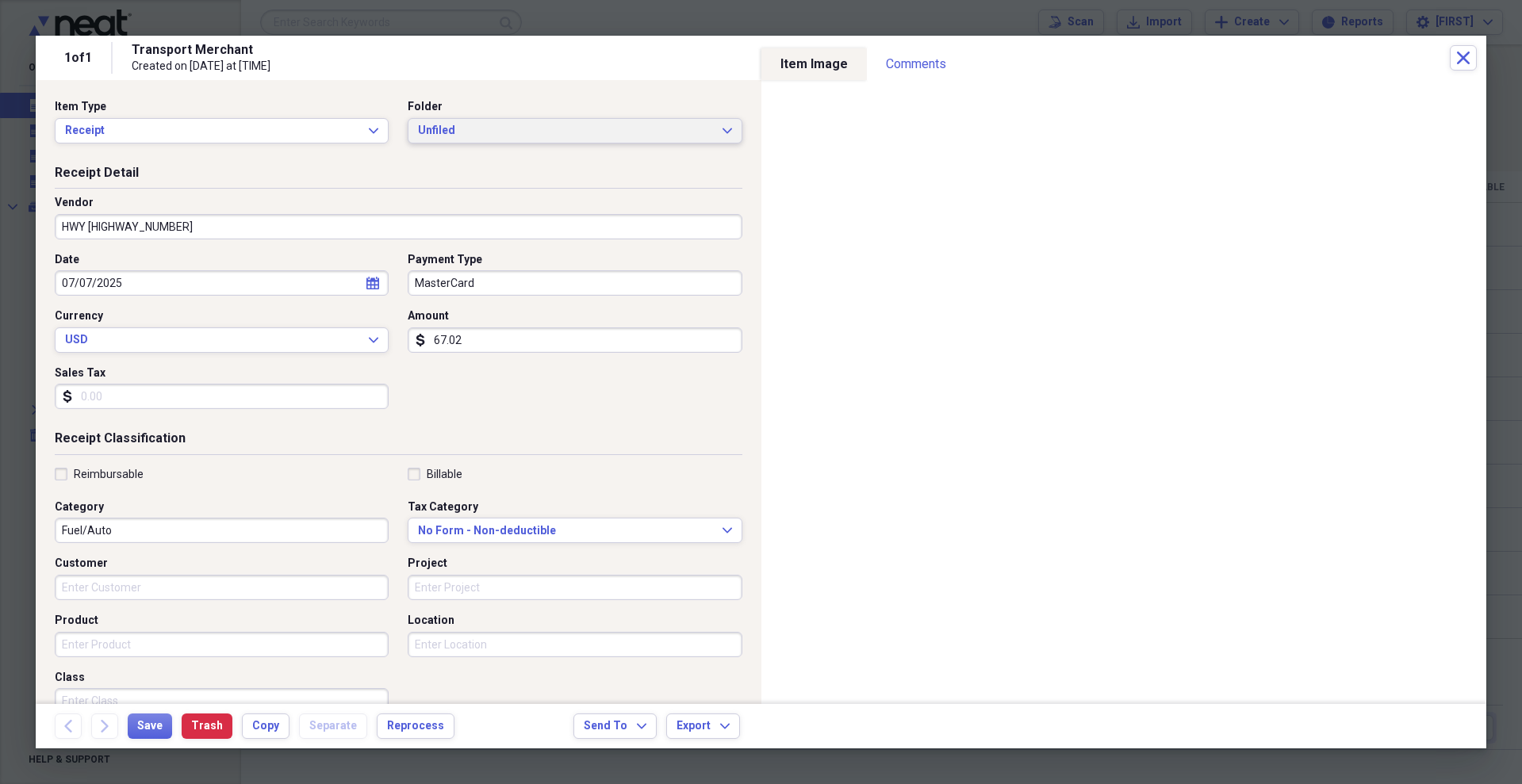 click on "Unfiled" at bounding box center (565, 131) 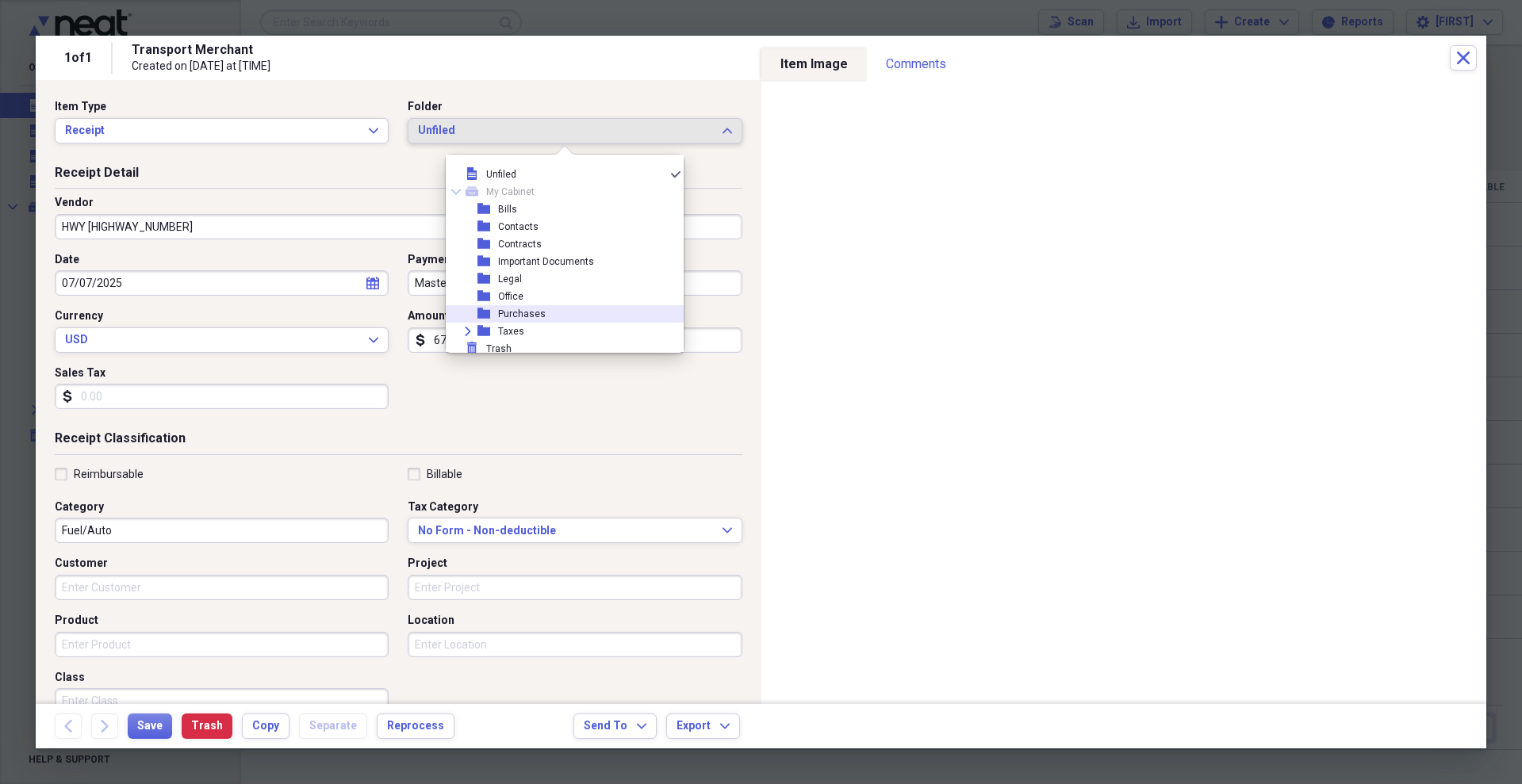 scroll, scrollTop: 0, scrollLeft: 0, axis: both 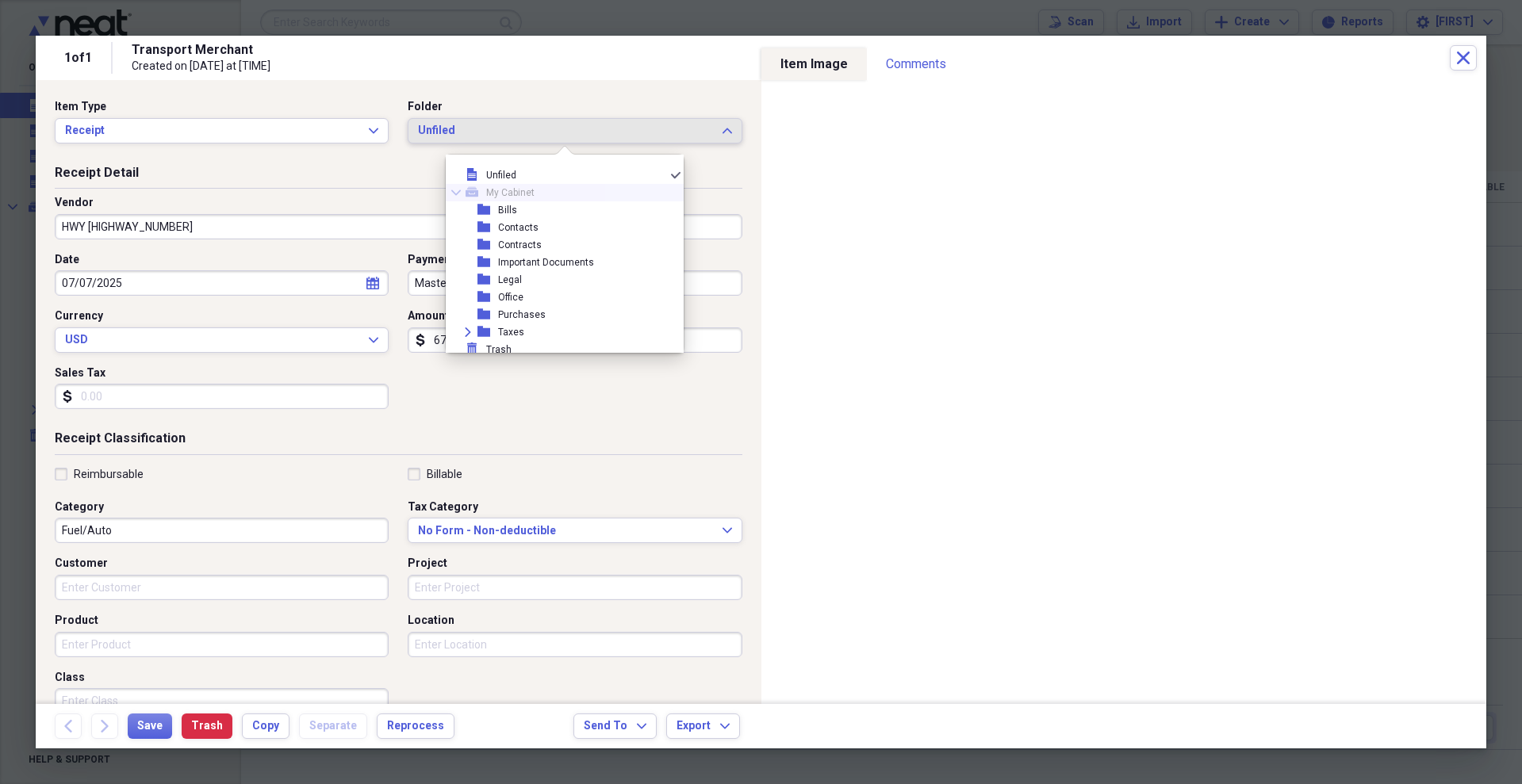 click on "Unfiled" at bounding box center (565, 131) 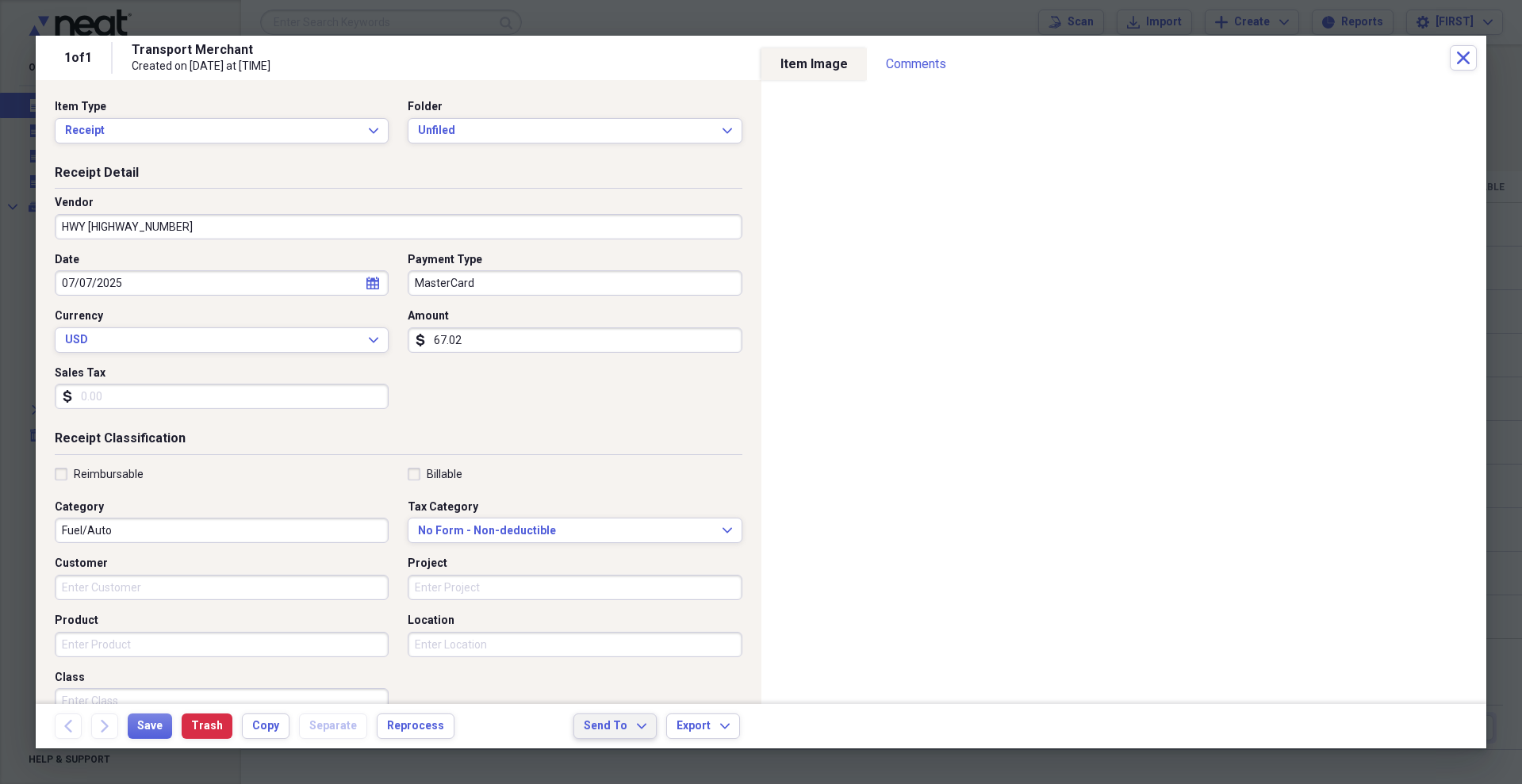 click on "Send To Expand" at bounding box center [615, 726] 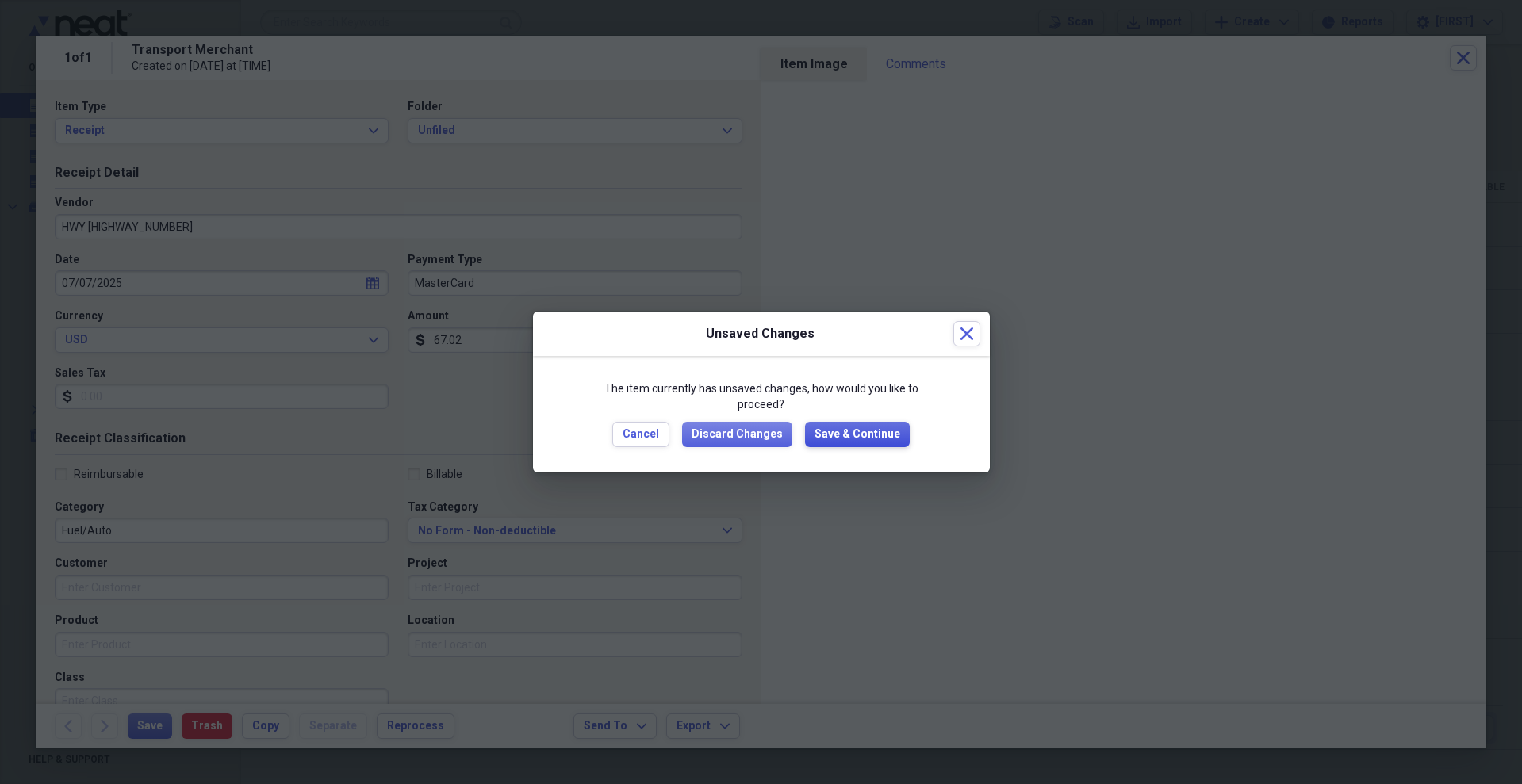 click on "Save & Continue" at bounding box center [857, 434] 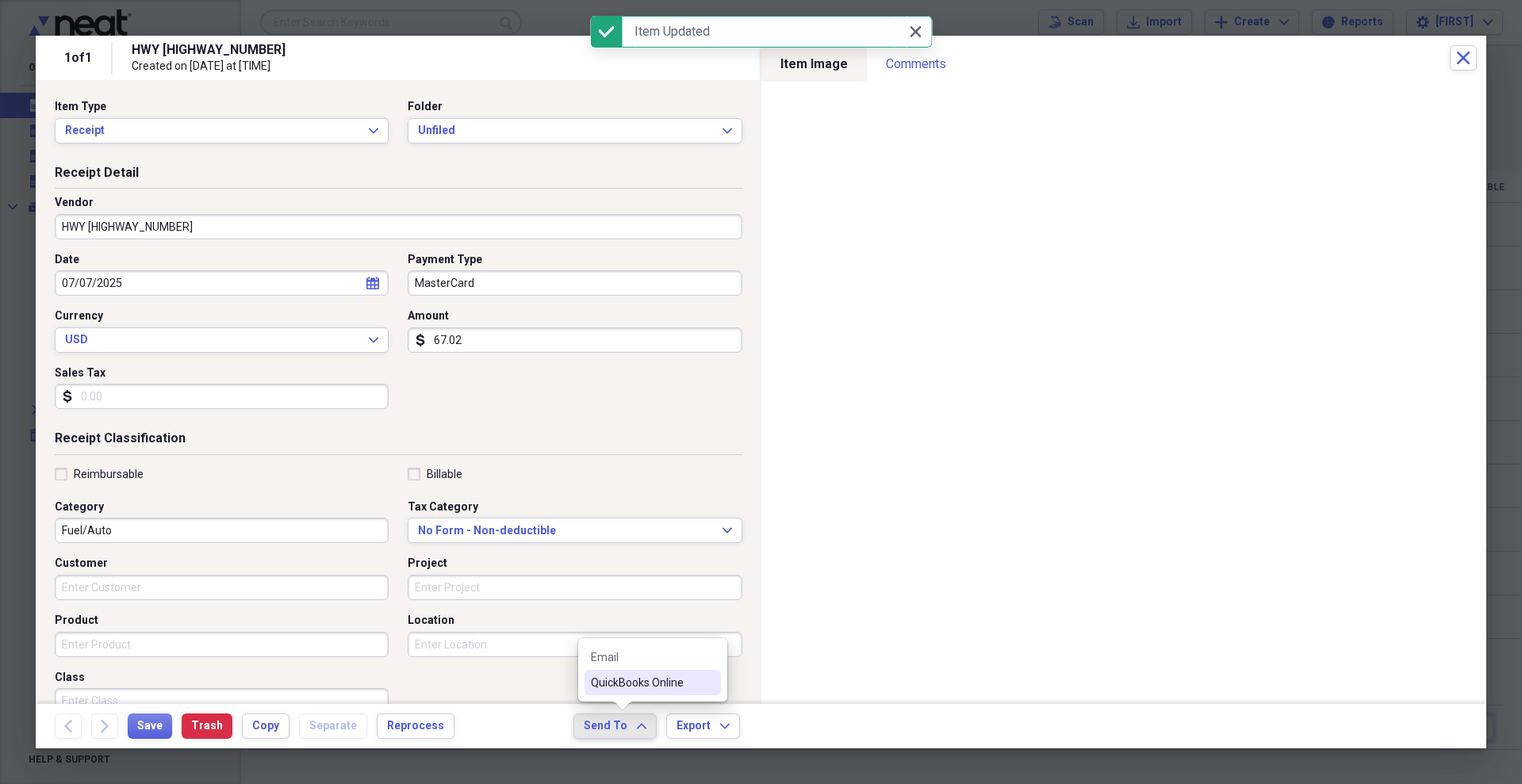 click on "QuickBooks Online" at bounding box center [643, 683] 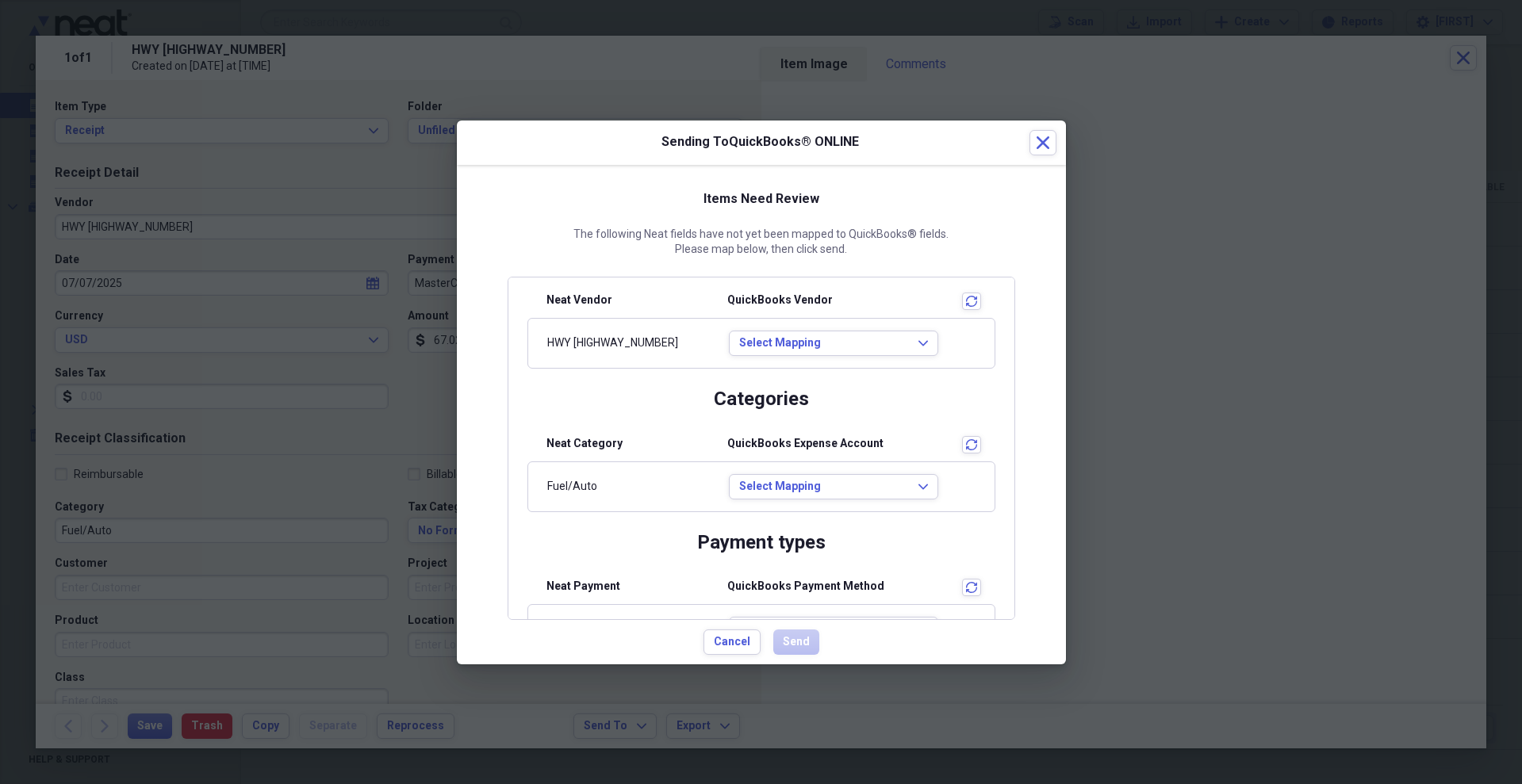 scroll, scrollTop: 79, scrollLeft: 0, axis: vertical 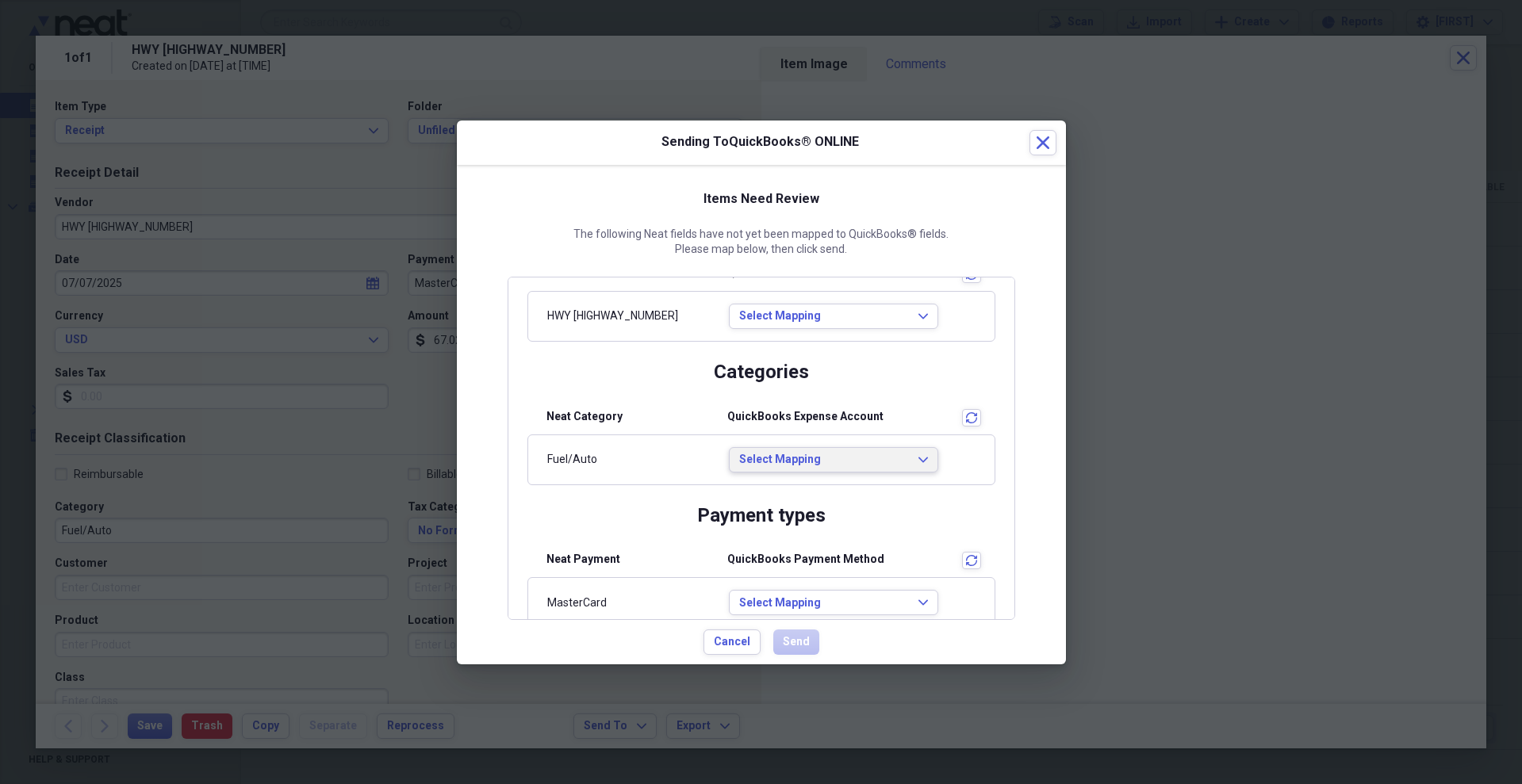 click on "Select Mapping" at bounding box center [824, 460] 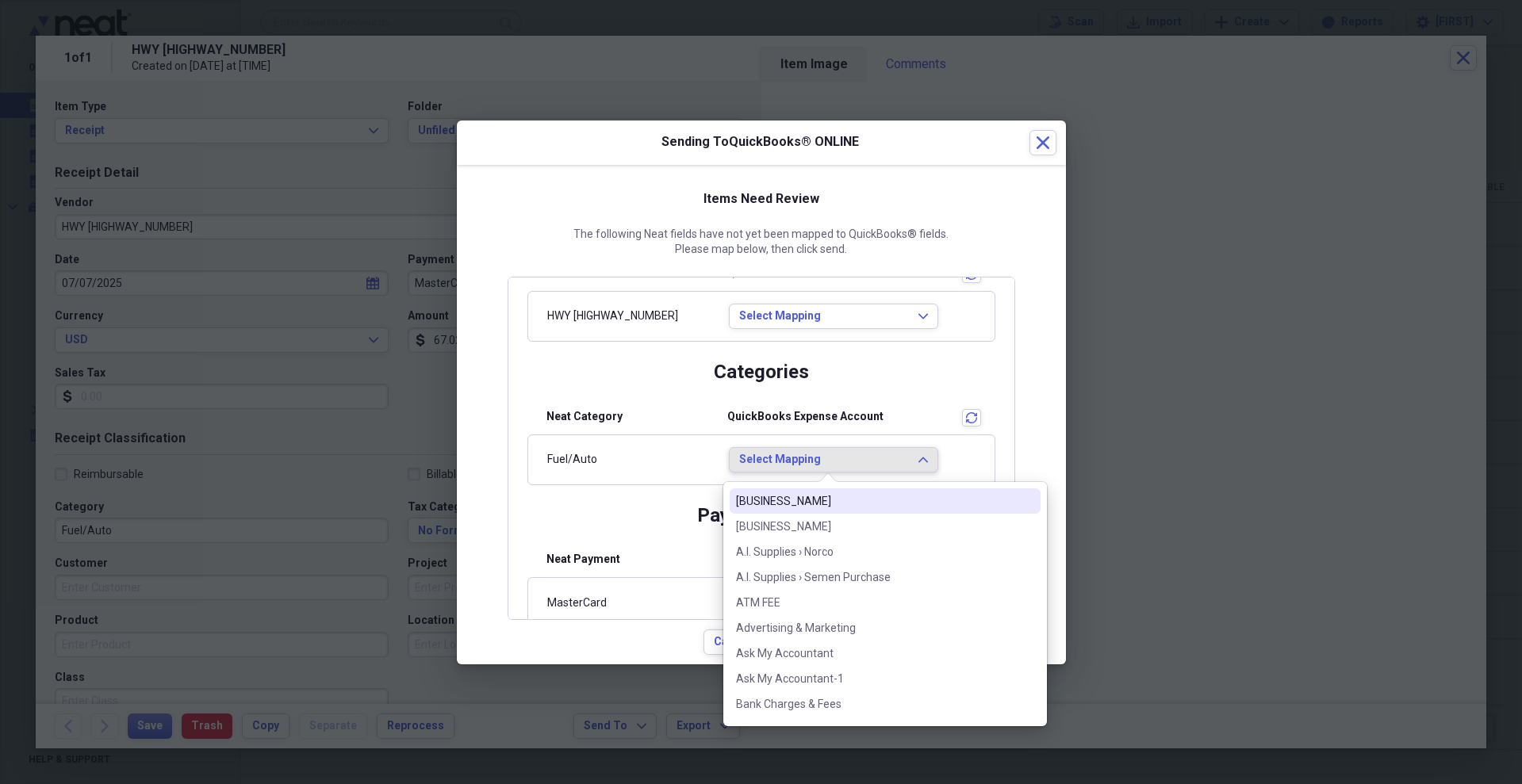 type 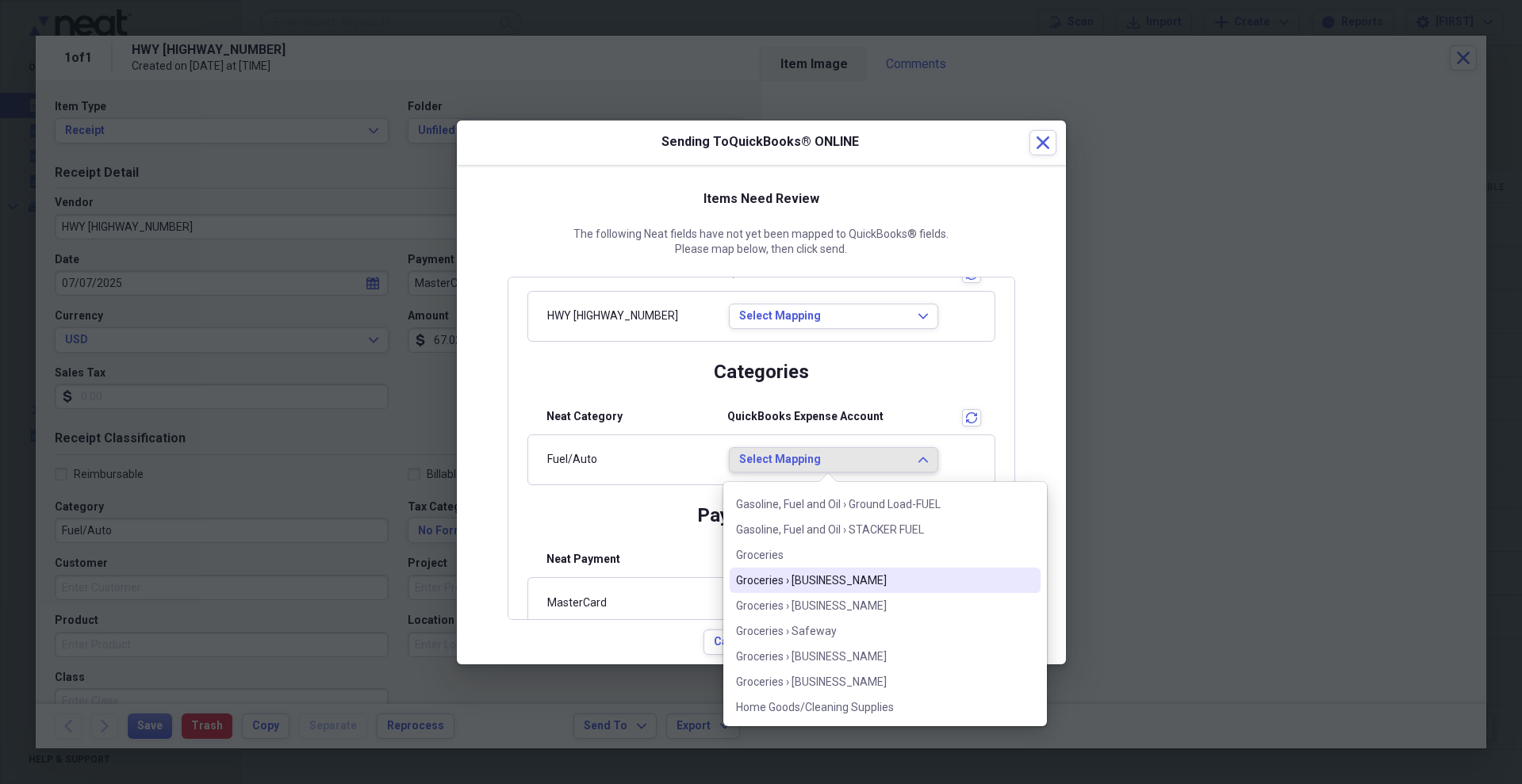 scroll, scrollTop: 1110, scrollLeft: 0, axis: vertical 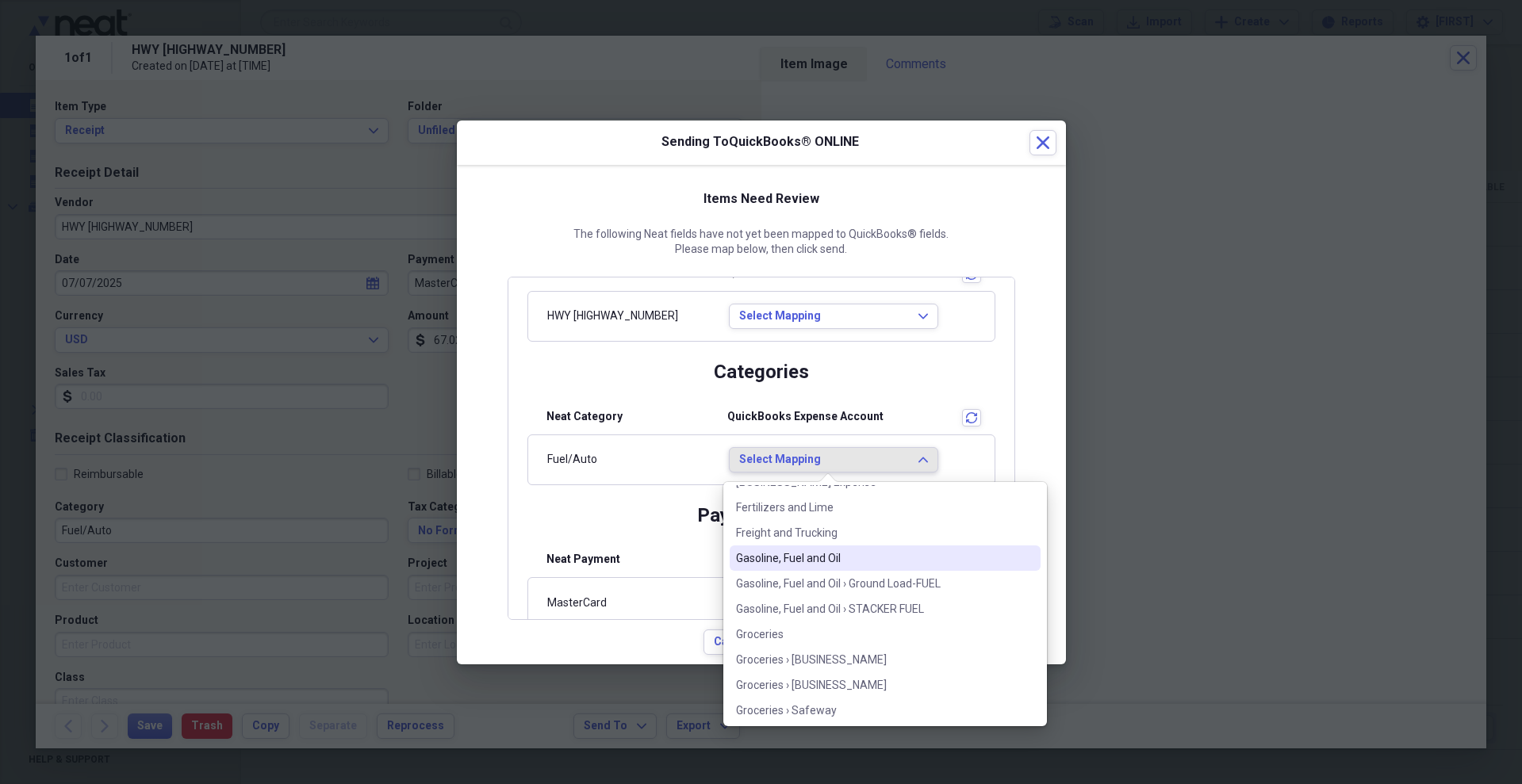 click on "Gasoline, Fuel and Oil" at bounding box center [876, 558] 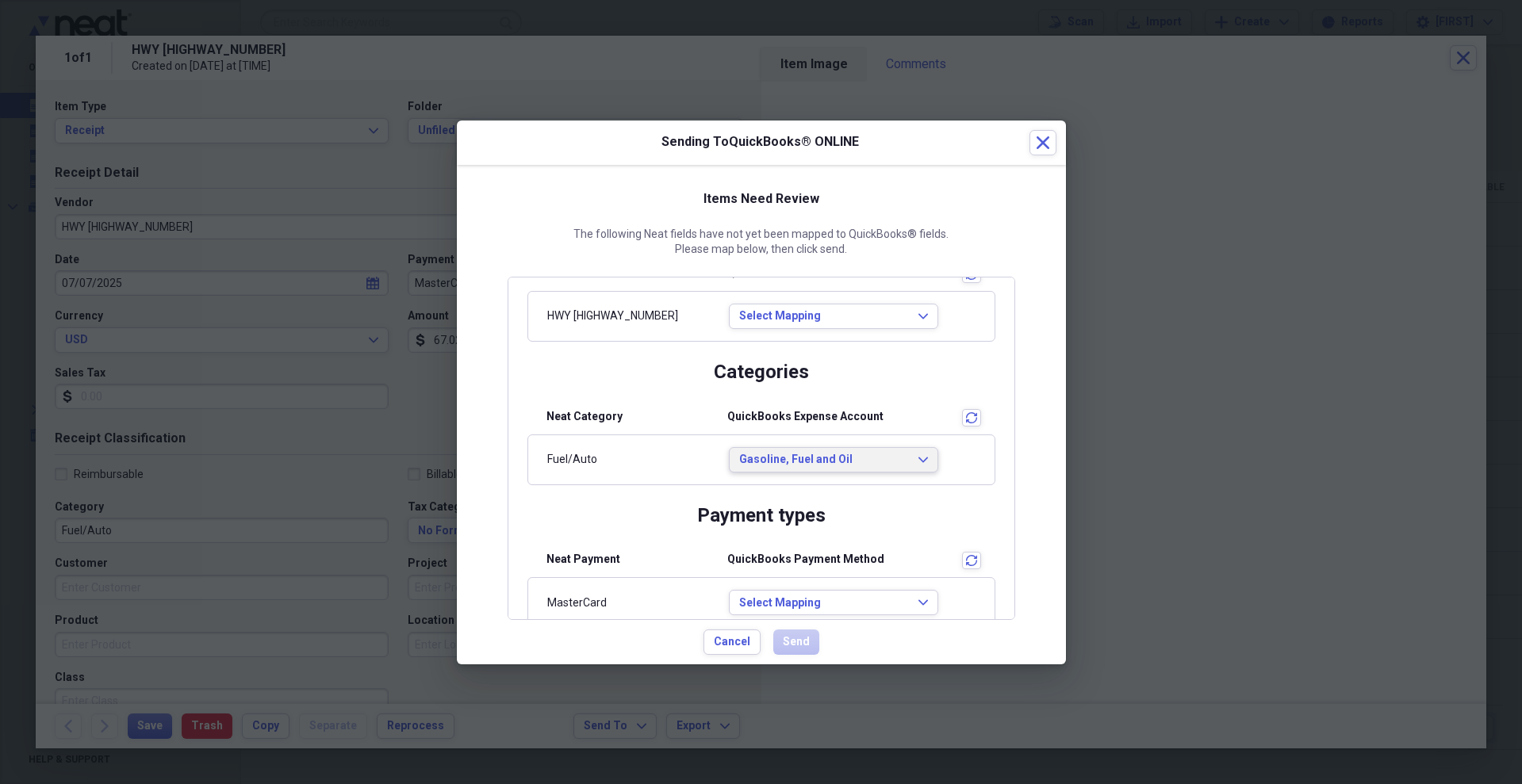 scroll, scrollTop: 0, scrollLeft: 0, axis: both 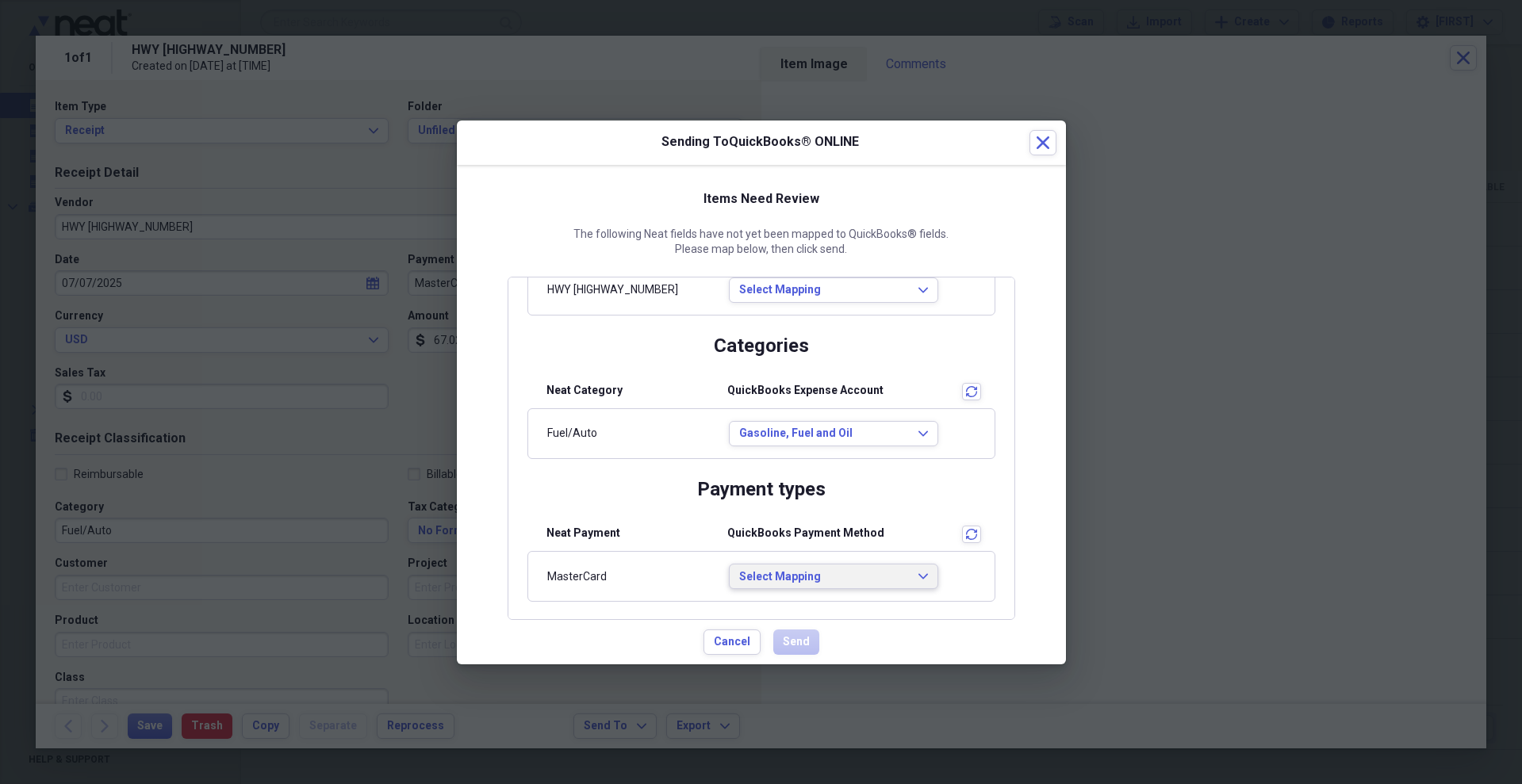 click on "Select Mapping" at bounding box center (824, 577) 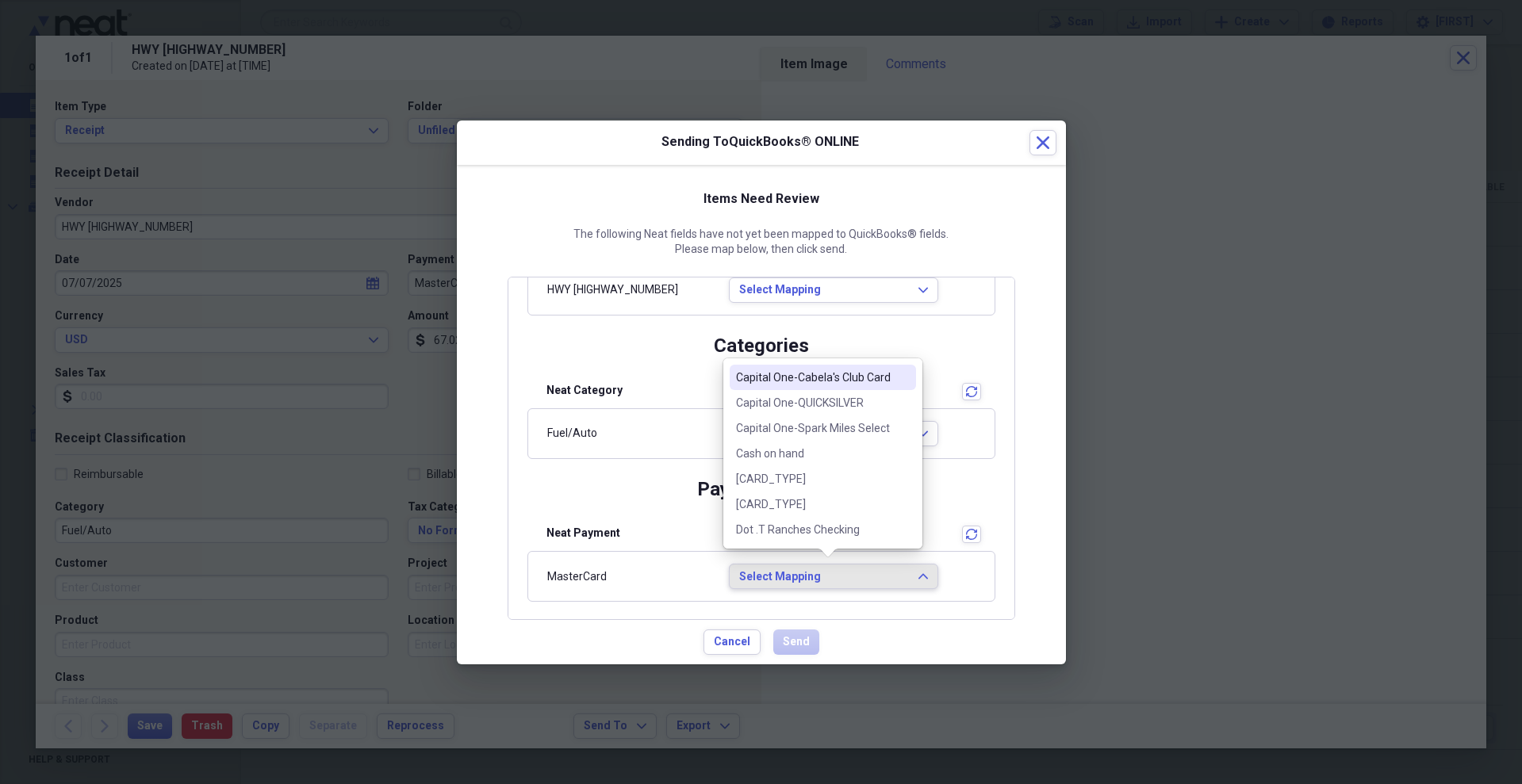 click on "Capital One-Cabela's Club Card" at bounding box center [822, 377] 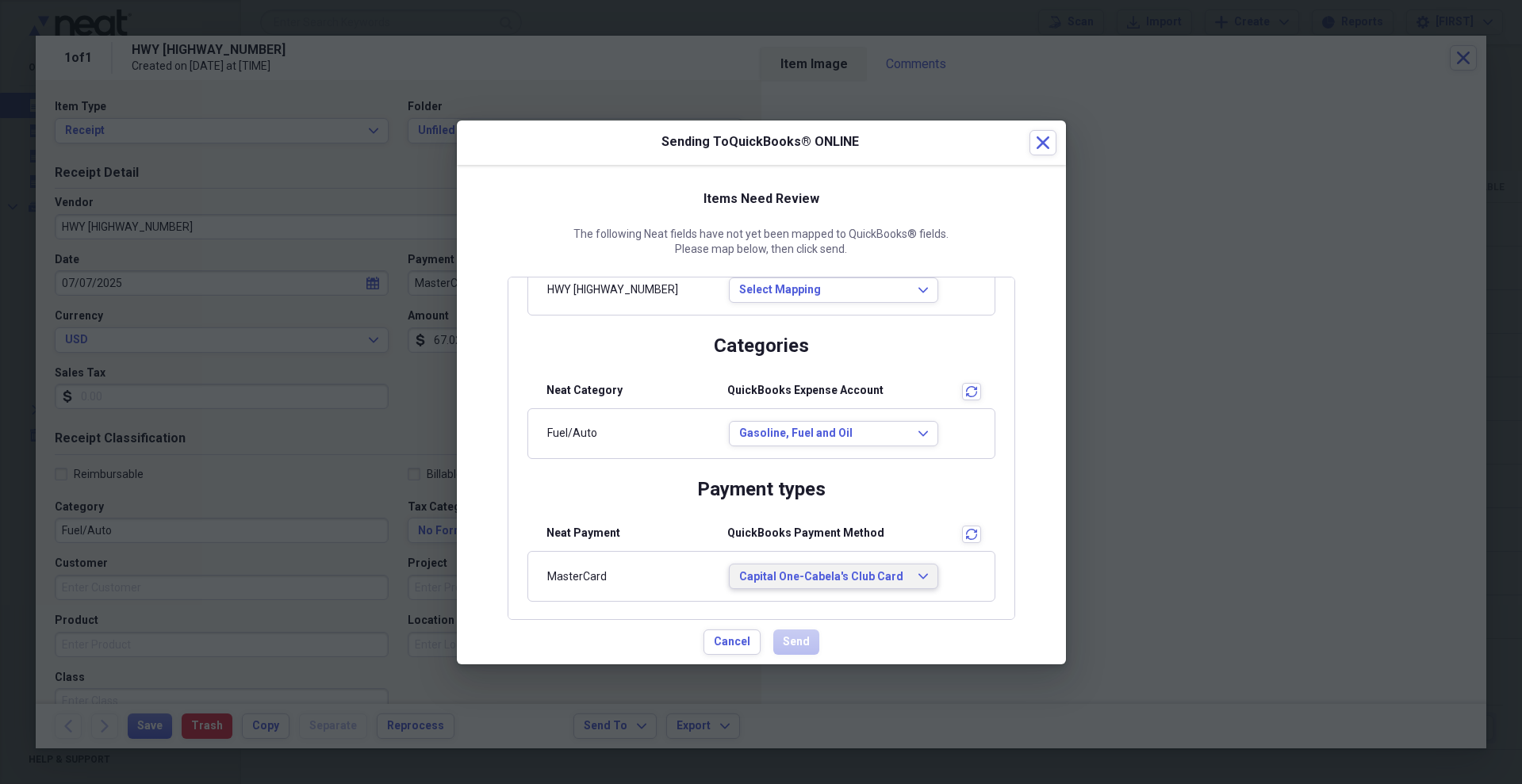 click on "Capital One-Cabela's Club Card" at bounding box center [824, 577] 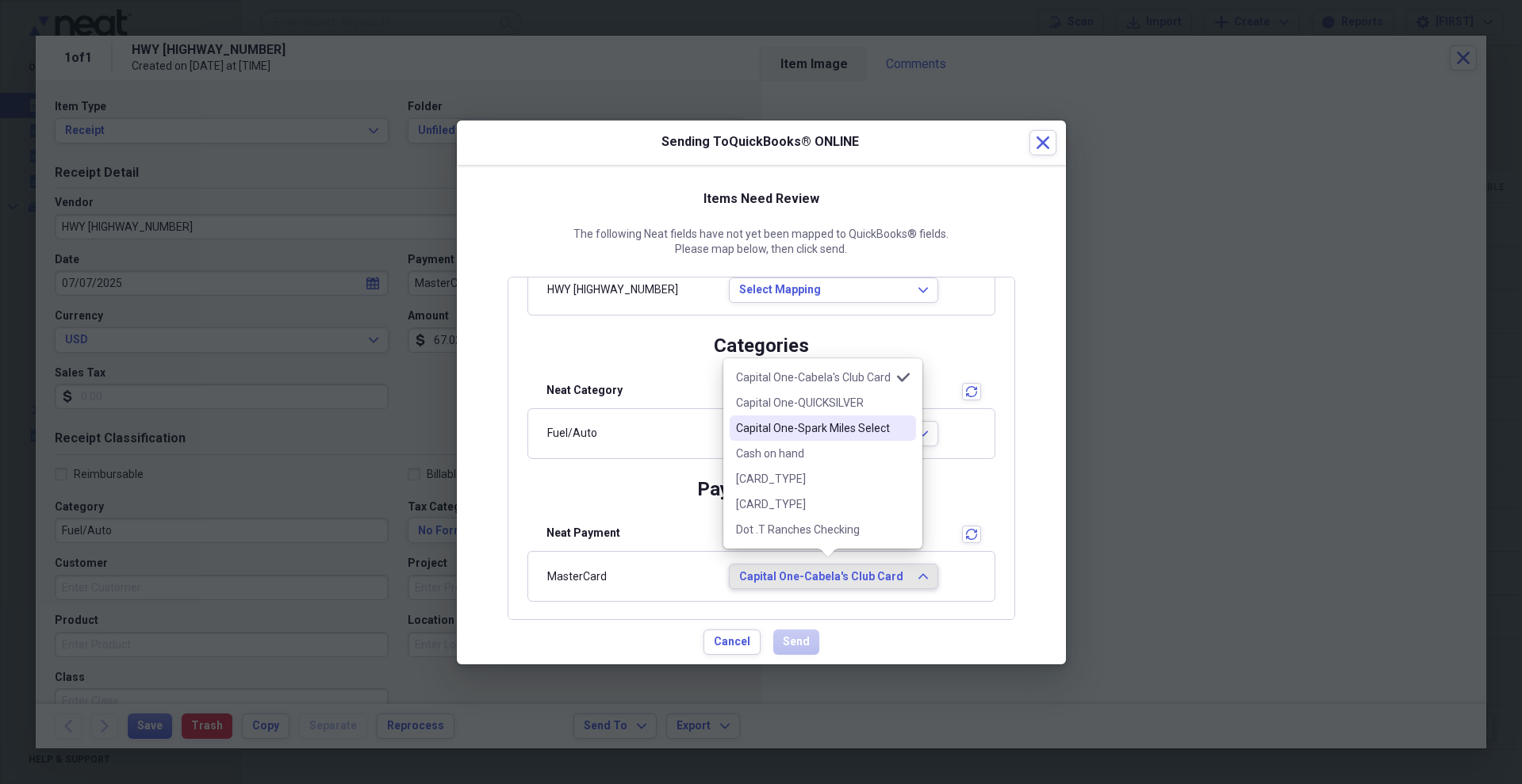 click on "Capital One-Spark Miles Select" at bounding box center [813, 428] 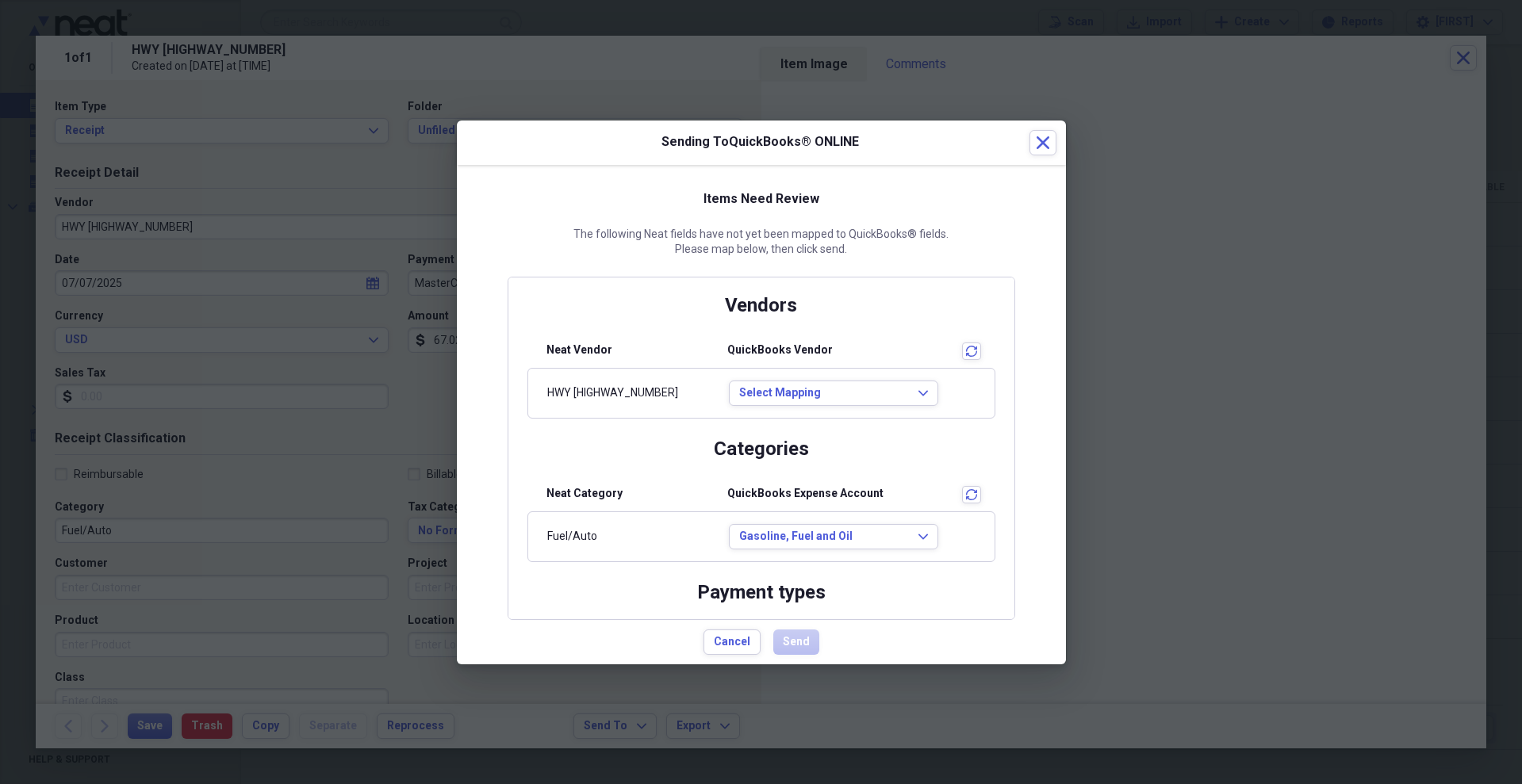 scroll, scrollTop: 0, scrollLeft: 0, axis: both 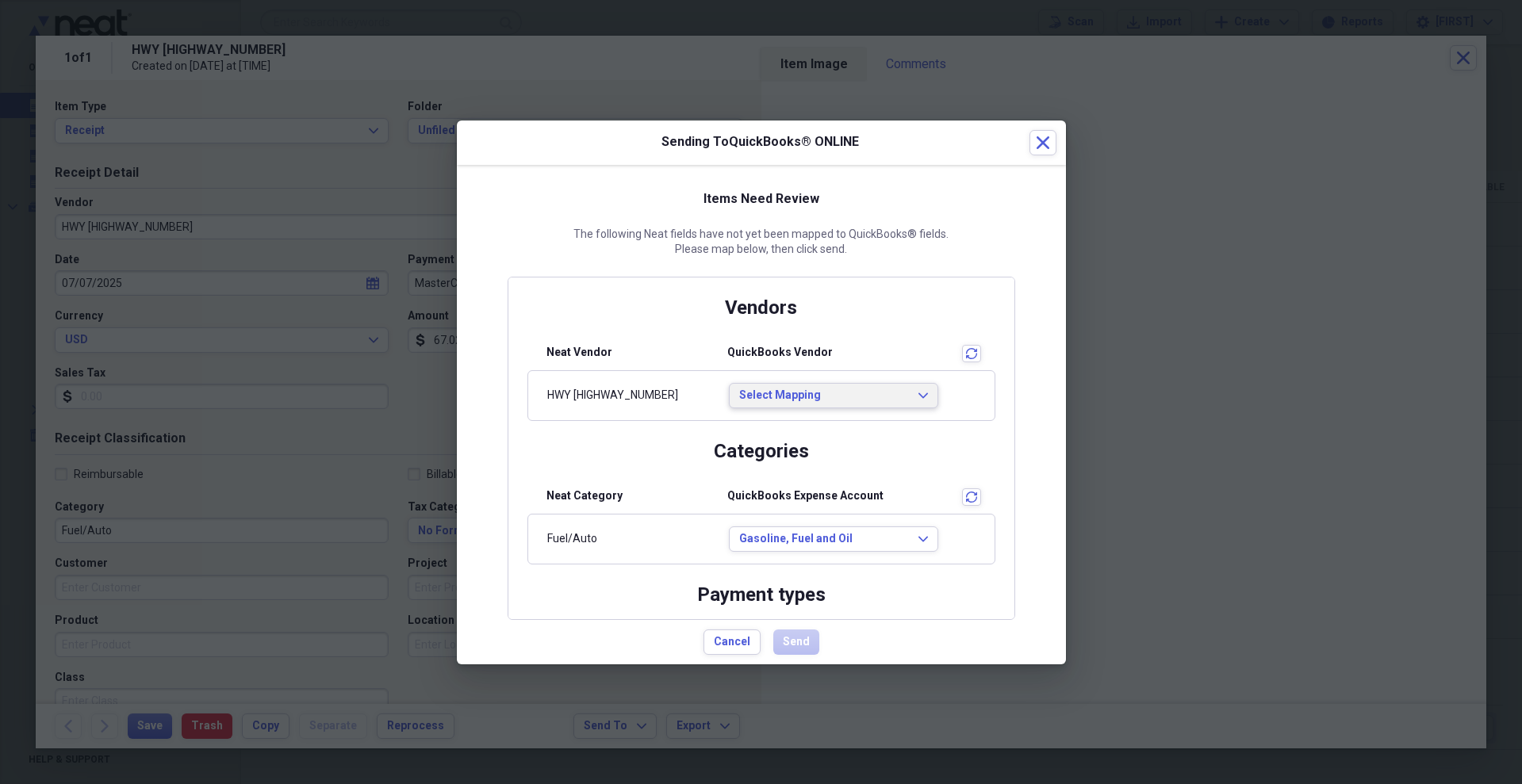 click on "Select Mapping" at bounding box center [824, 396] 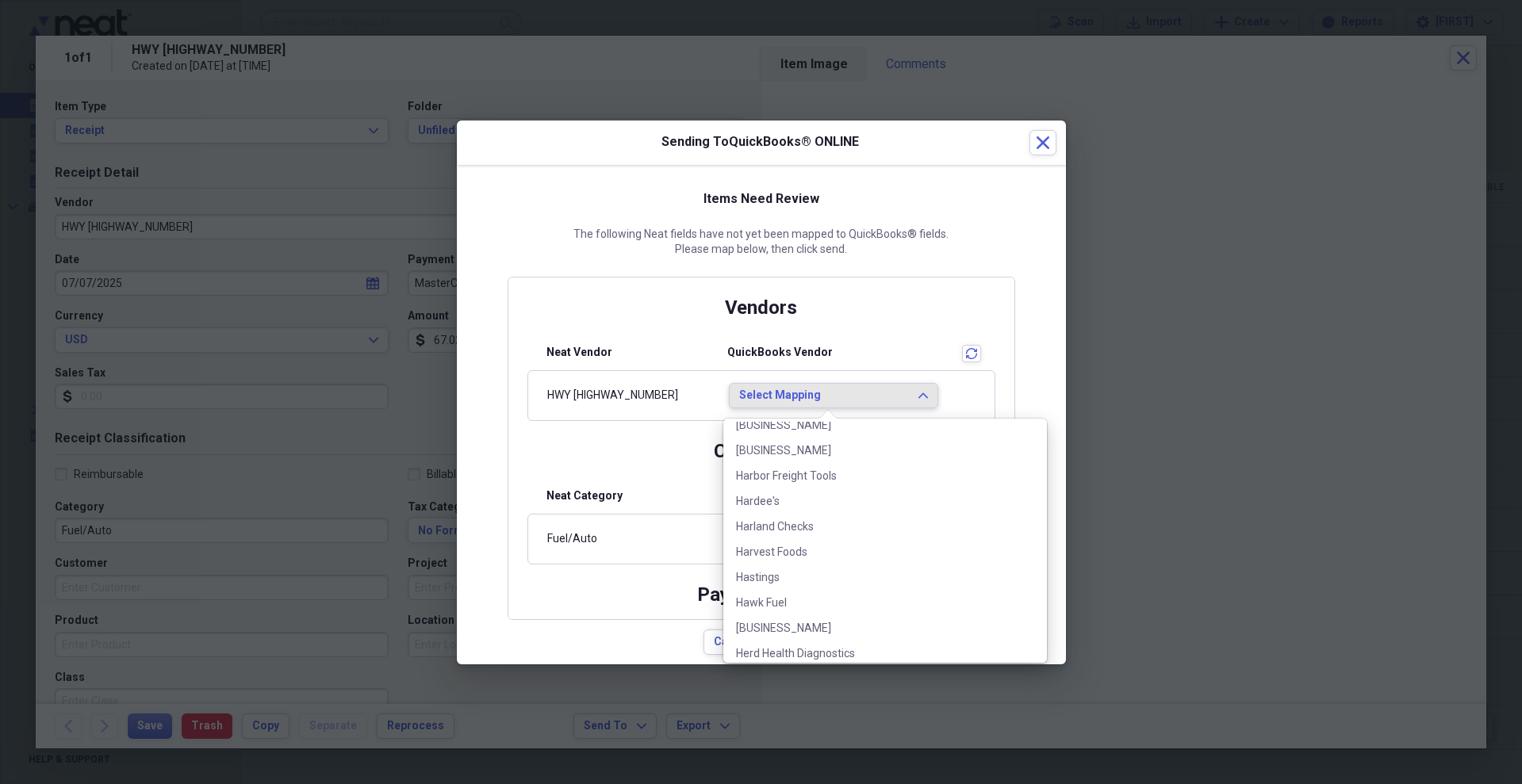 scroll, scrollTop: 5311, scrollLeft: 0, axis: vertical 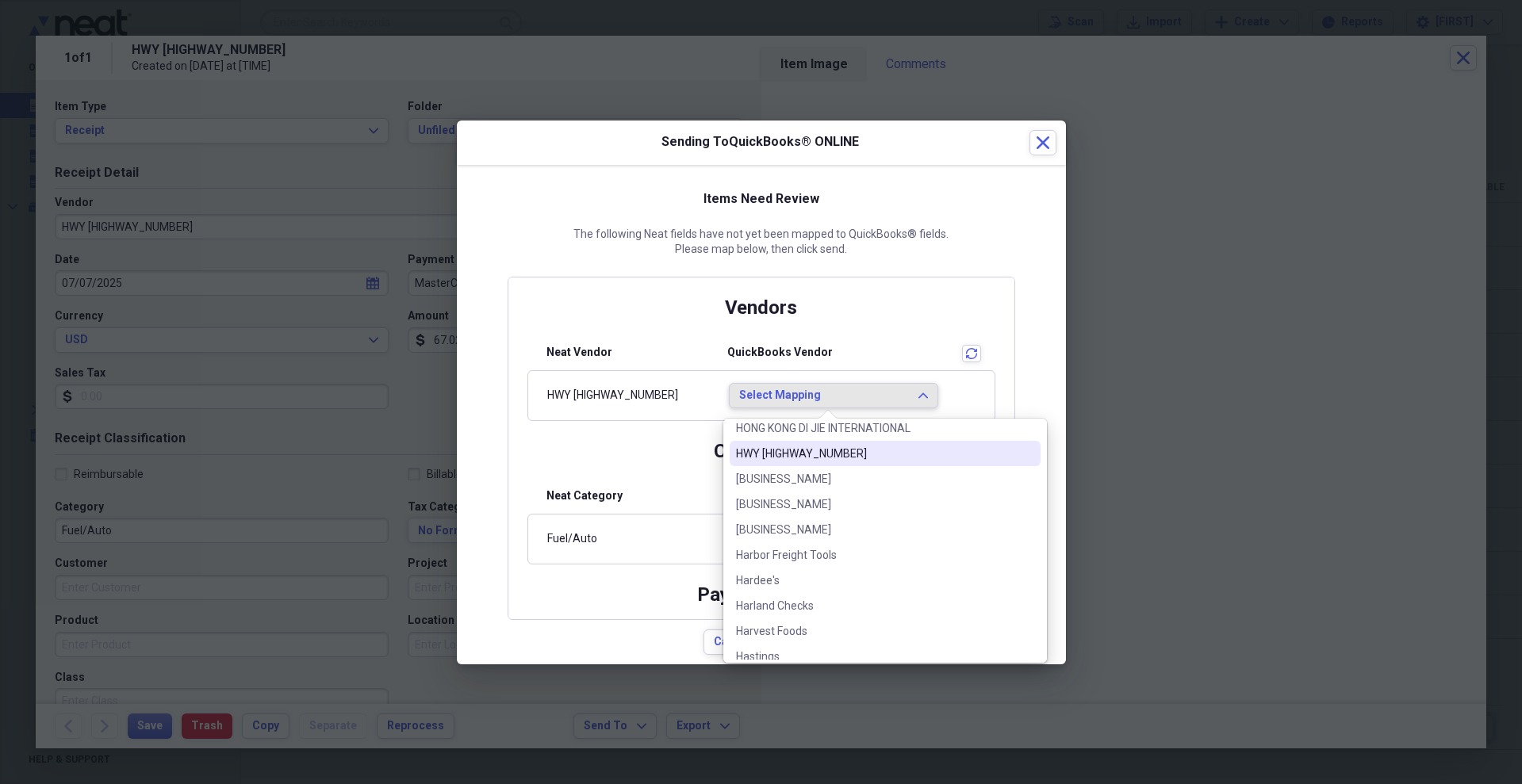 click on "HWY [HIGHWAY_NUMBER]" at bounding box center (876, 453) 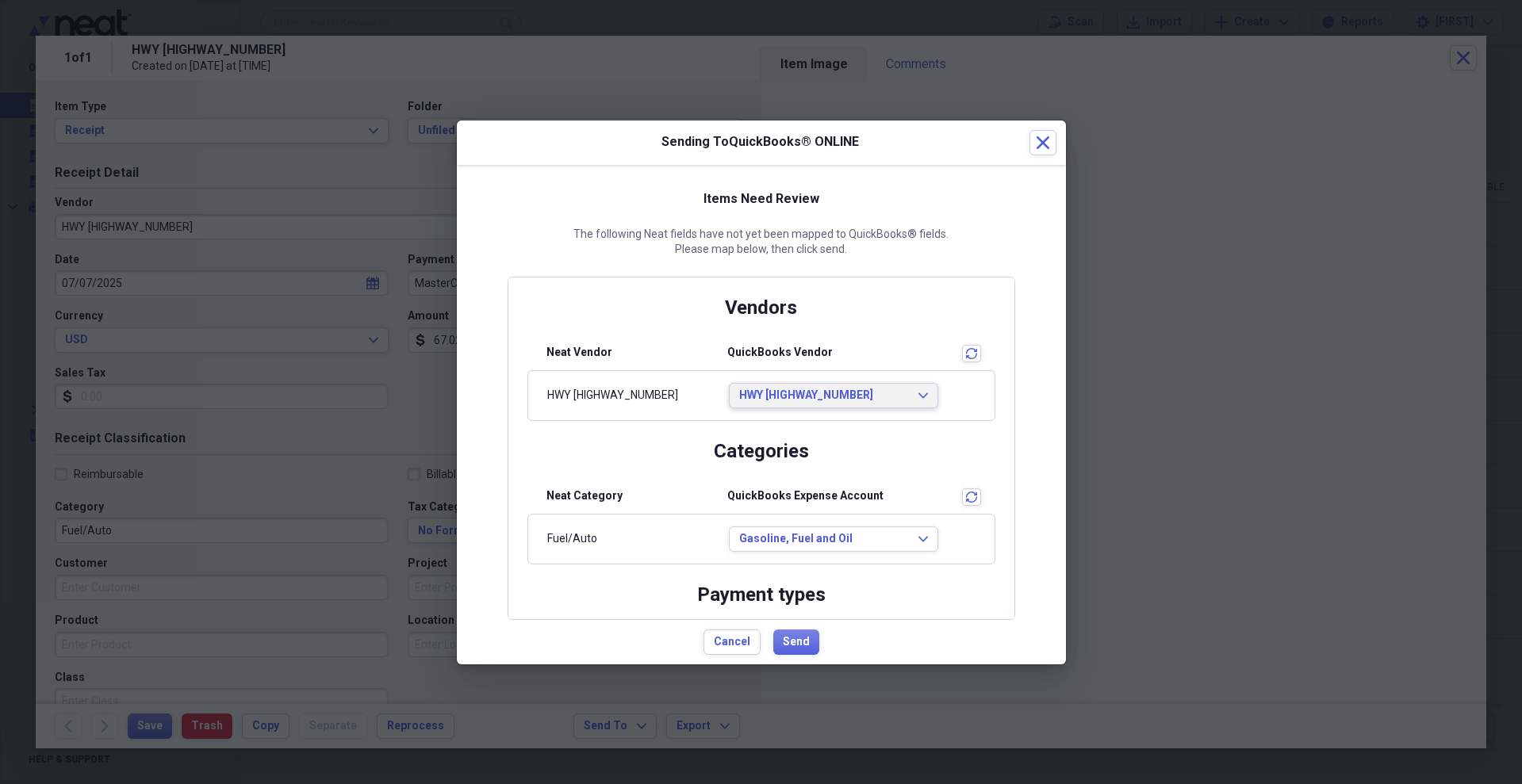 scroll, scrollTop: 0, scrollLeft: 0, axis: both 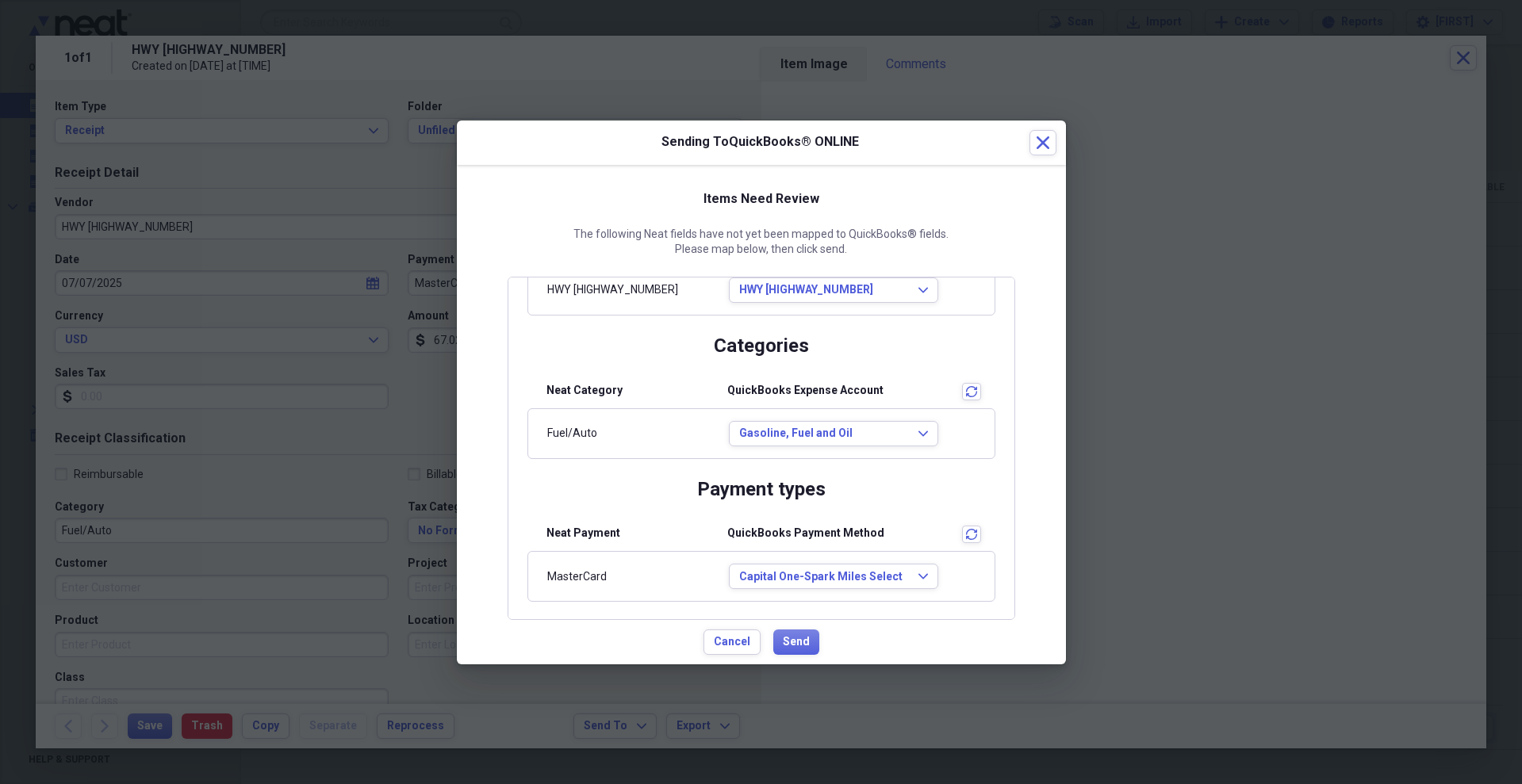 click on "MasterCard" at bounding box center [627, 577] 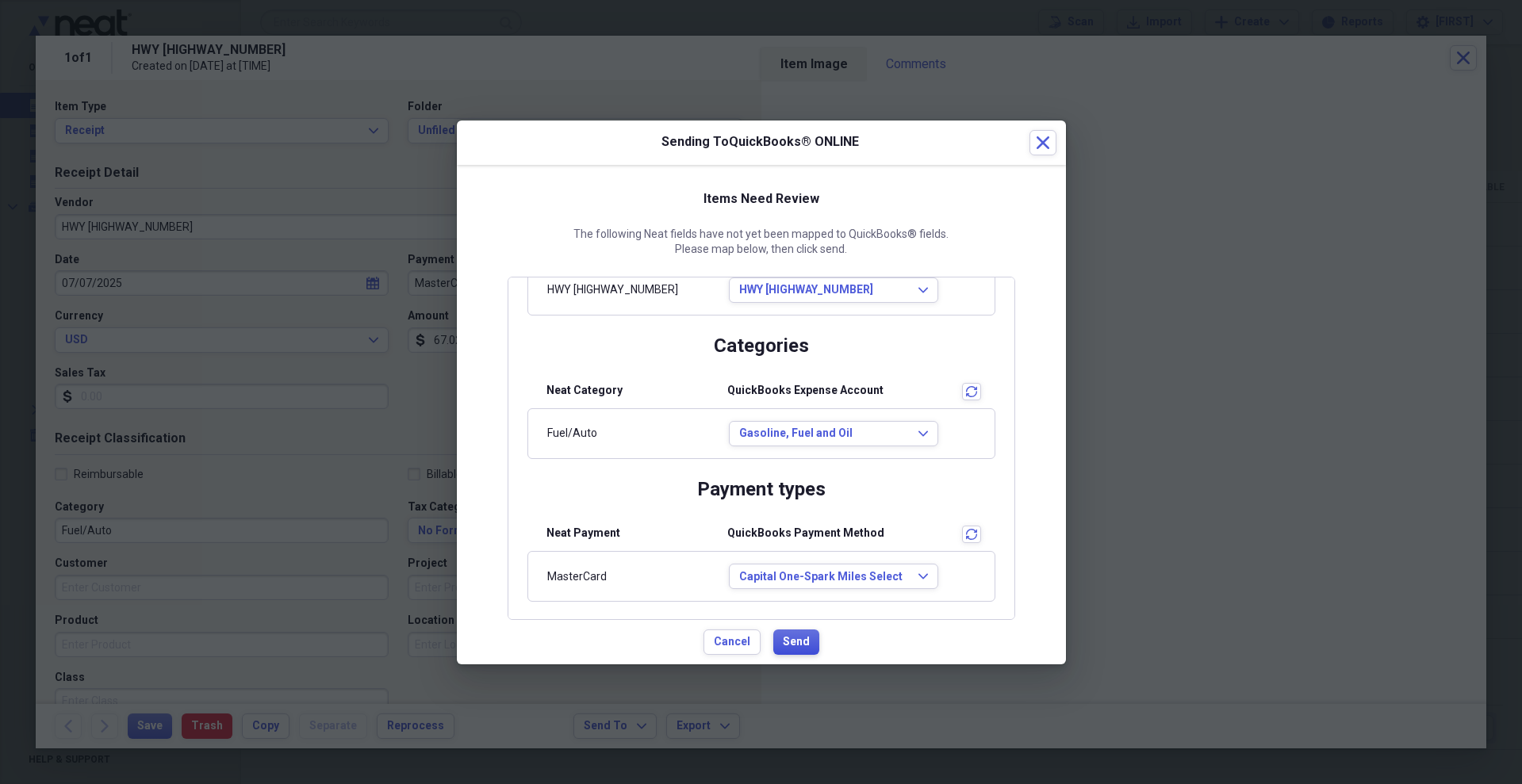 click on "Send" at bounding box center [796, 642] 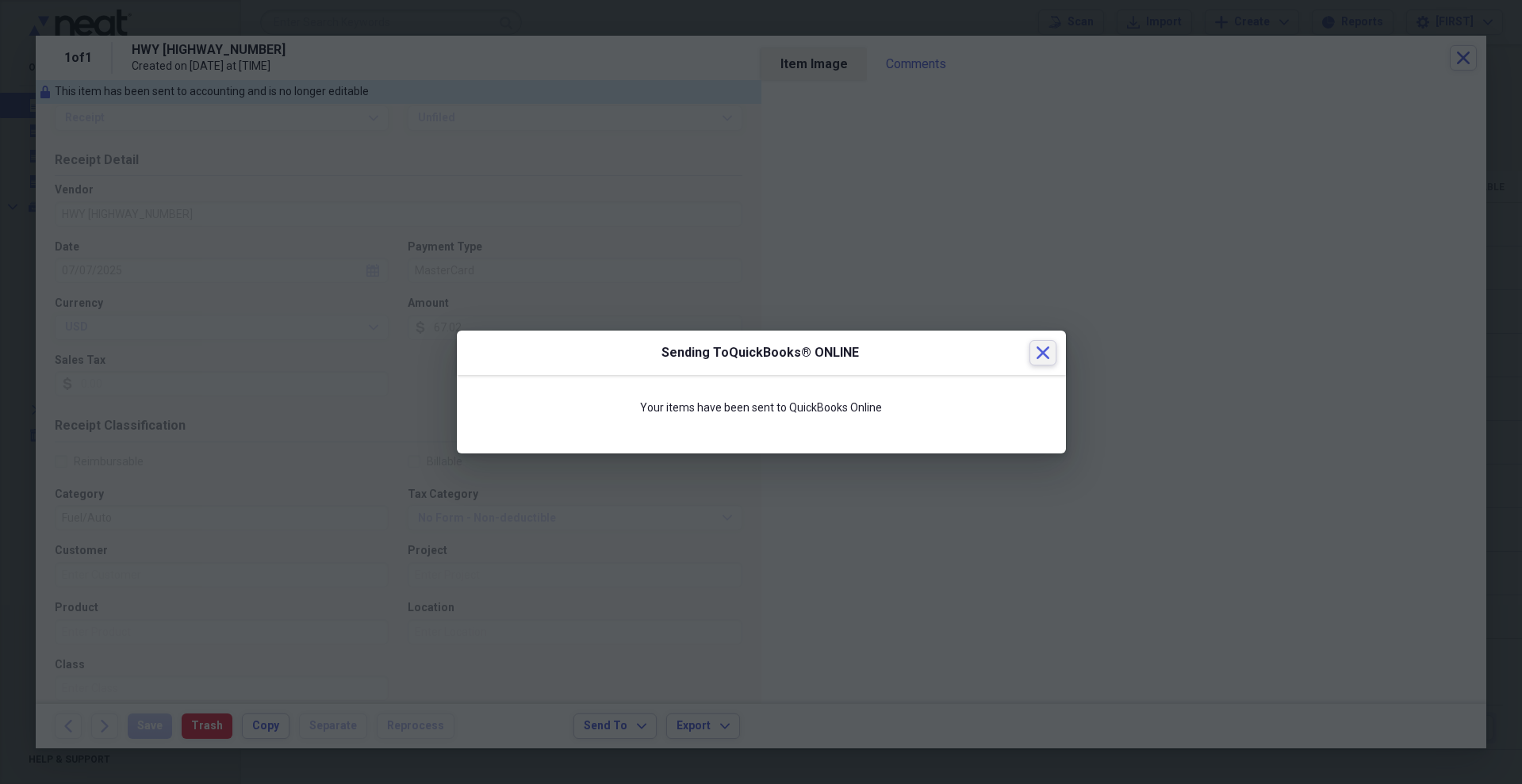 click 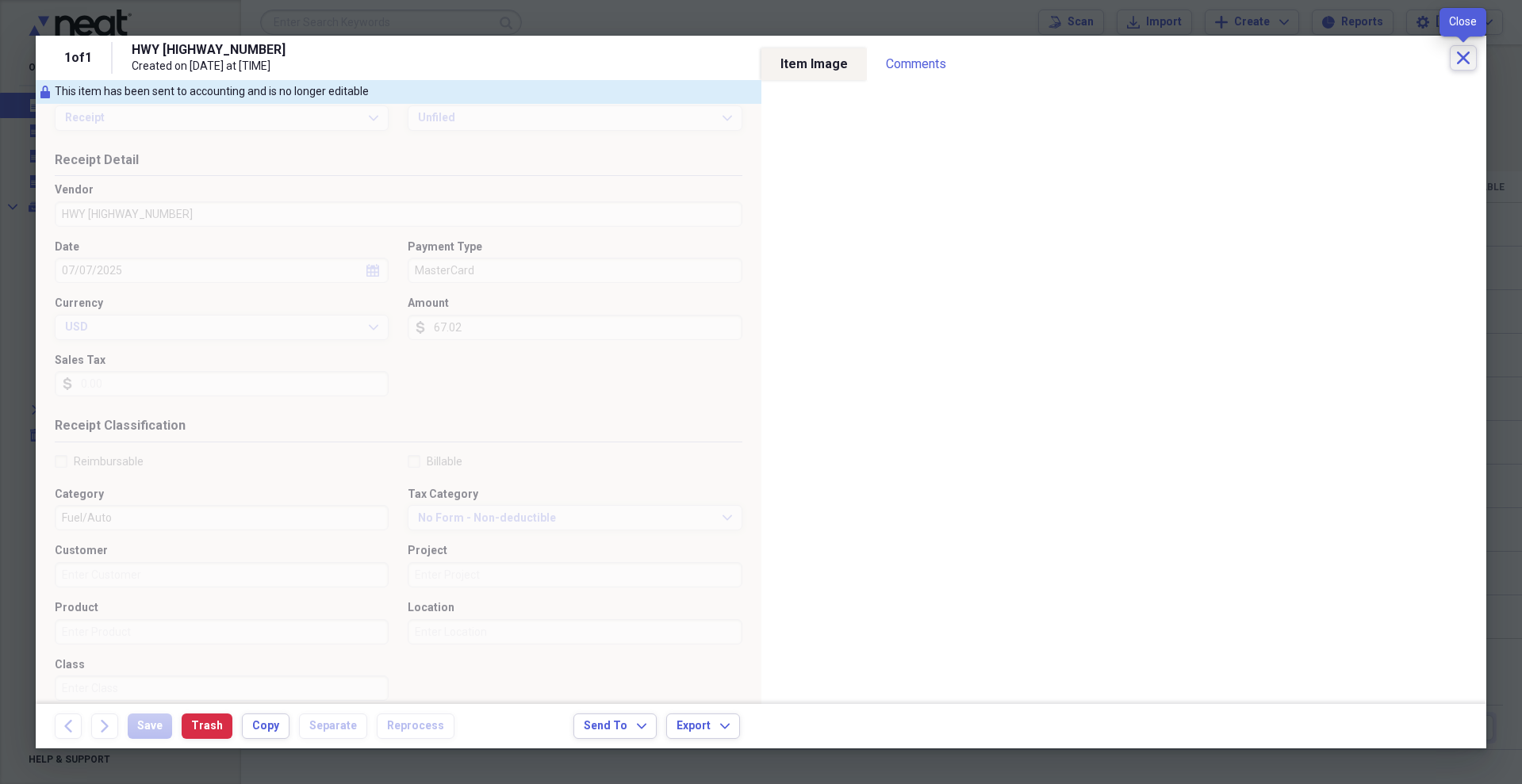 click 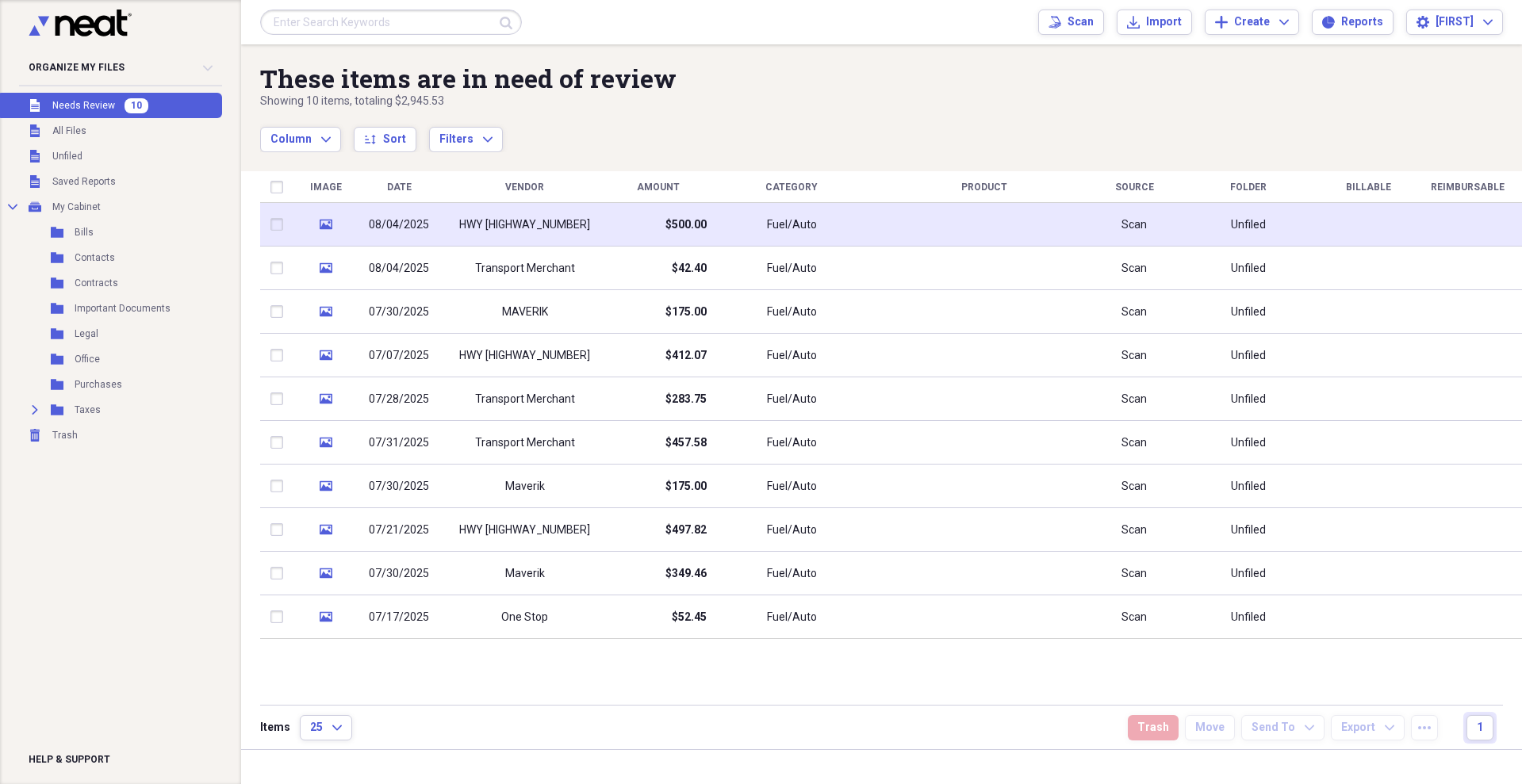click on "HWY [HIGHWAY_NUMBER]" at bounding box center [524, 224] 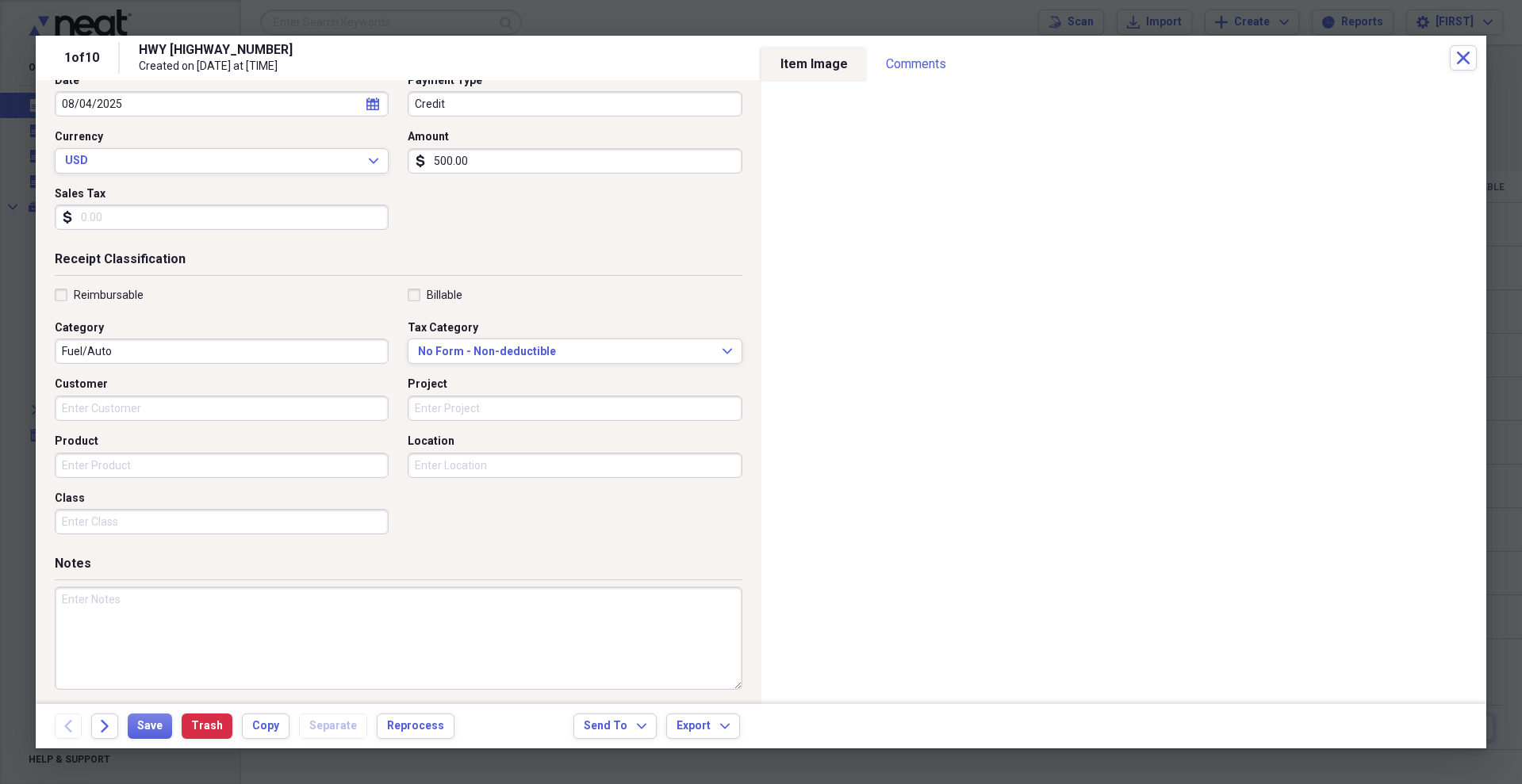 scroll, scrollTop: 180, scrollLeft: 0, axis: vertical 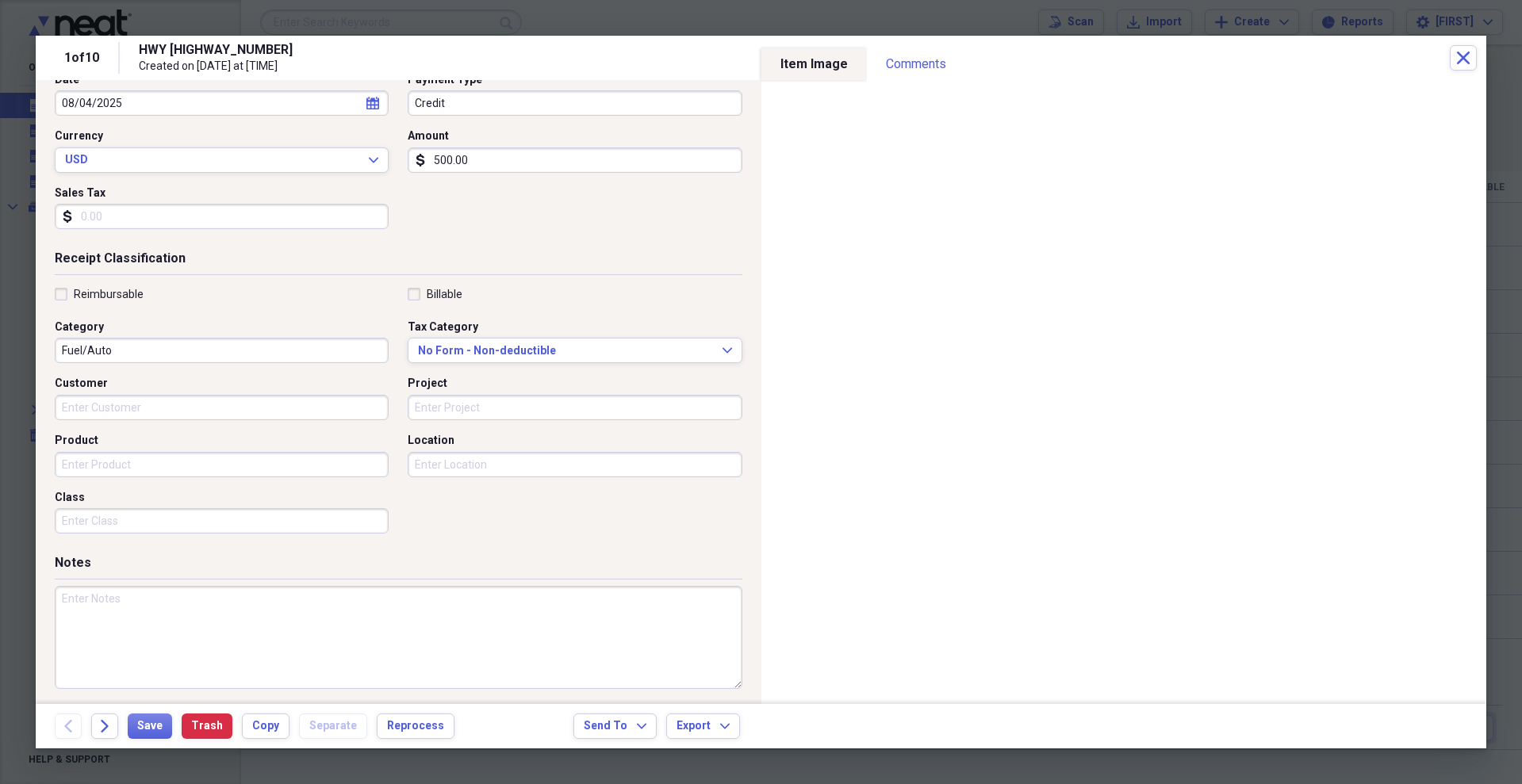 click at bounding box center [398, 637] 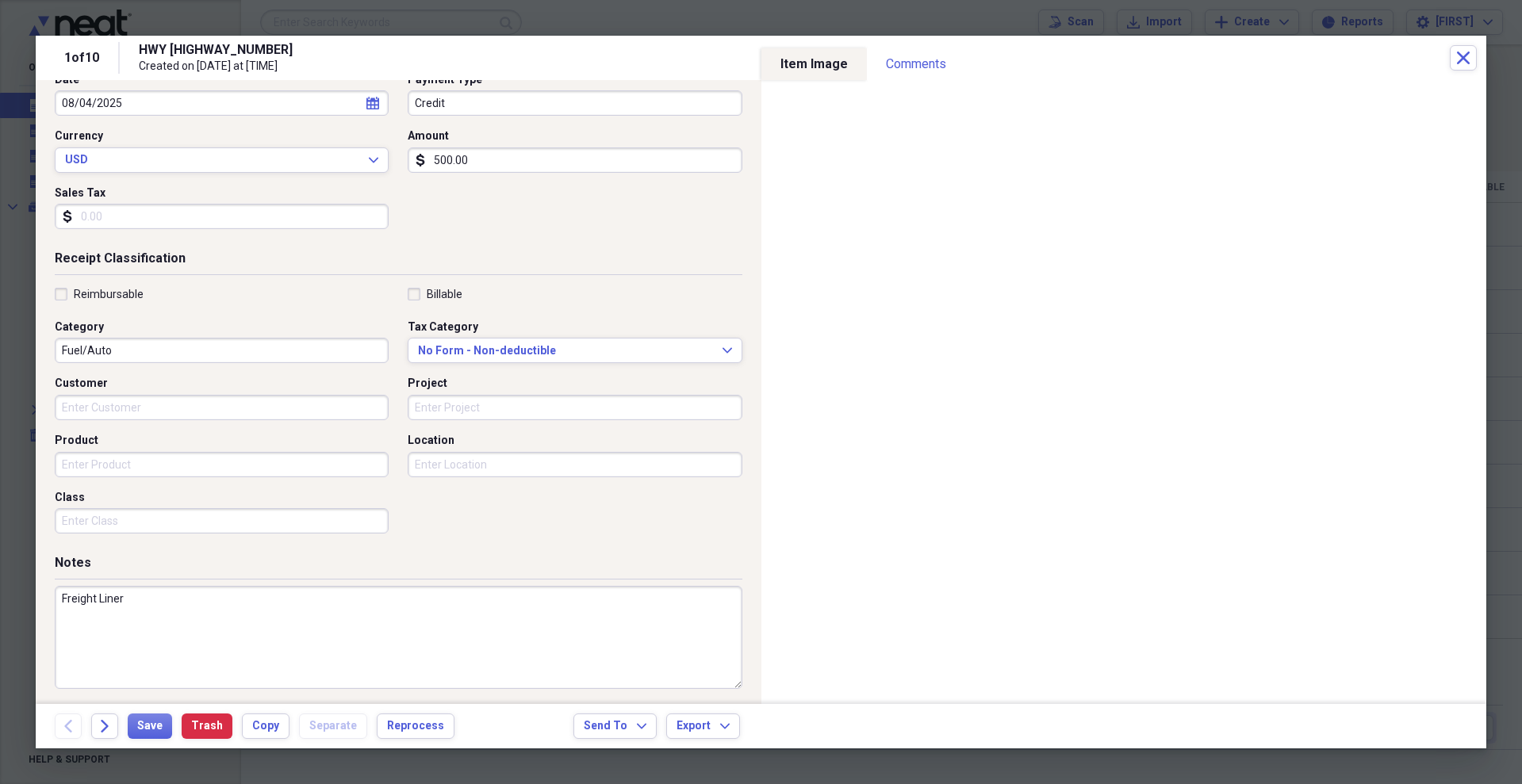 type on "Freight Liner" 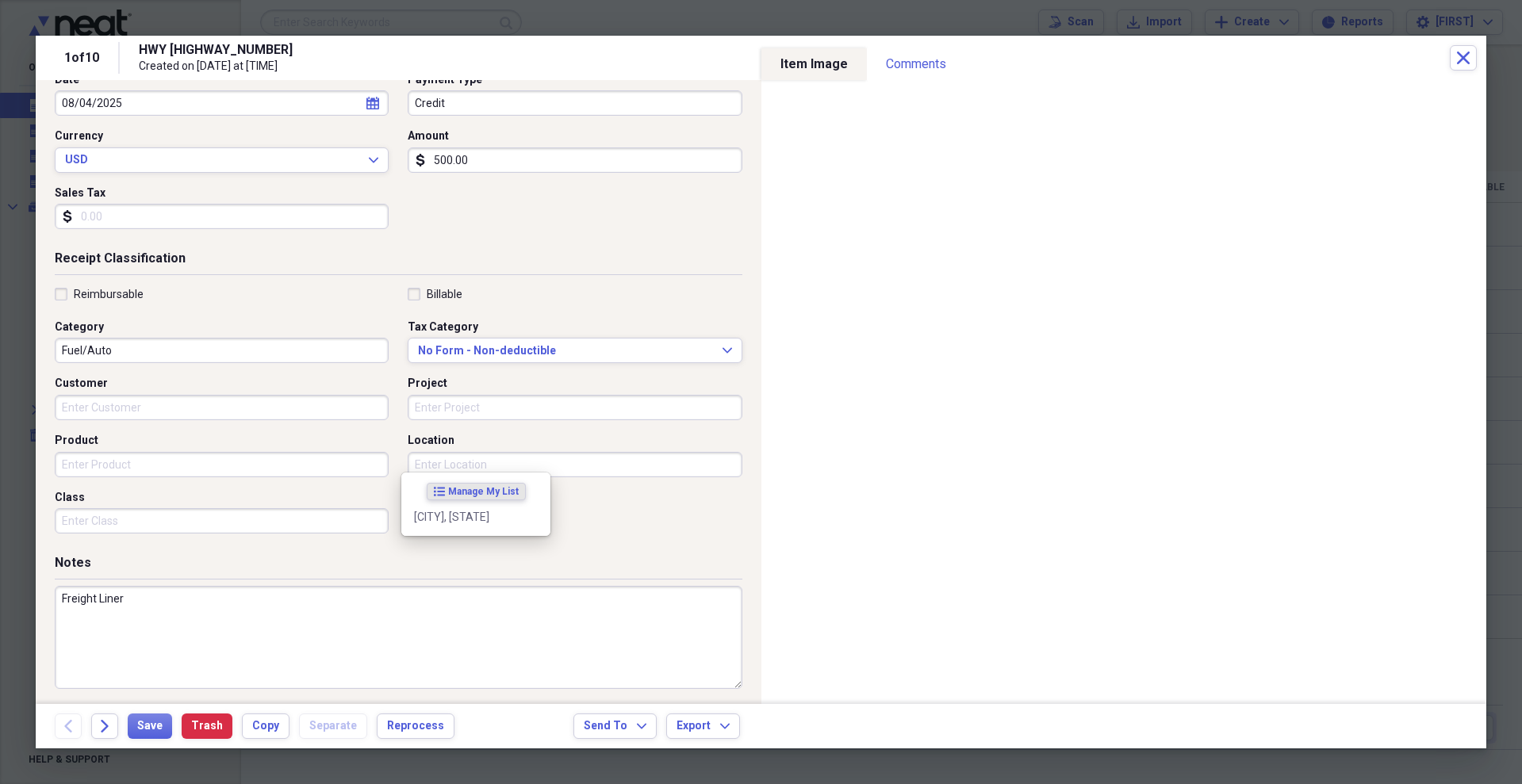 click on "Location" at bounding box center [574, 465] 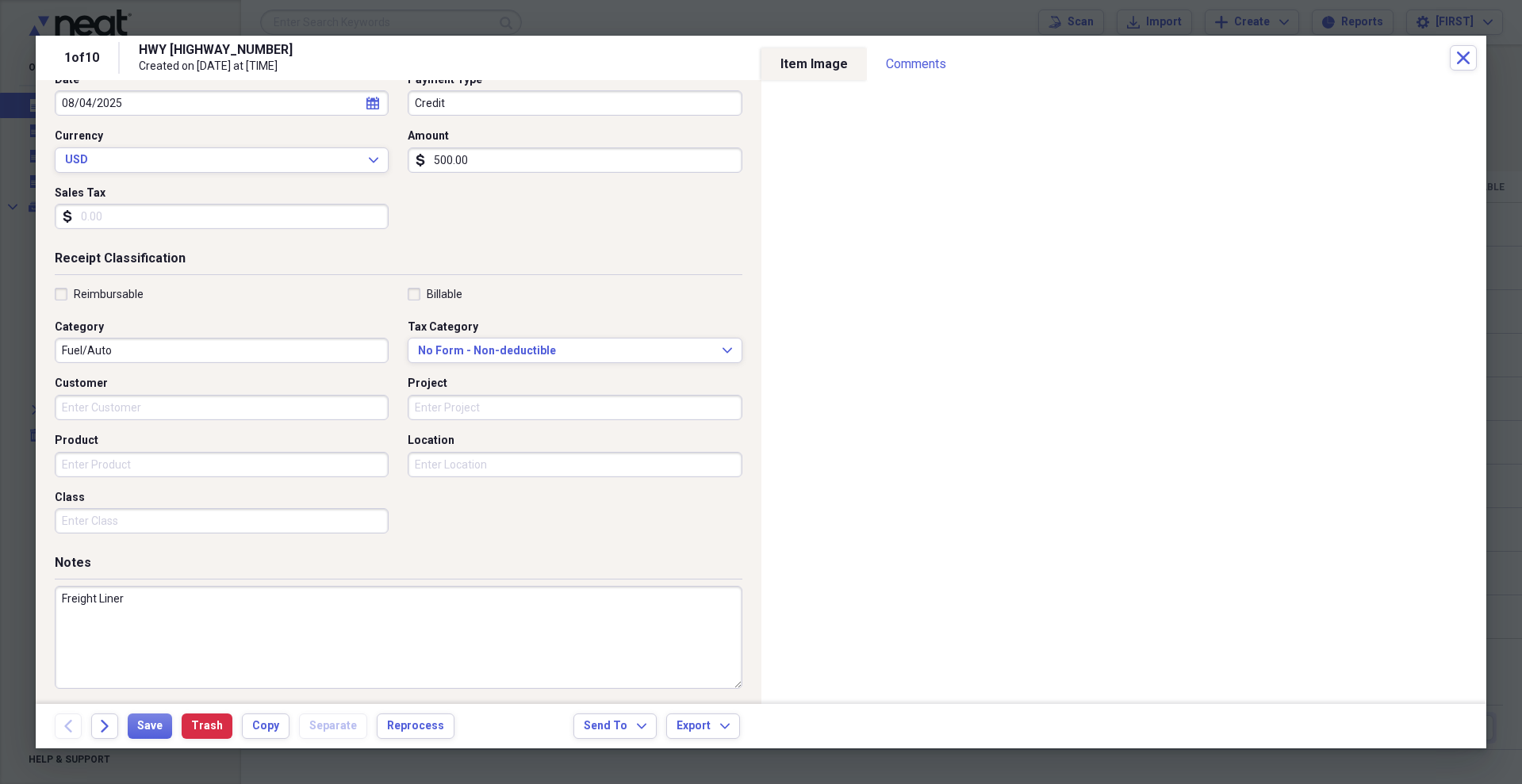 click on "Class" at bounding box center [221, 521] 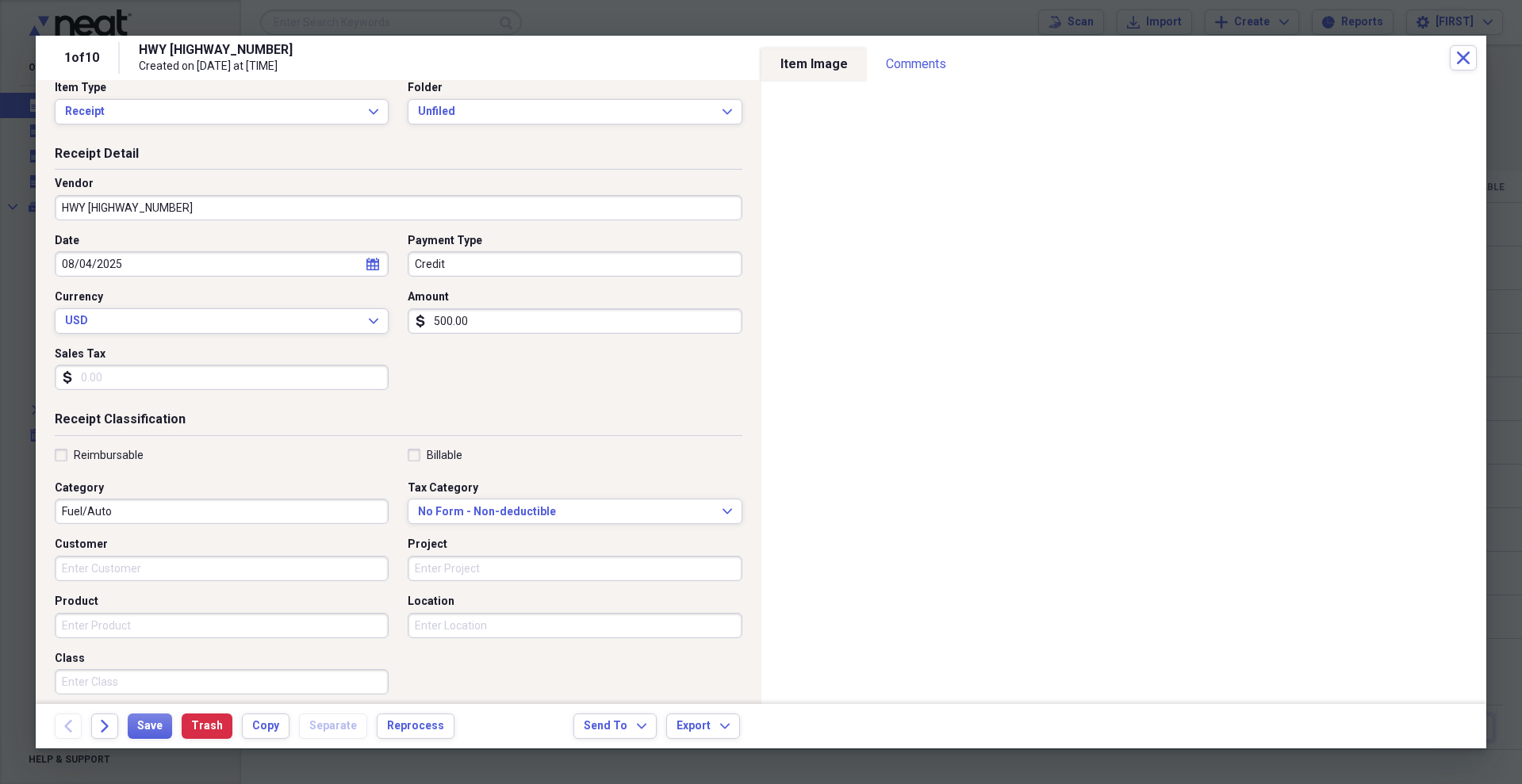 scroll, scrollTop: 0, scrollLeft: 0, axis: both 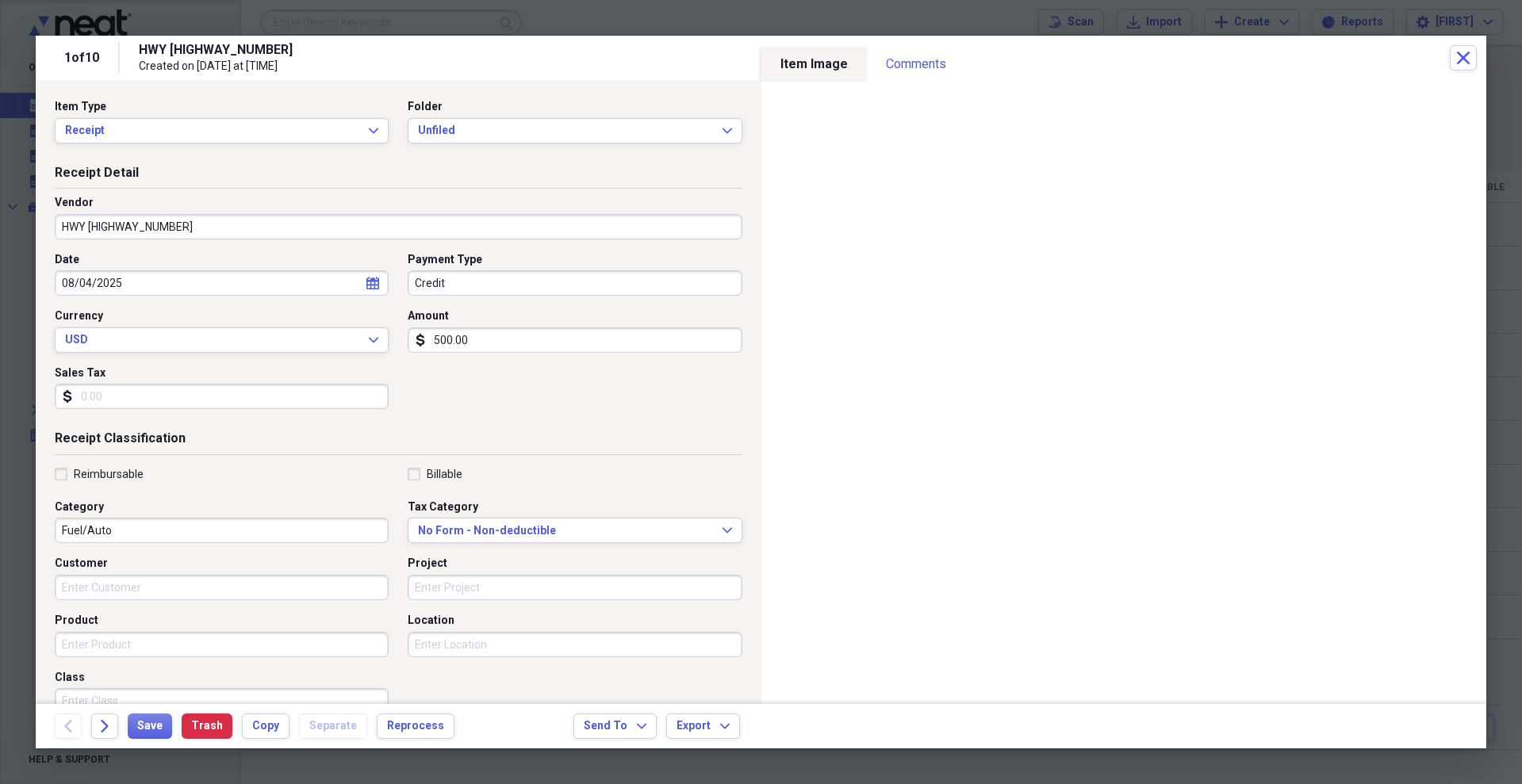 click on "Fuel/Auto" at bounding box center (221, 530) 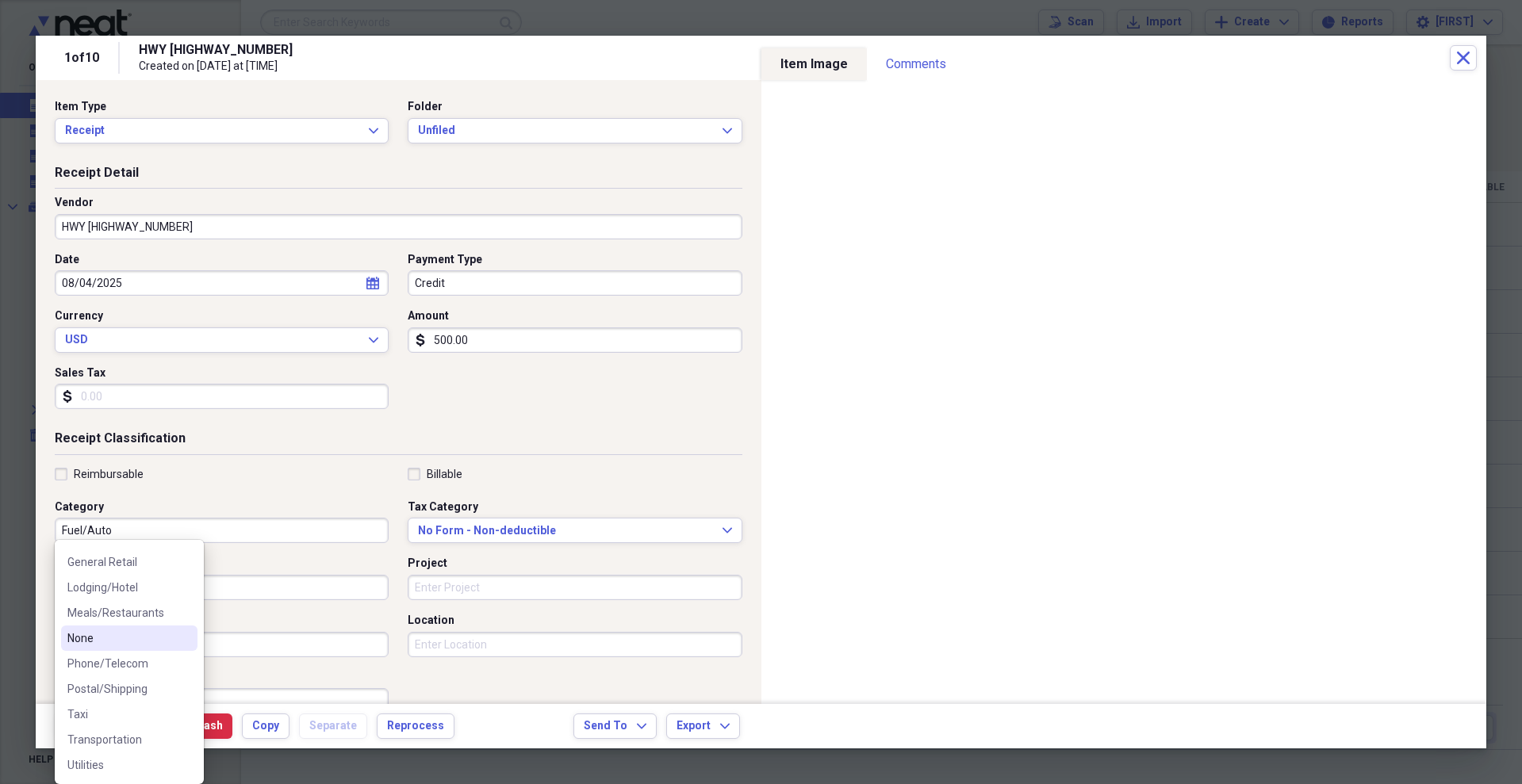 scroll, scrollTop: 19, scrollLeft: 0, axis: vertical 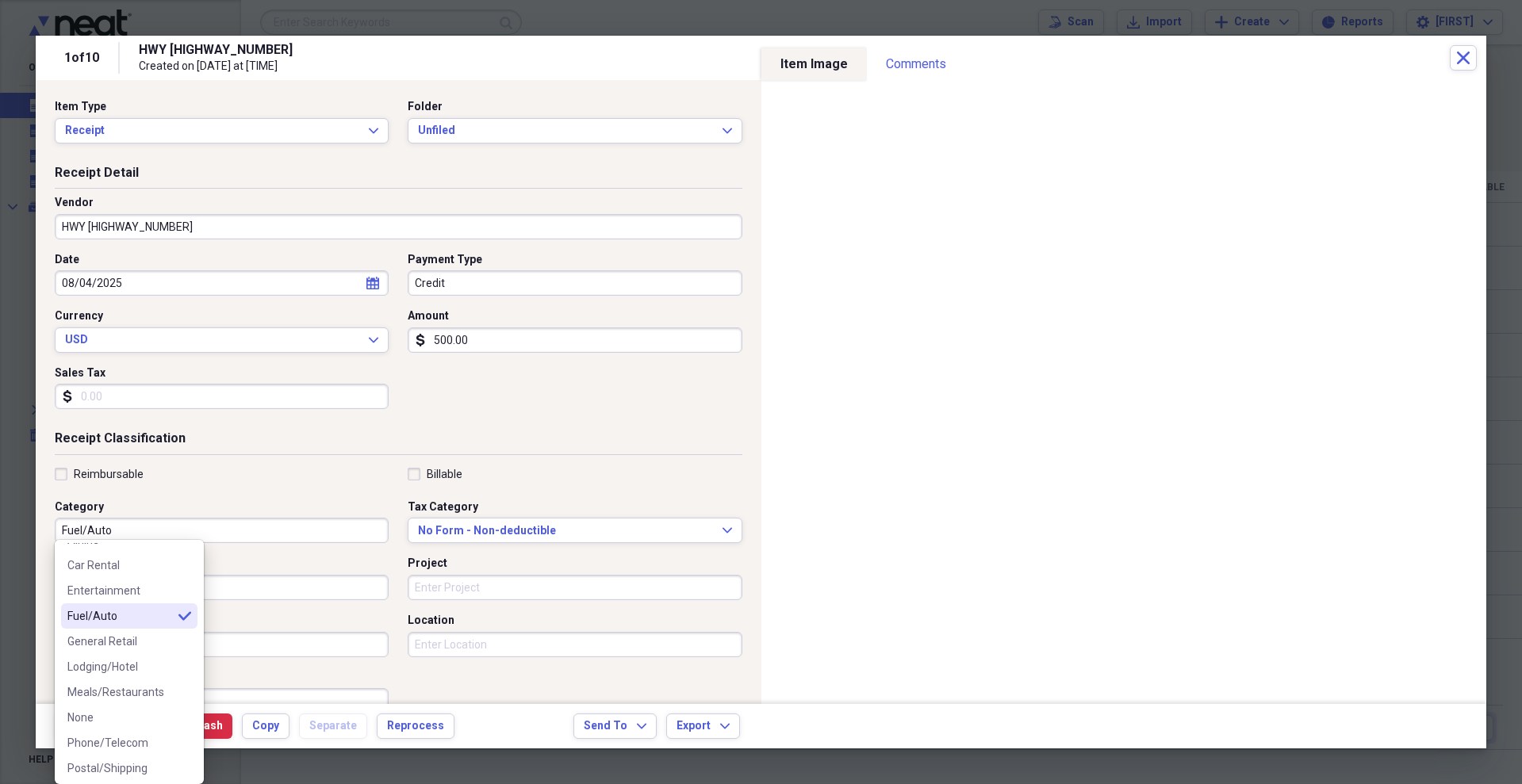click on "Receipt Classification" at bounding box center (398, 442) 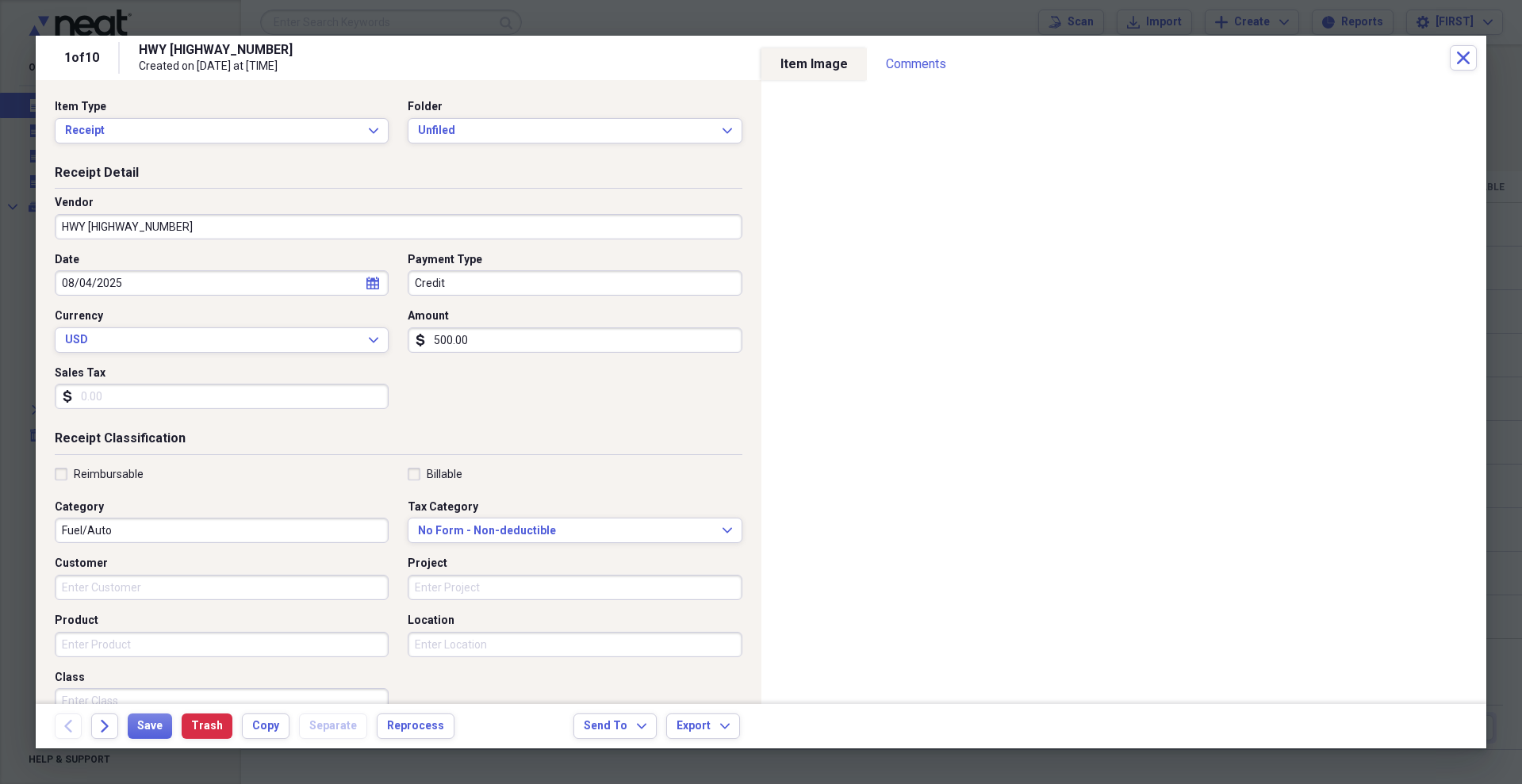 click on "Payment Type" at bounding box center (574, 260) 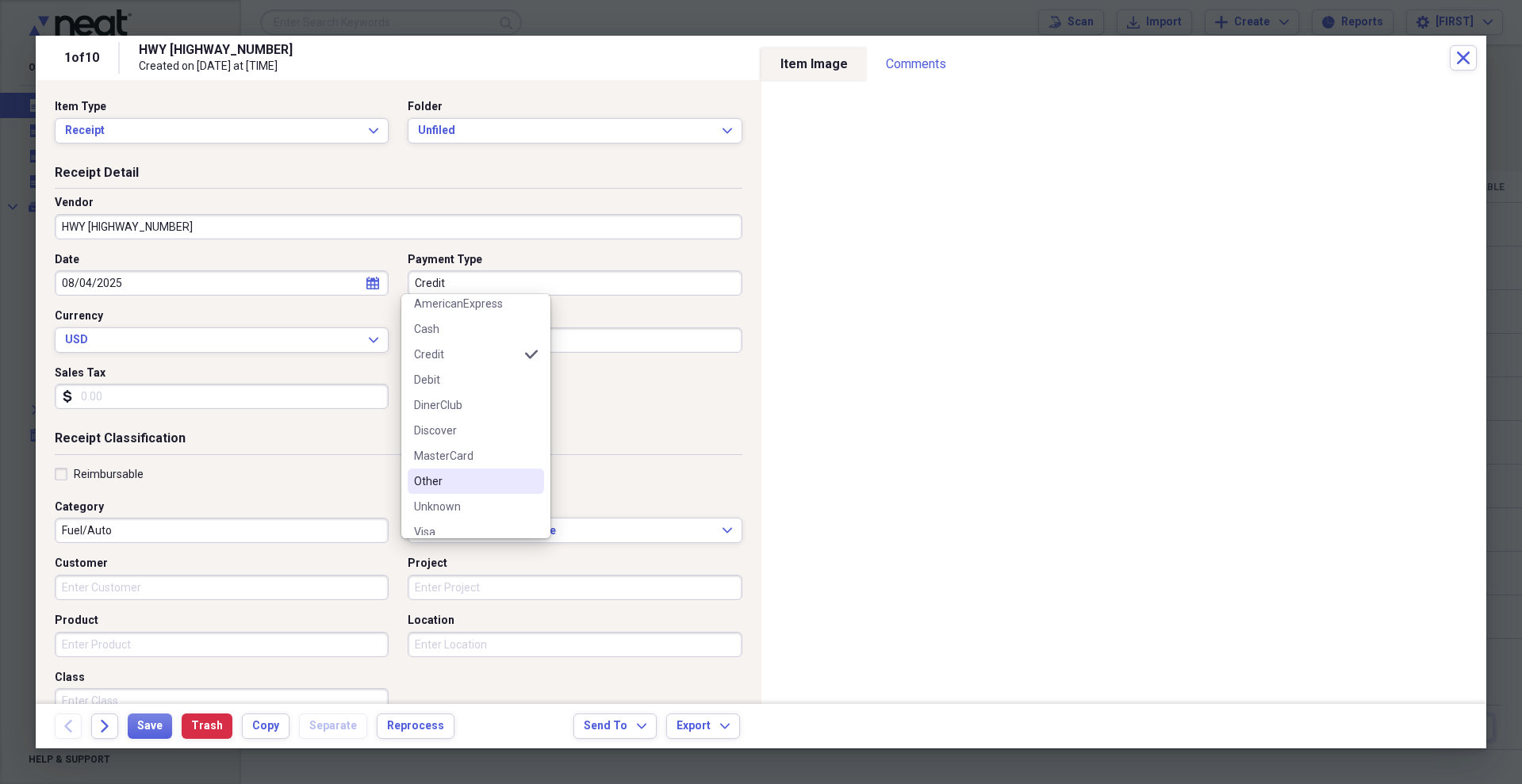 scroll, scrollTop: 48, scrollLeft: 0, axis: vertical 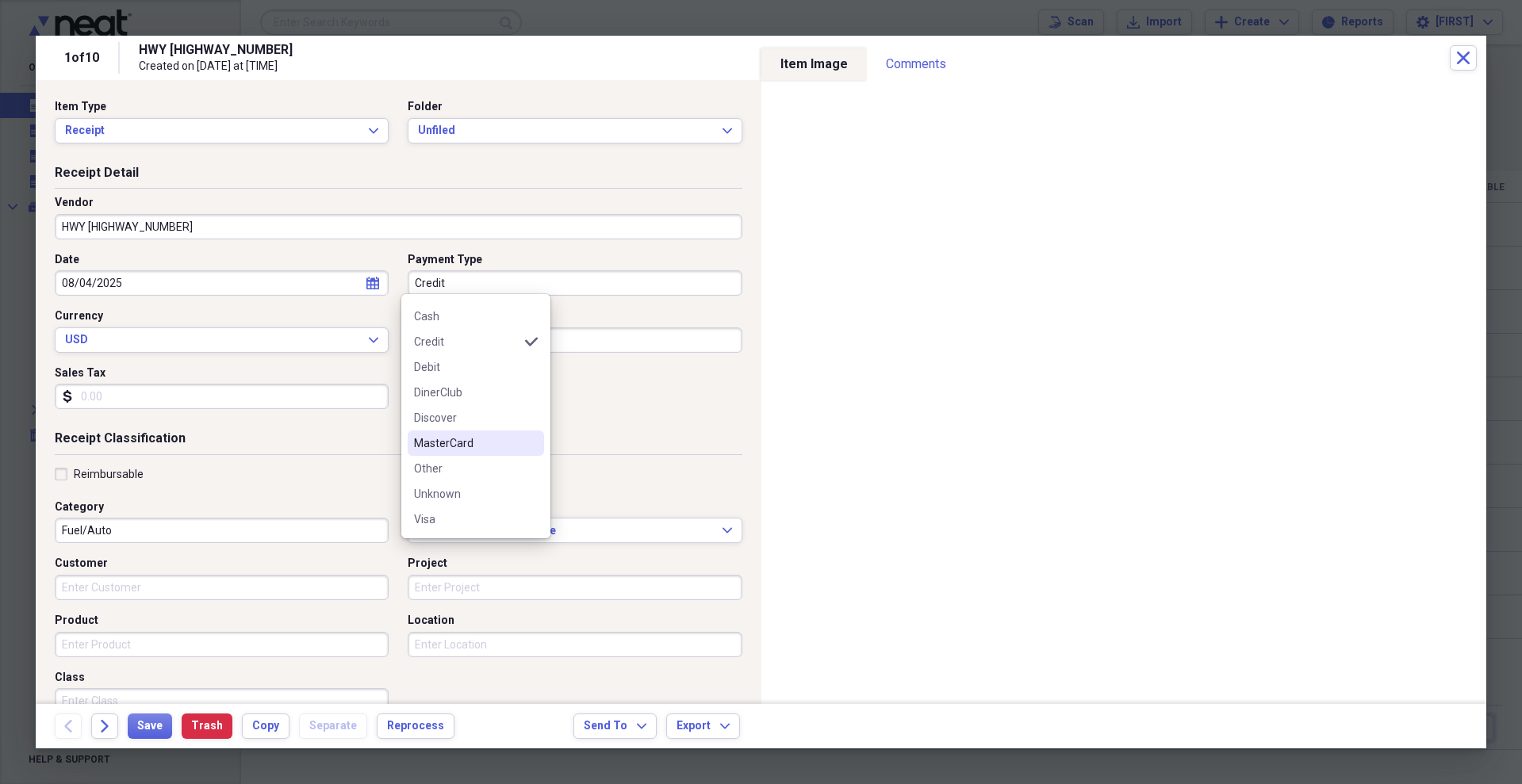 click on "MasterCard" at bounding box center (466, 443) 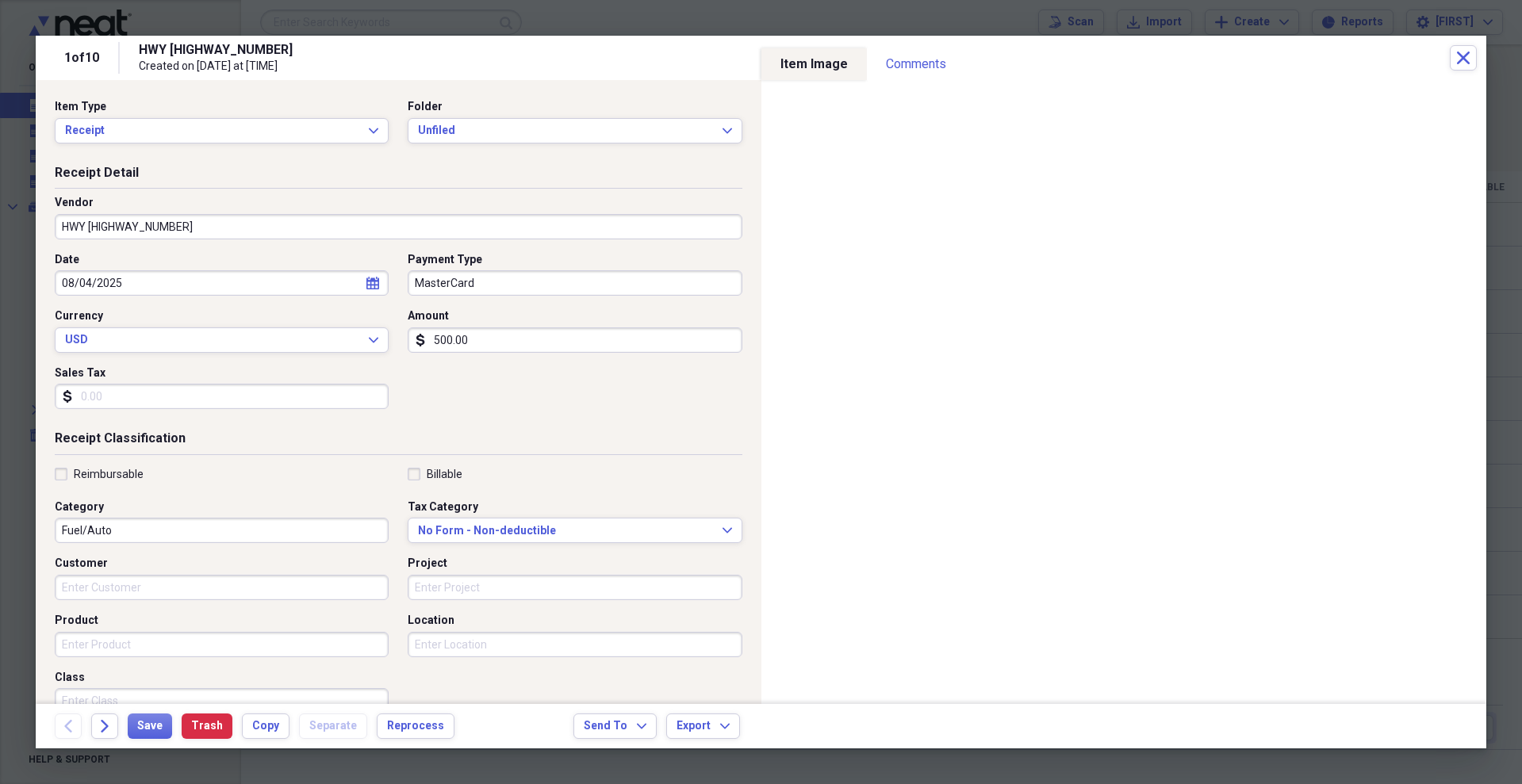 click on "Date [DATE] calendar Calendar Payment Type MasterCard Currency USD Expand Amount dollar-sign 500.00 Sales Tax dollar-sign" at bounding box center [398, 337] 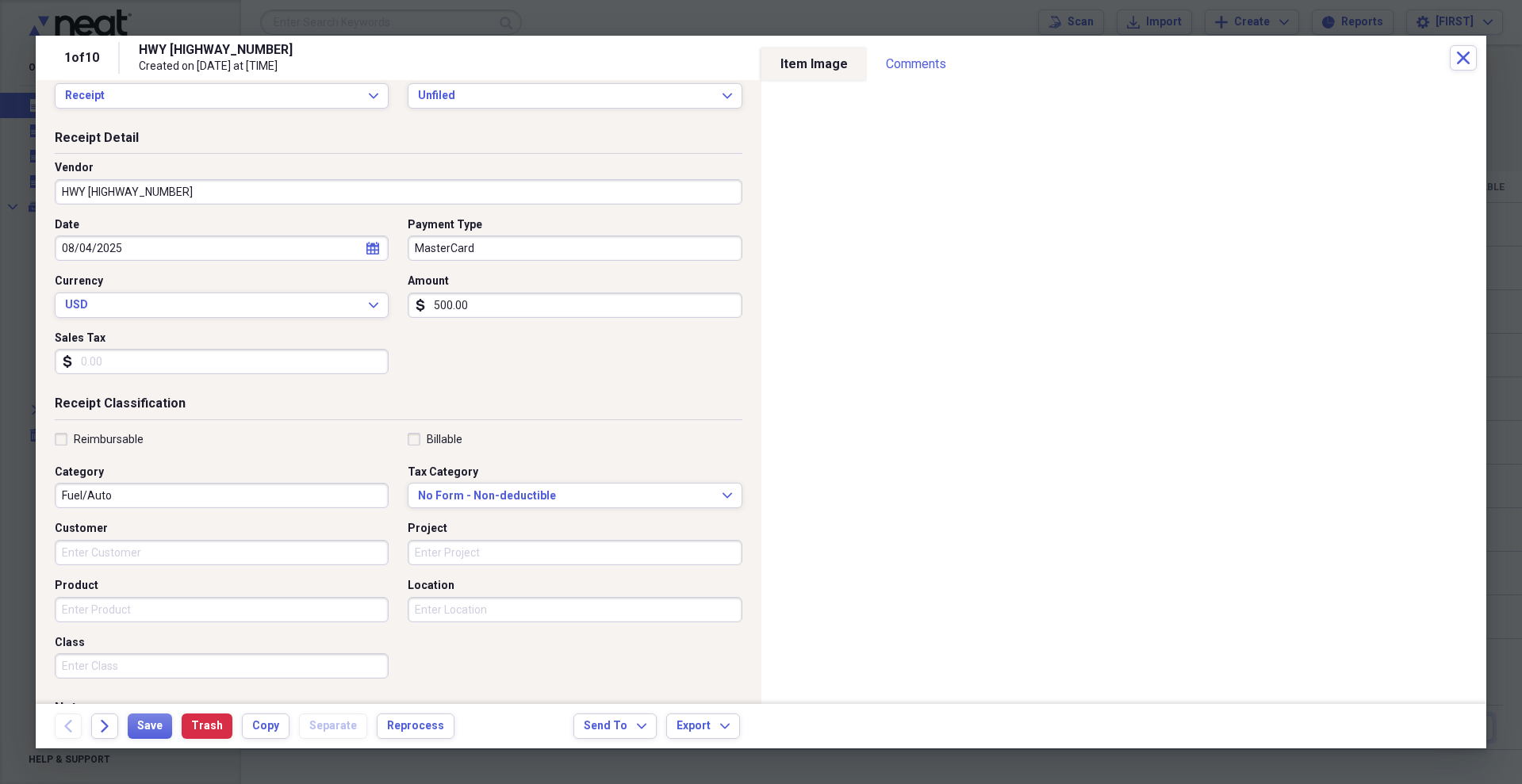 scroll, scrollTop: 21, scrollLeft: 0, axis: vertical 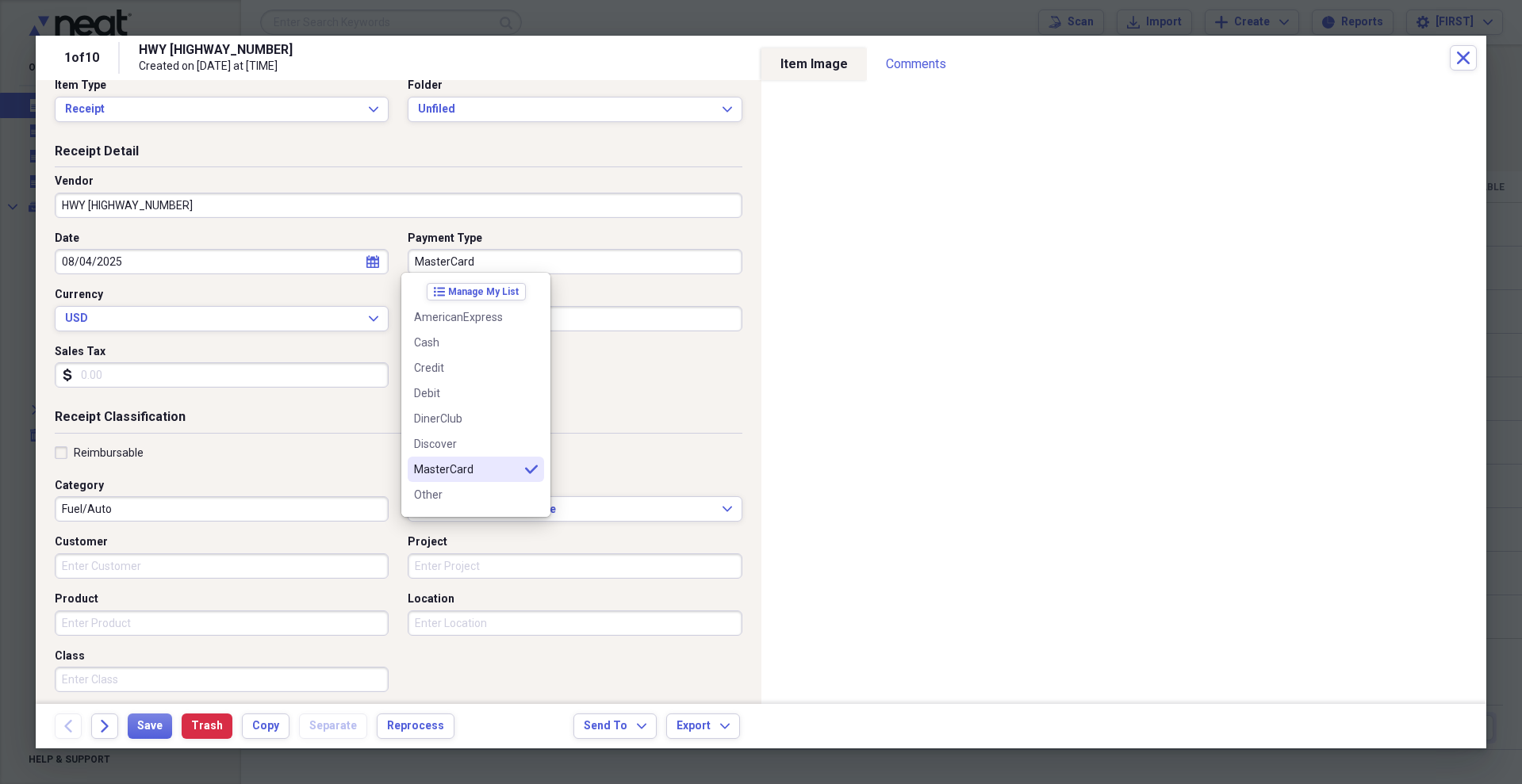click on "MasterCard" at bounding box center (574, 262) 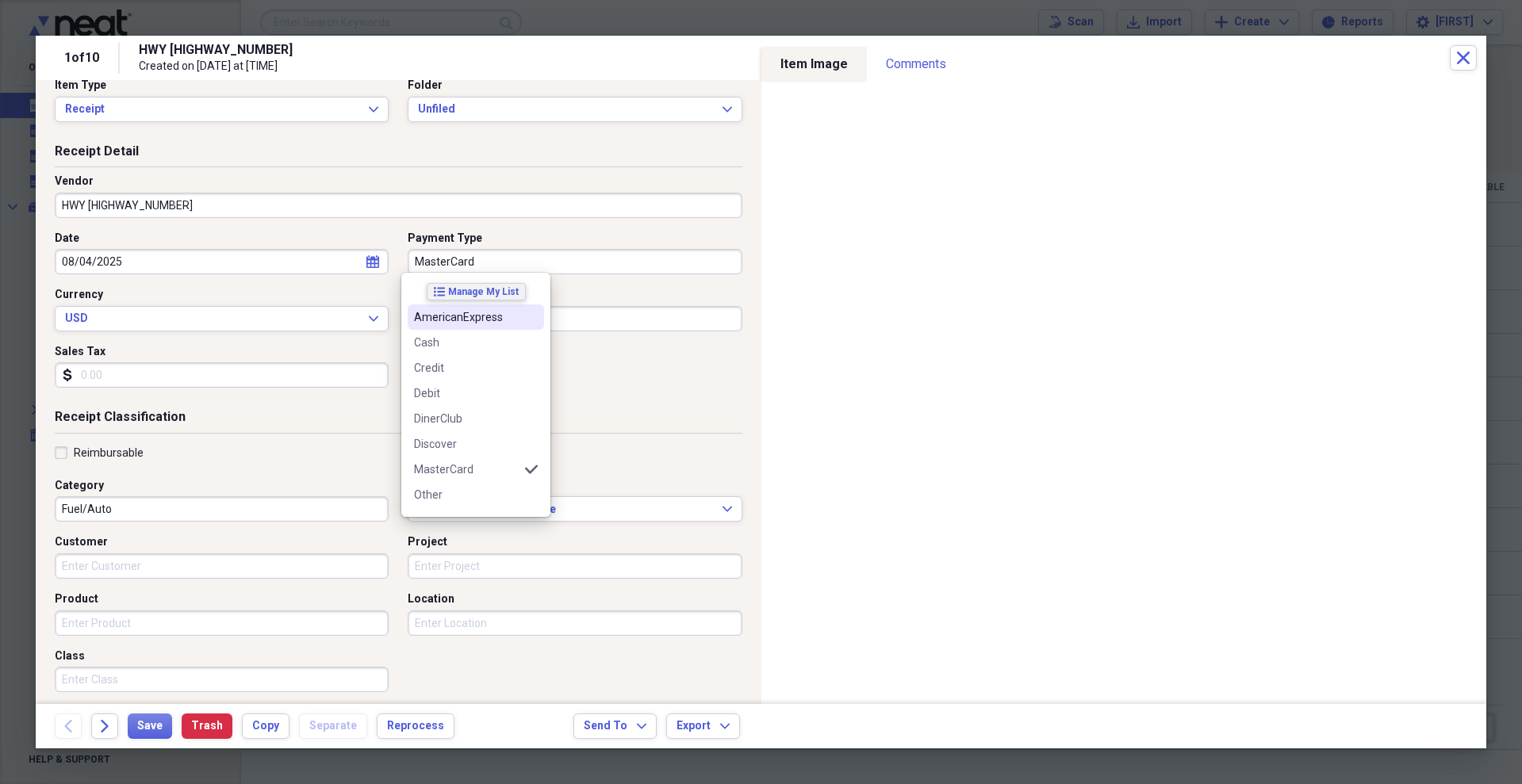 click on "list" 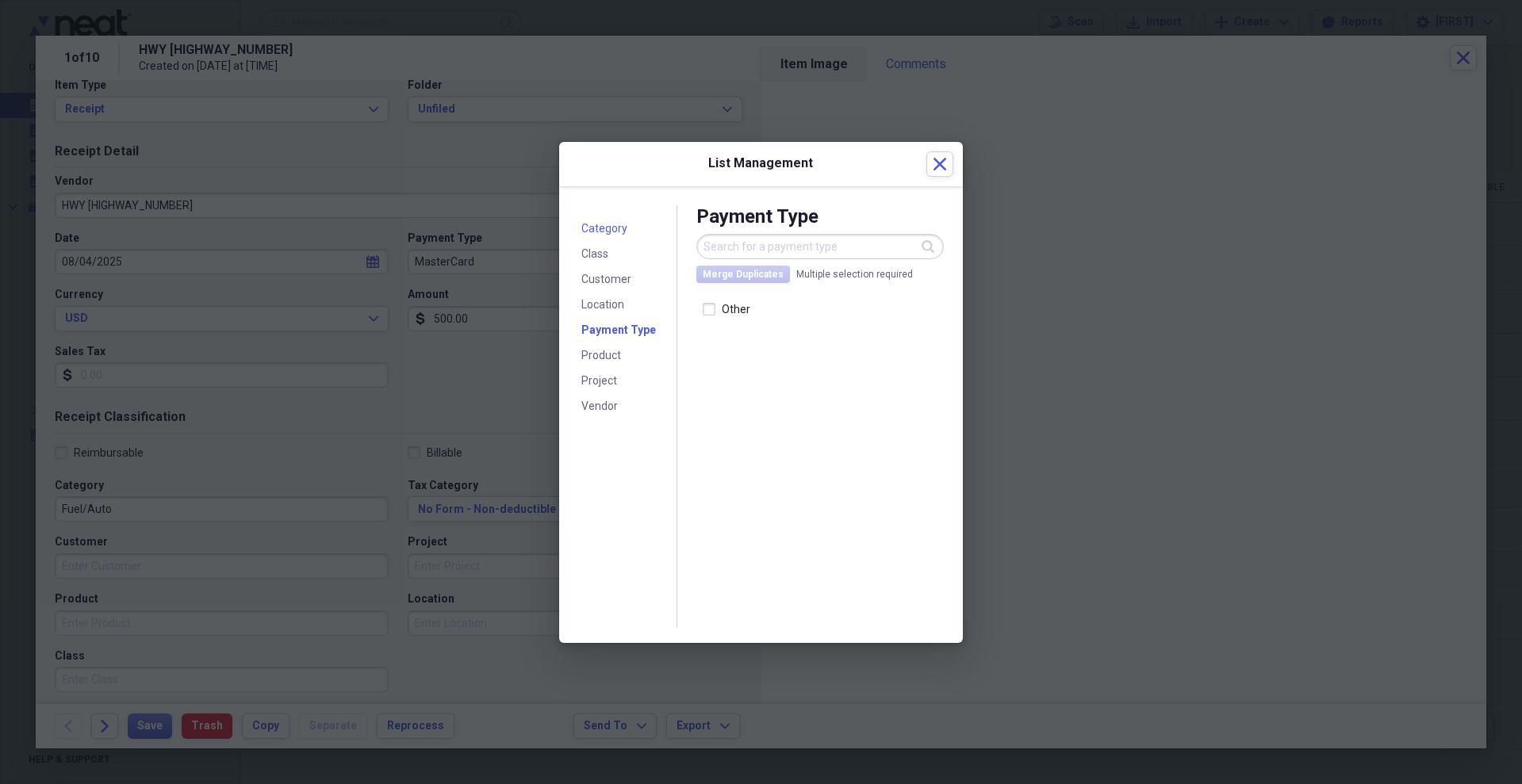 click on "Category" at bounding box center (604, 228) 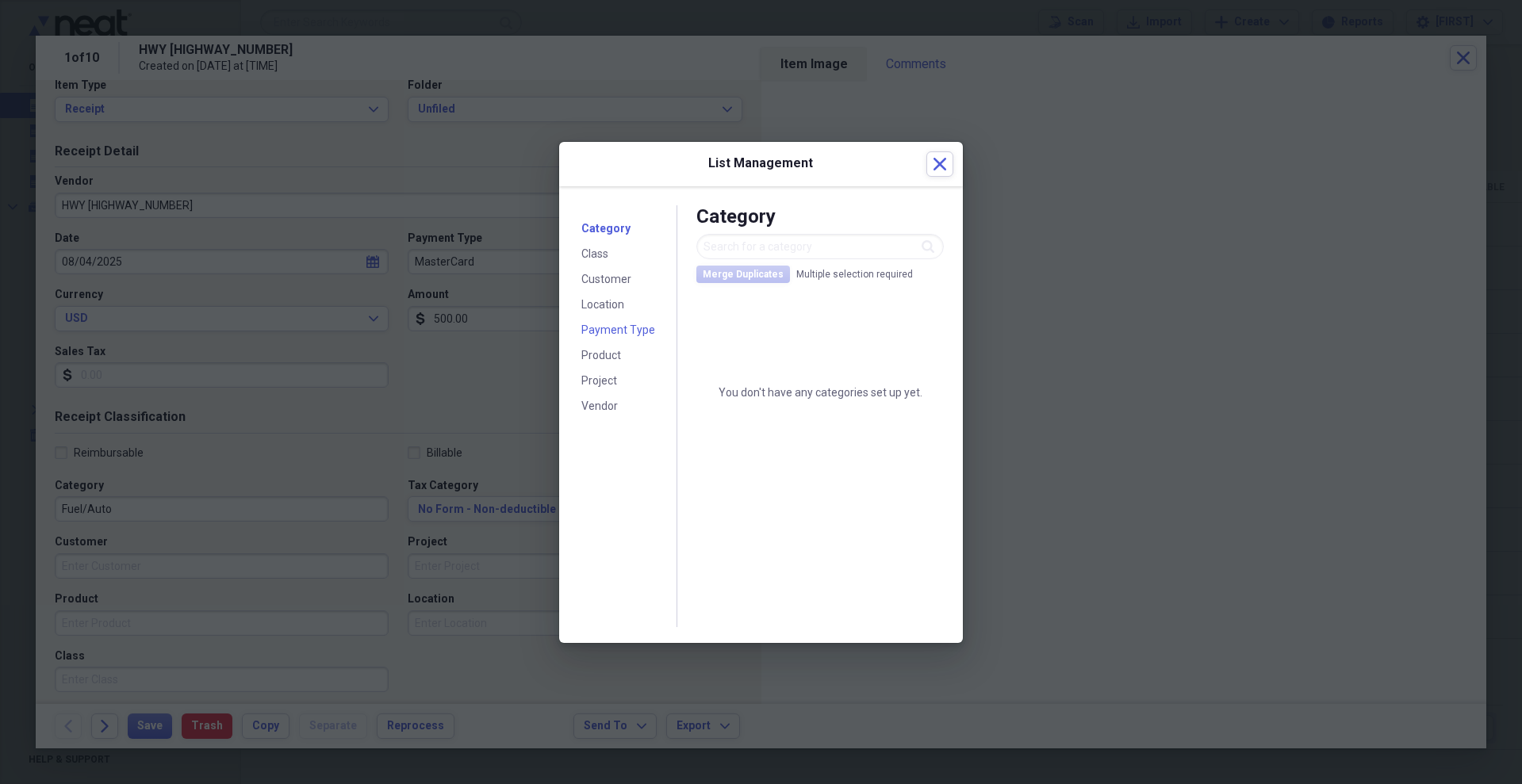 click on "Payment Type" at bounding box center (618, 330) 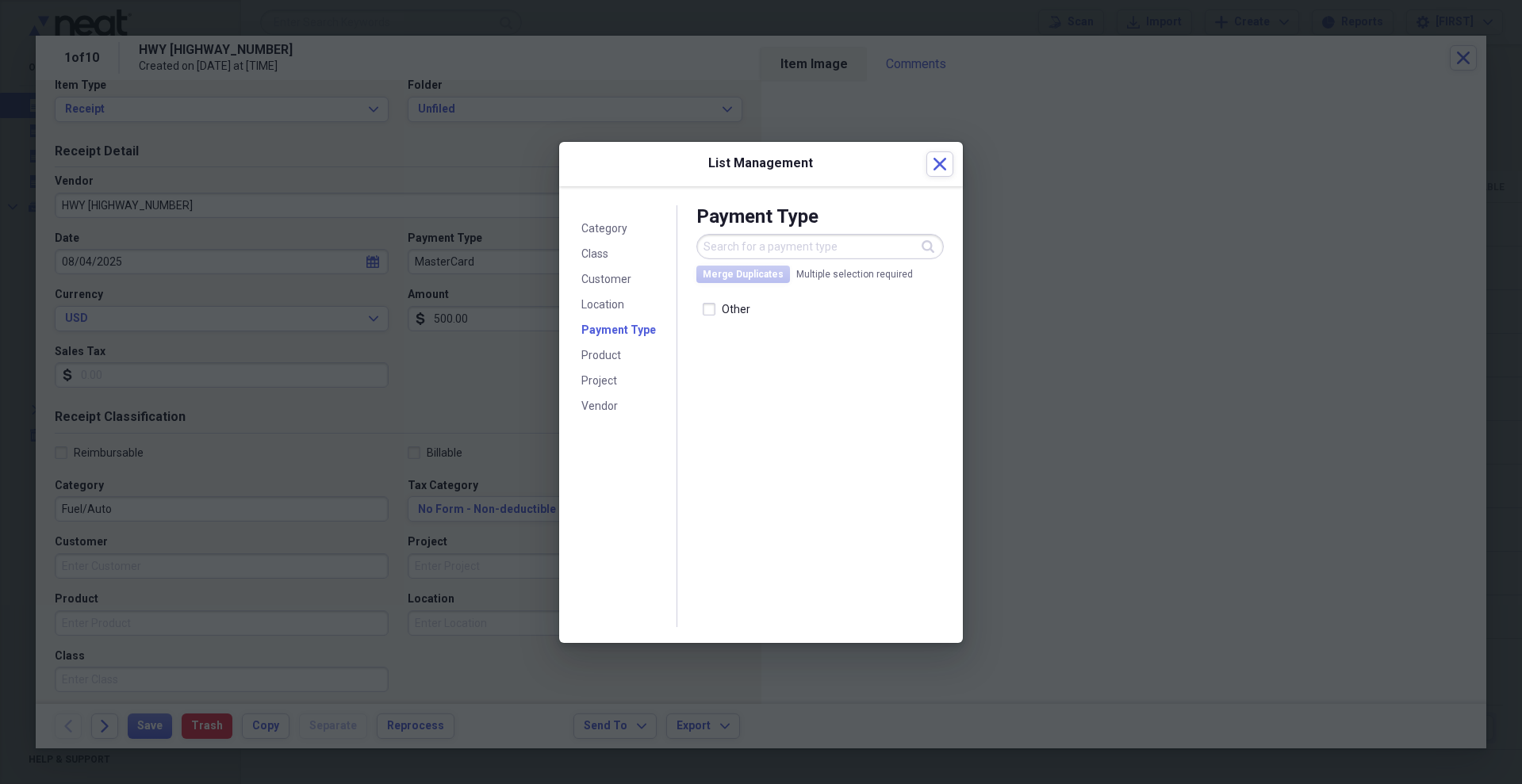 click at bounding box center [820, 247] 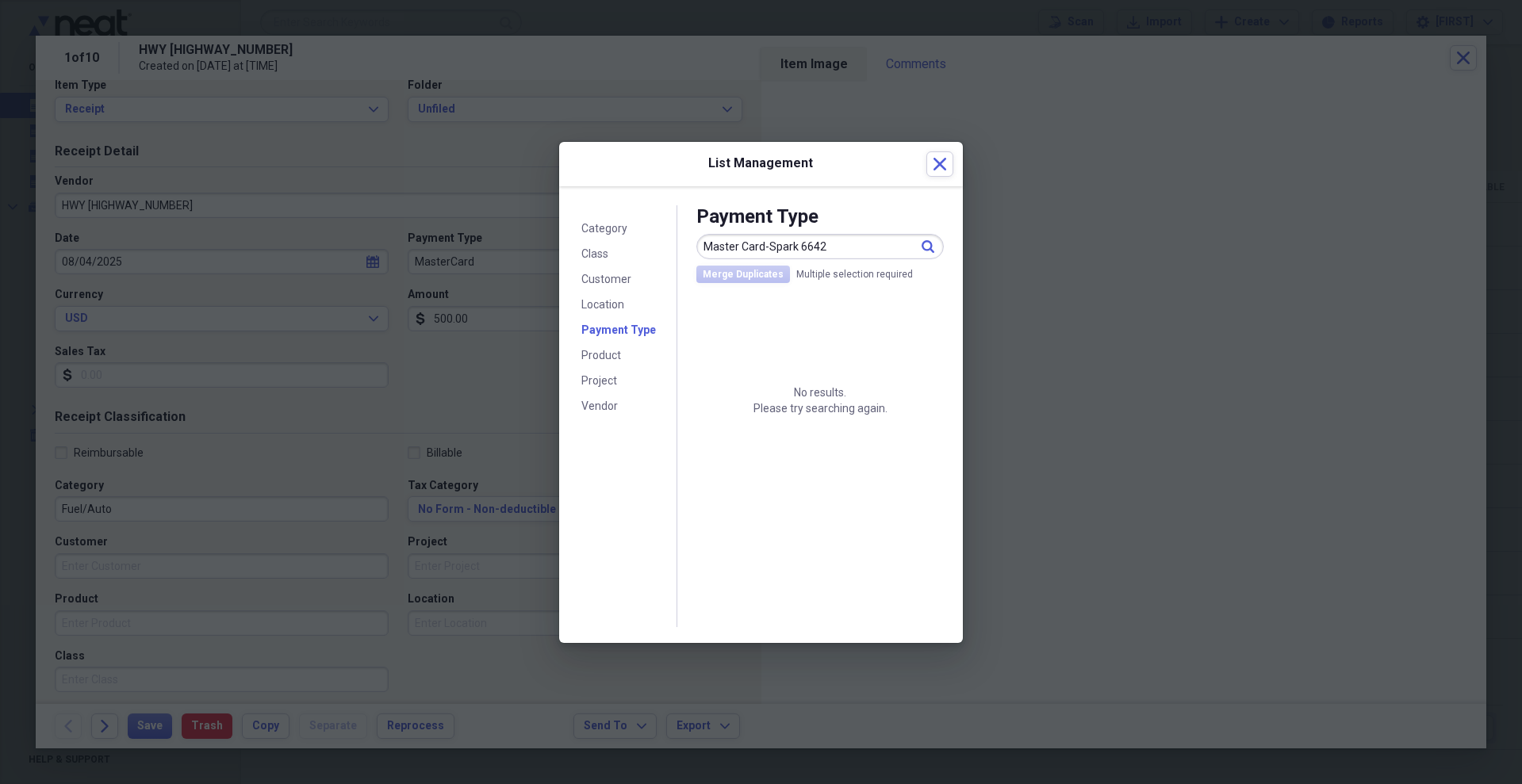 type on "Master Card-Spark 6642" 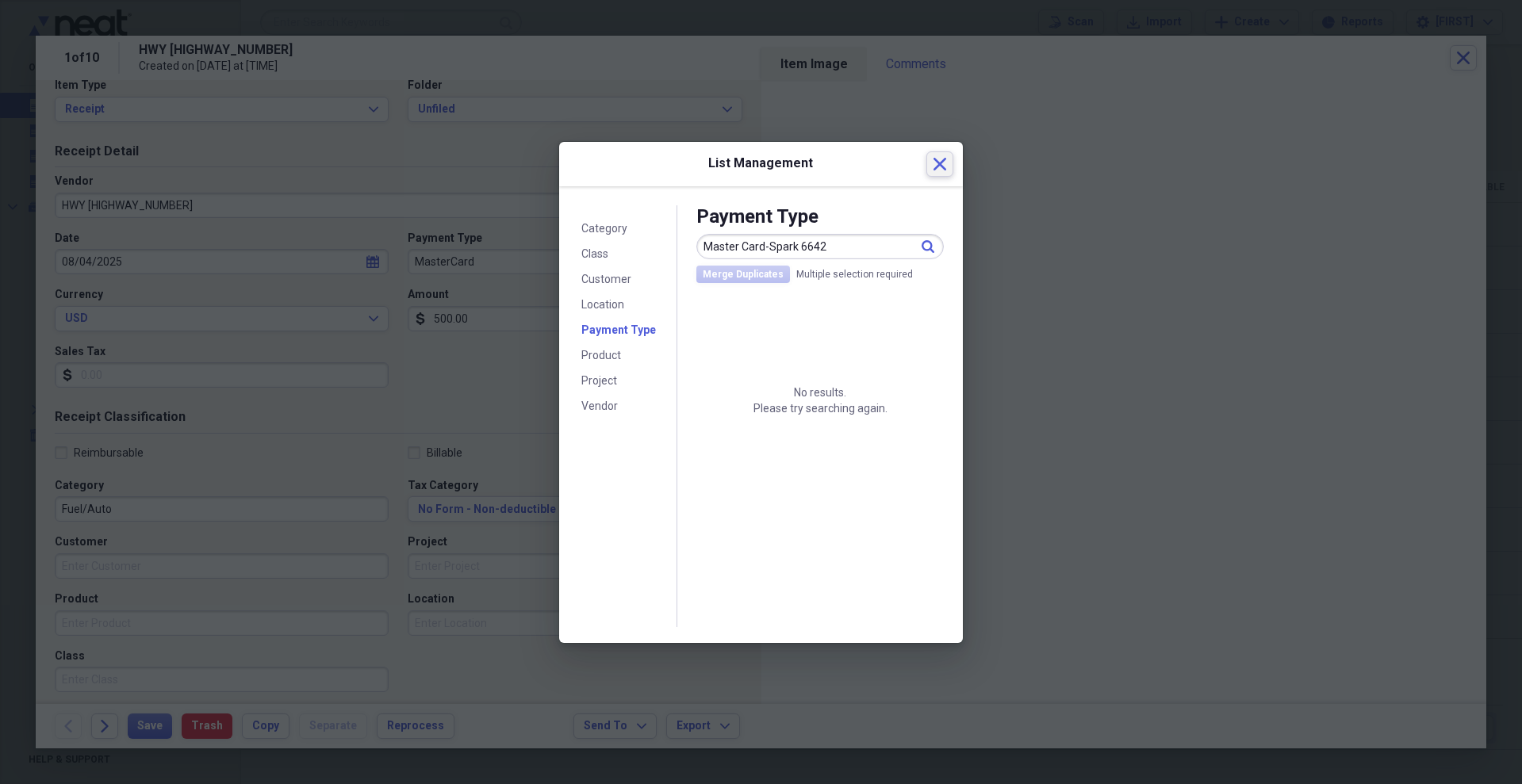 type 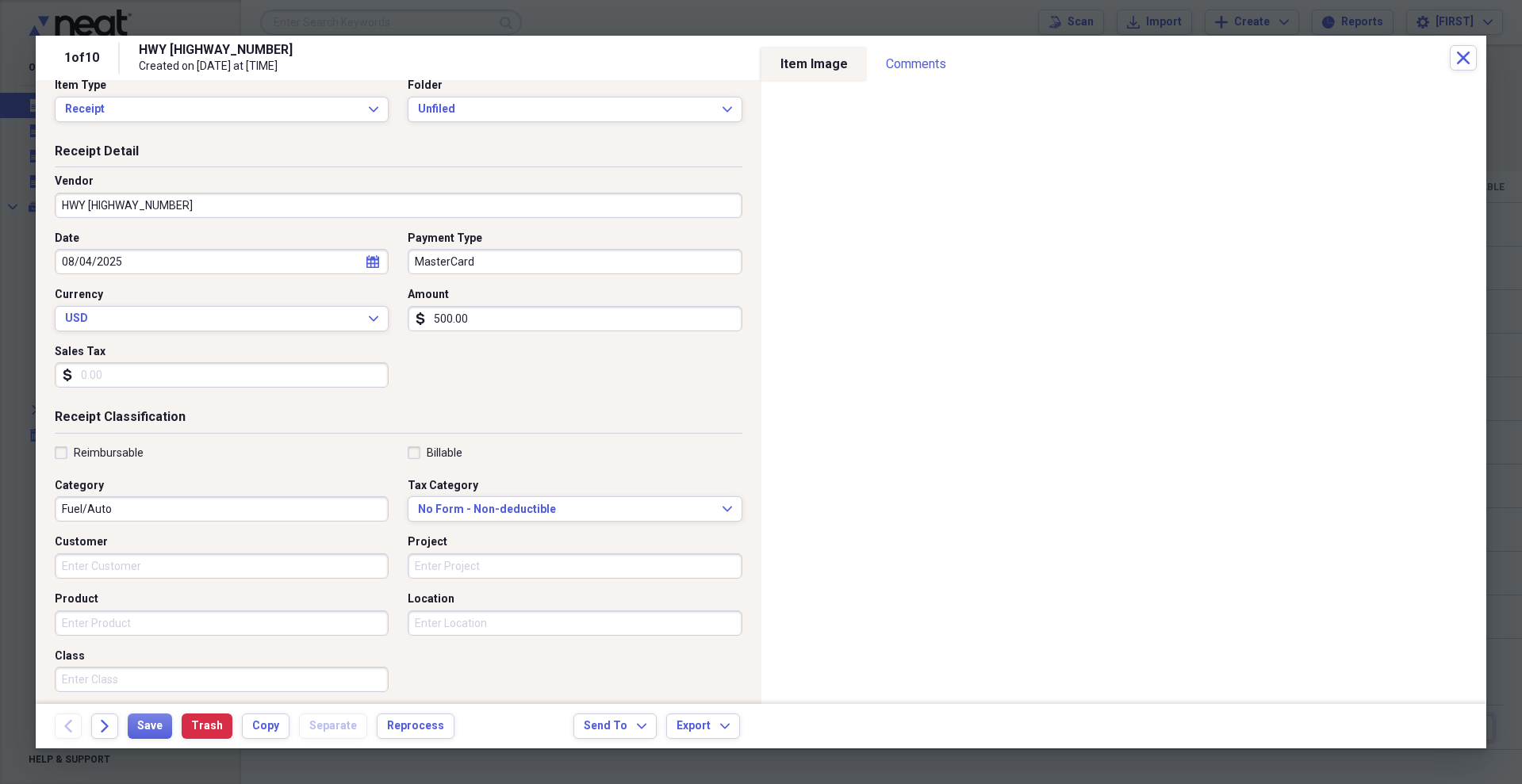 click on "MasterCard" at bounding box center [574, 262] 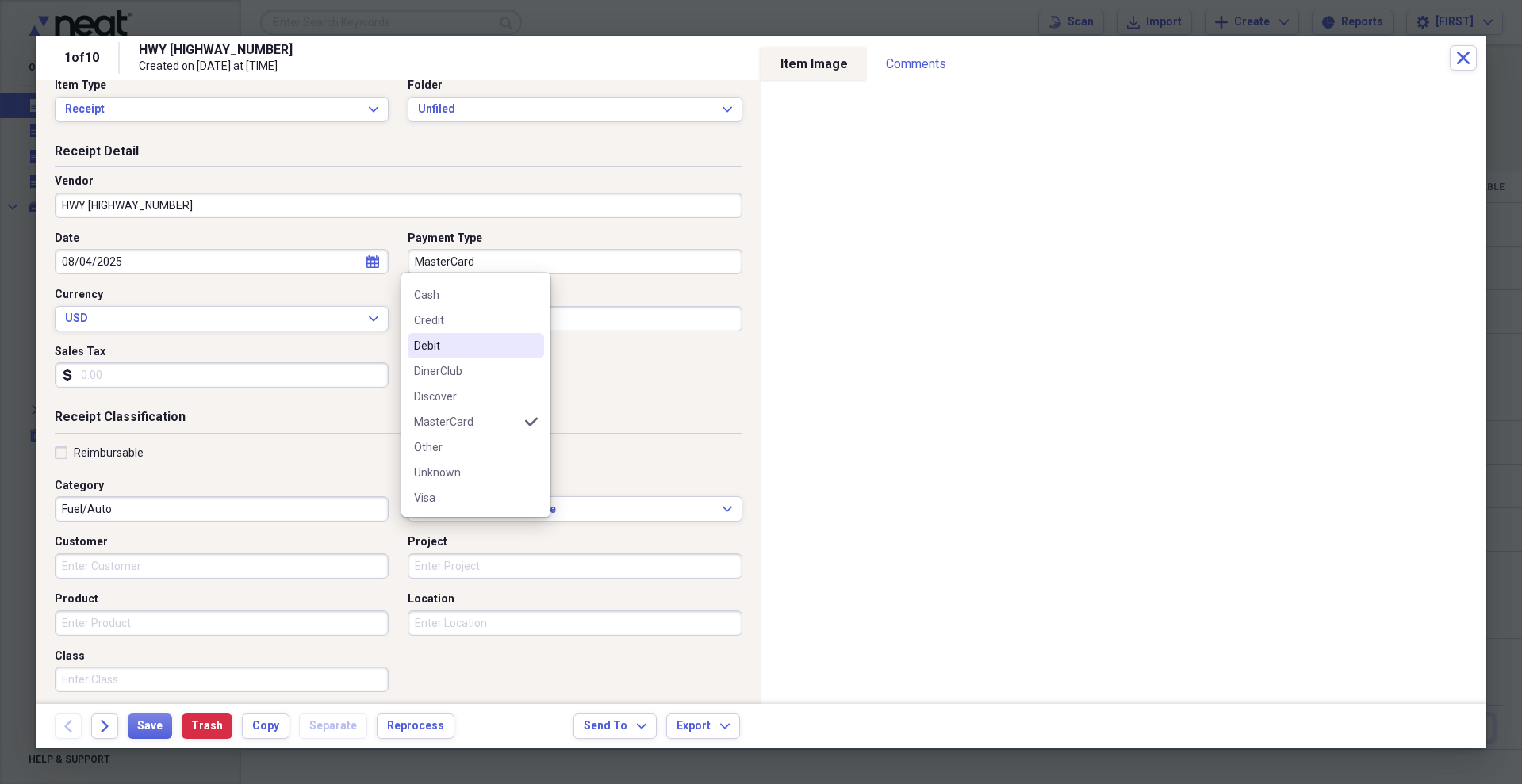 scroll, scrollTop: 0, scrollLeft: 0, axis: both 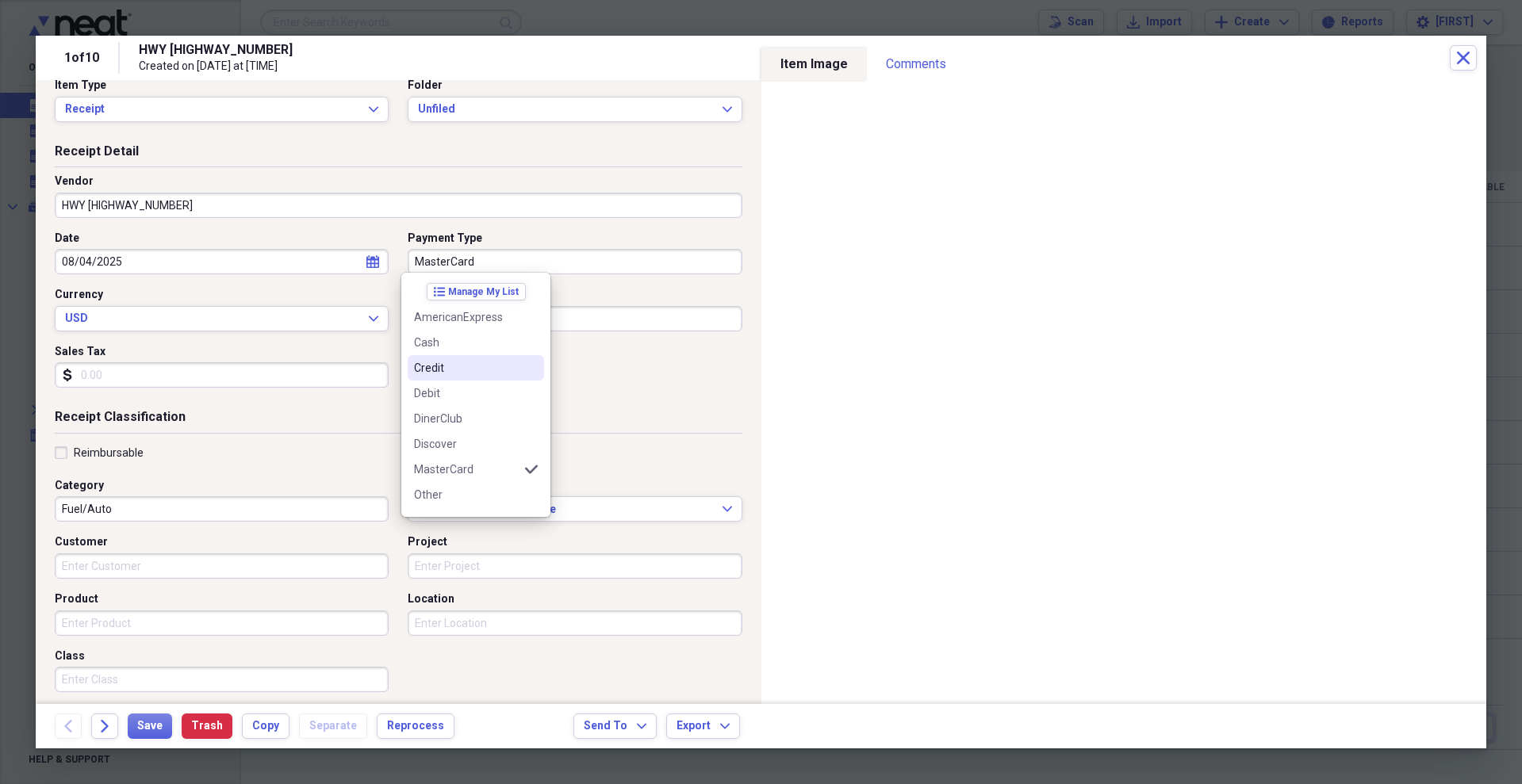 click on "Receipt Classification" at bounding box center [398, 420] 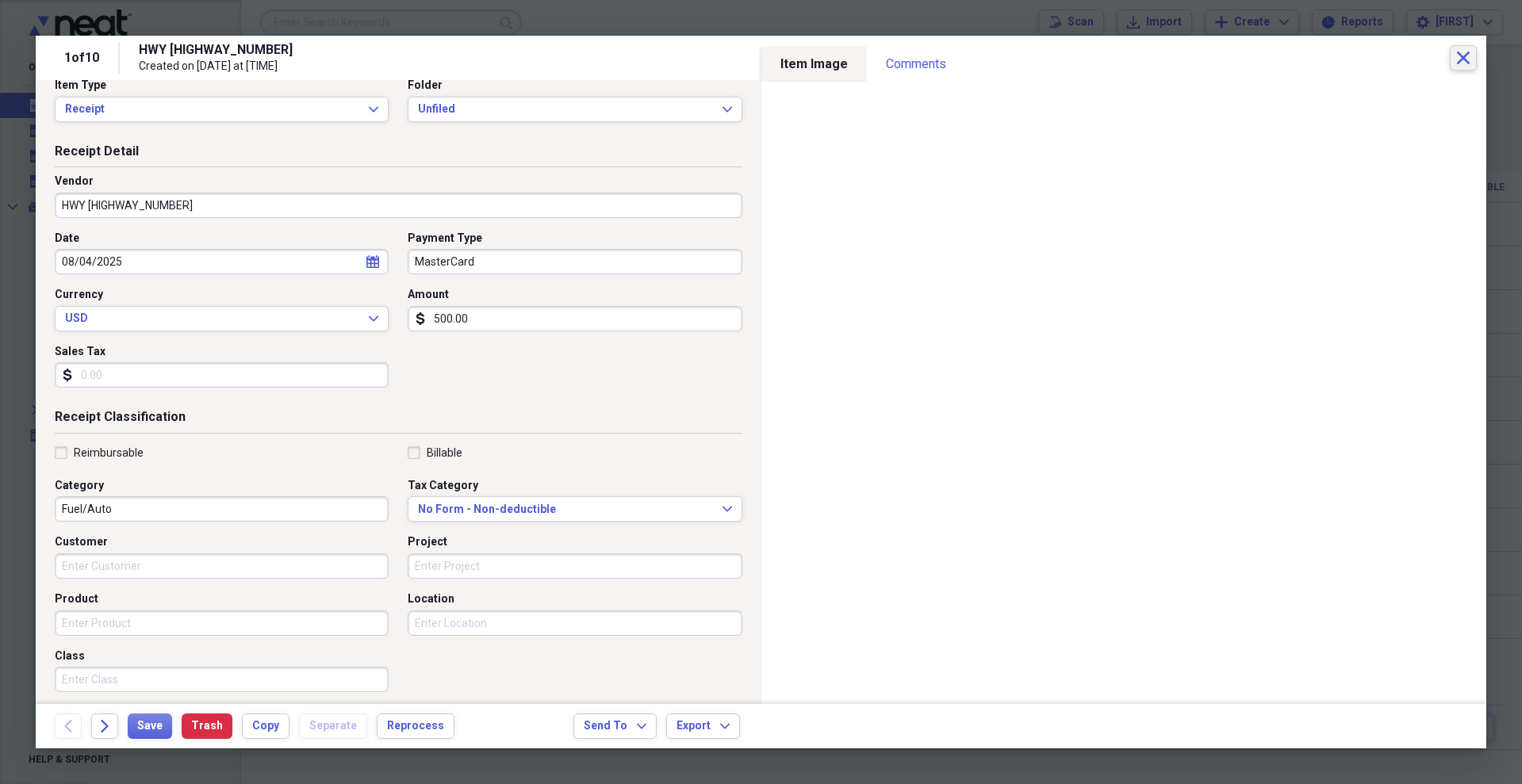 click on "Close" 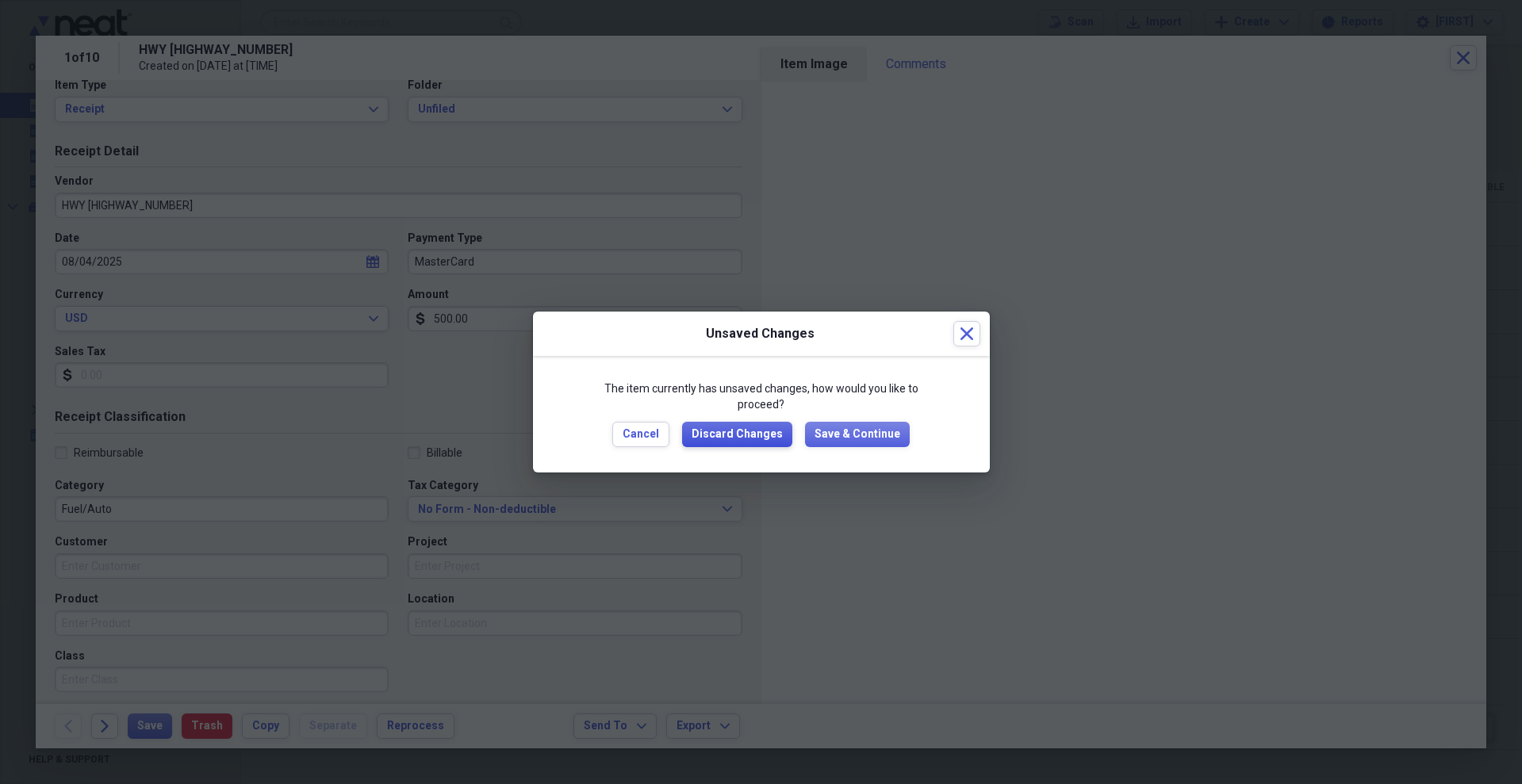 click on "Discard Changes" at bounding box center (737, 434) 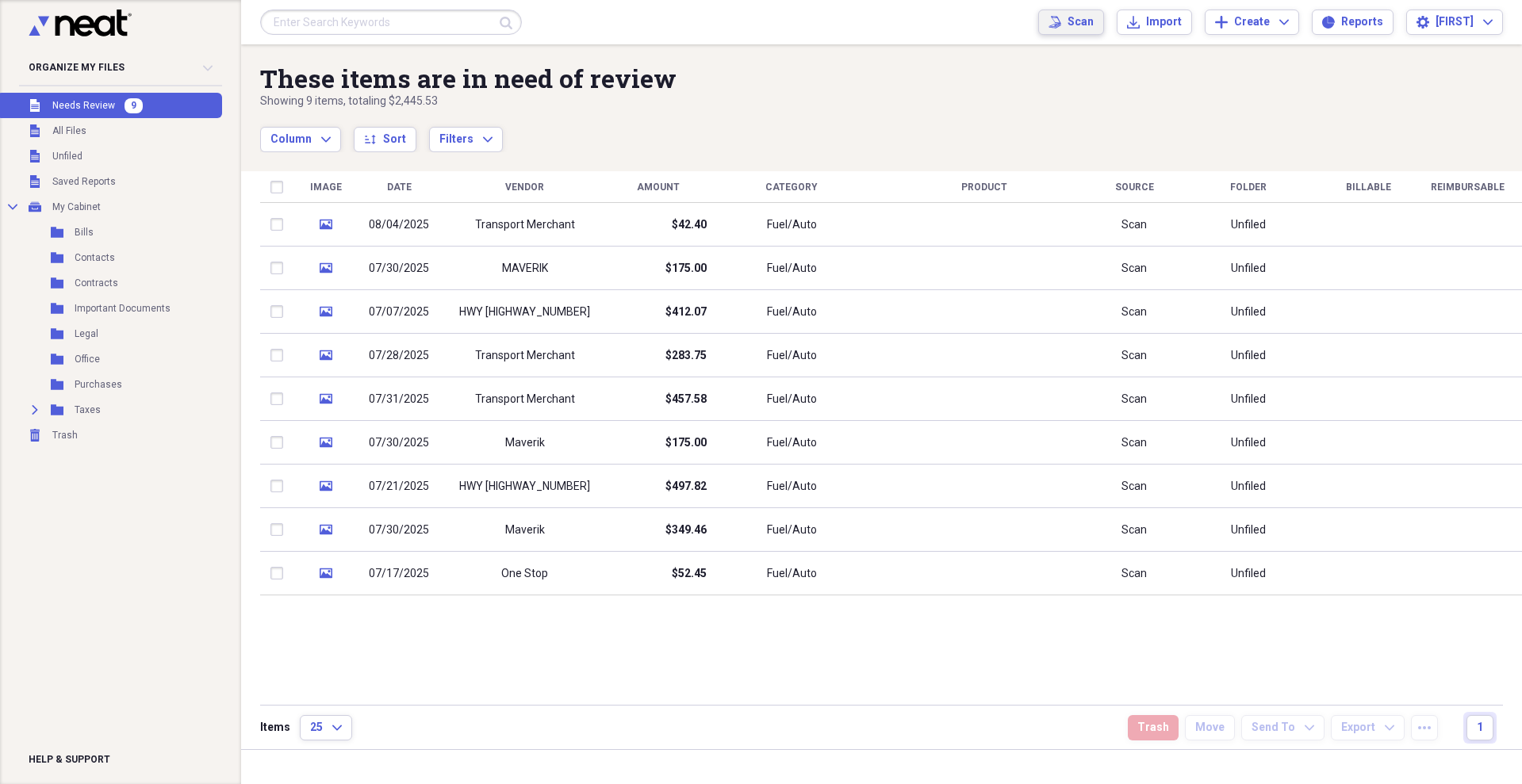 click on "Scan" at bounding box center [1080, 22] 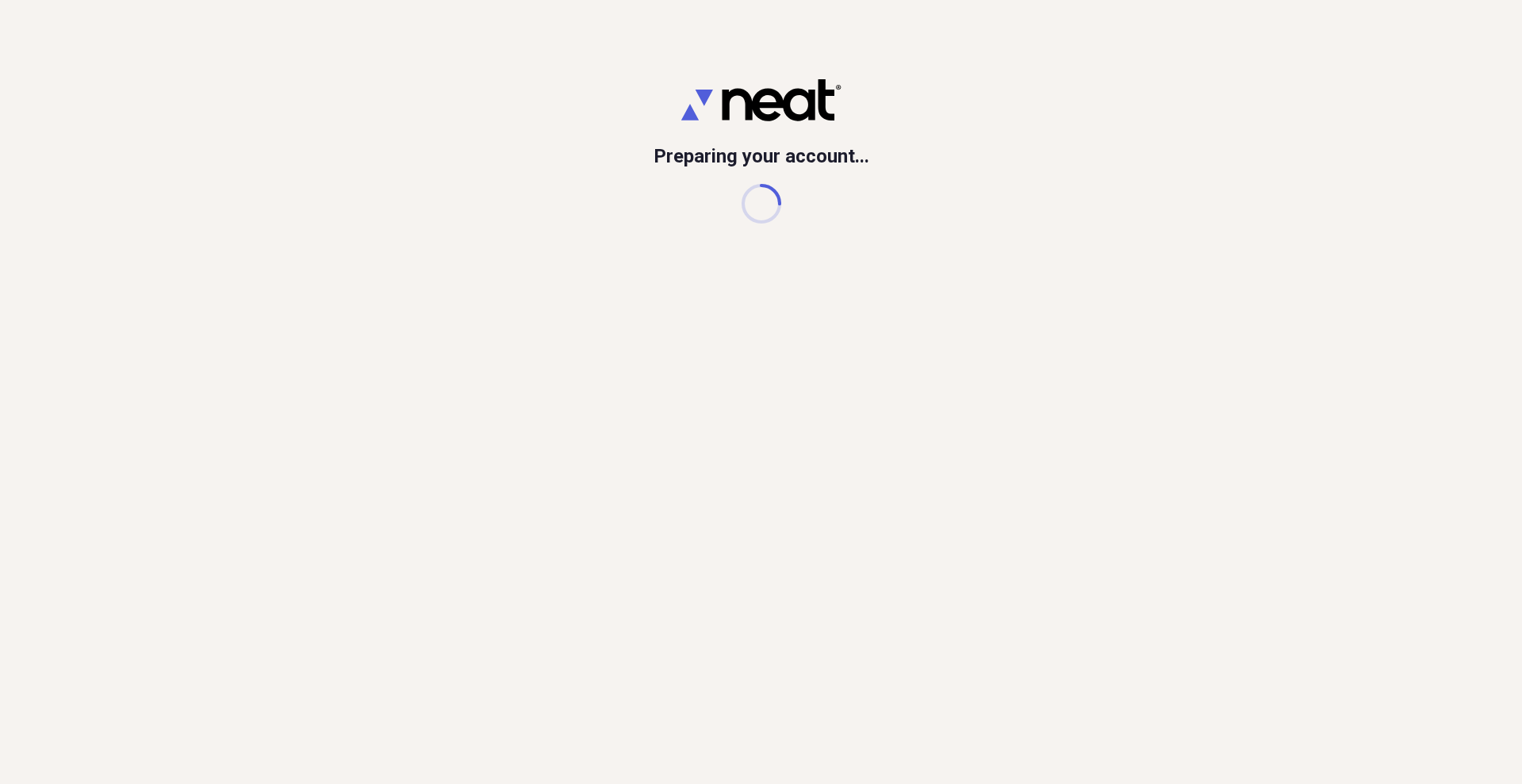 scroll, scrollTop: 0, scrollLeft: 0, axis: both 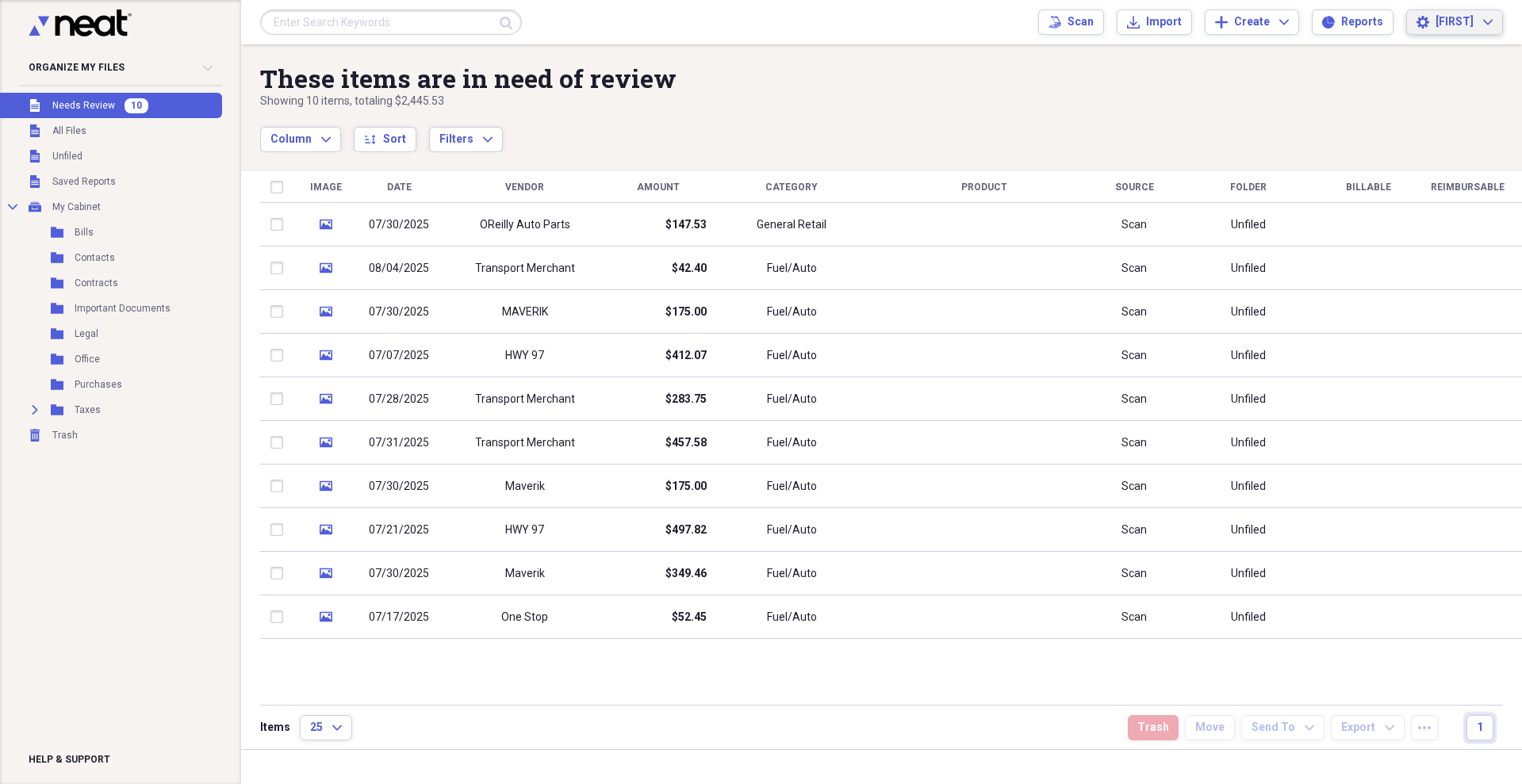 click on "Expand" 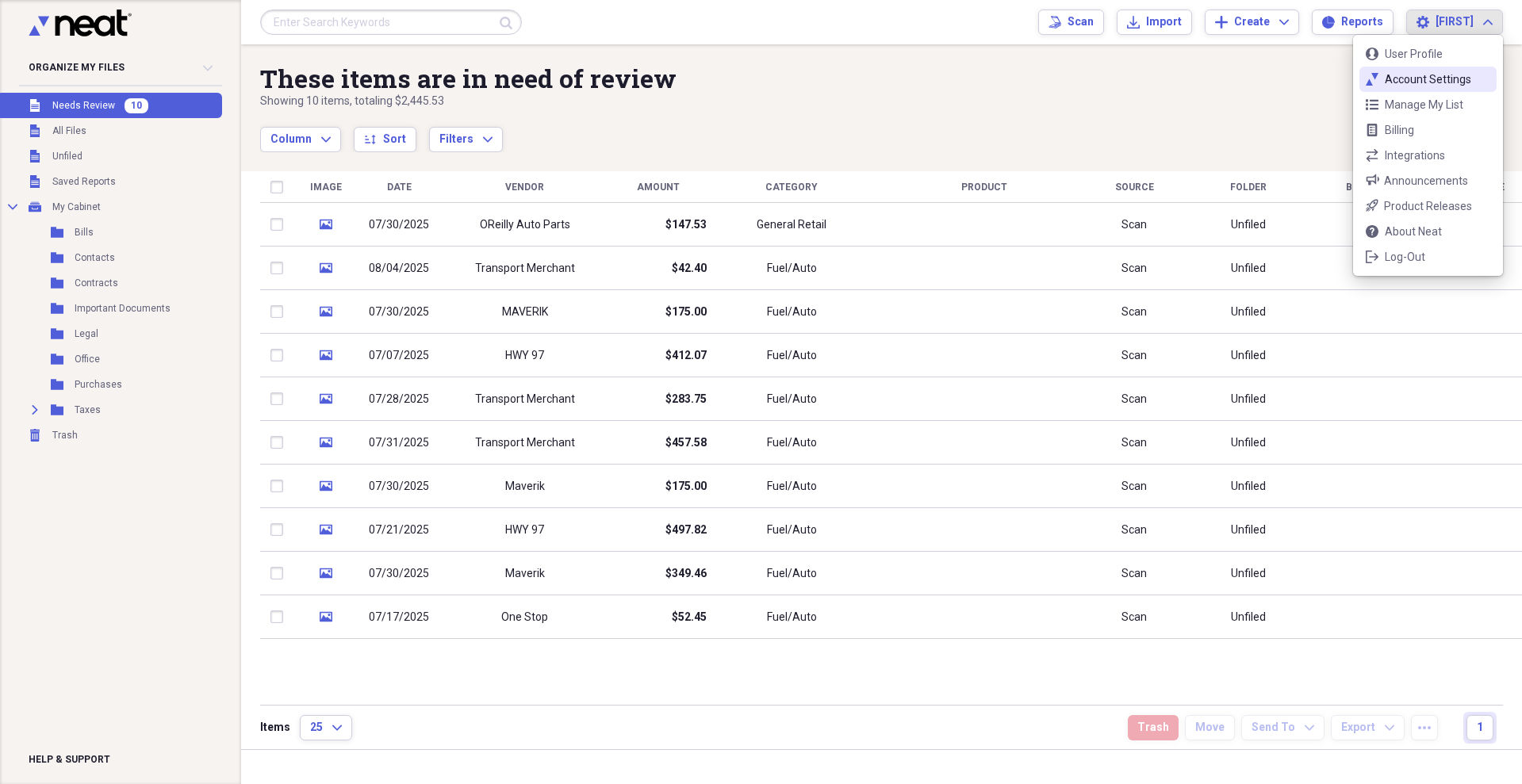 click on "Account Settings" at bounding box center (1428, 79) 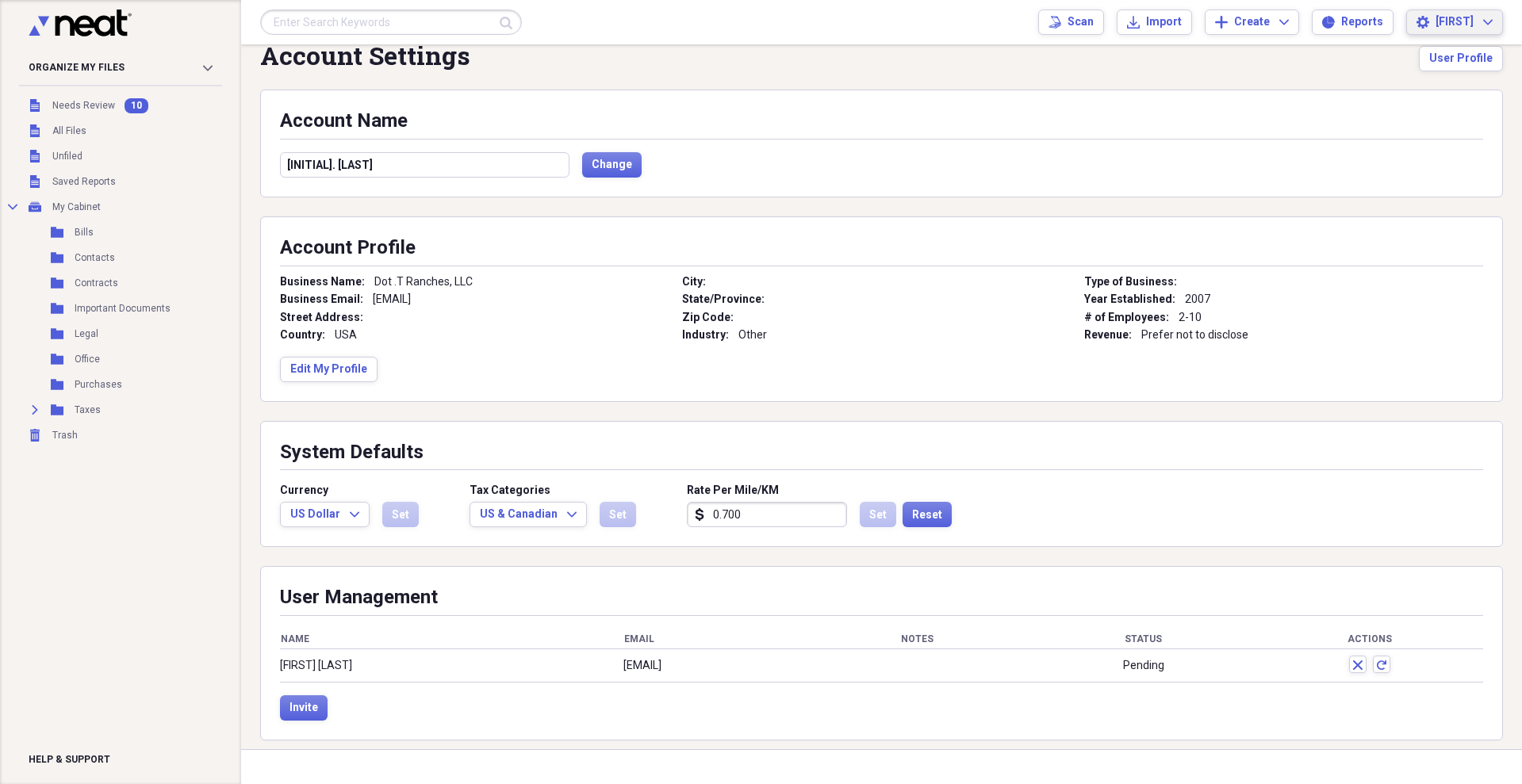 scroll, scrollTop: 0, scrollLeft: 0, axis: both 